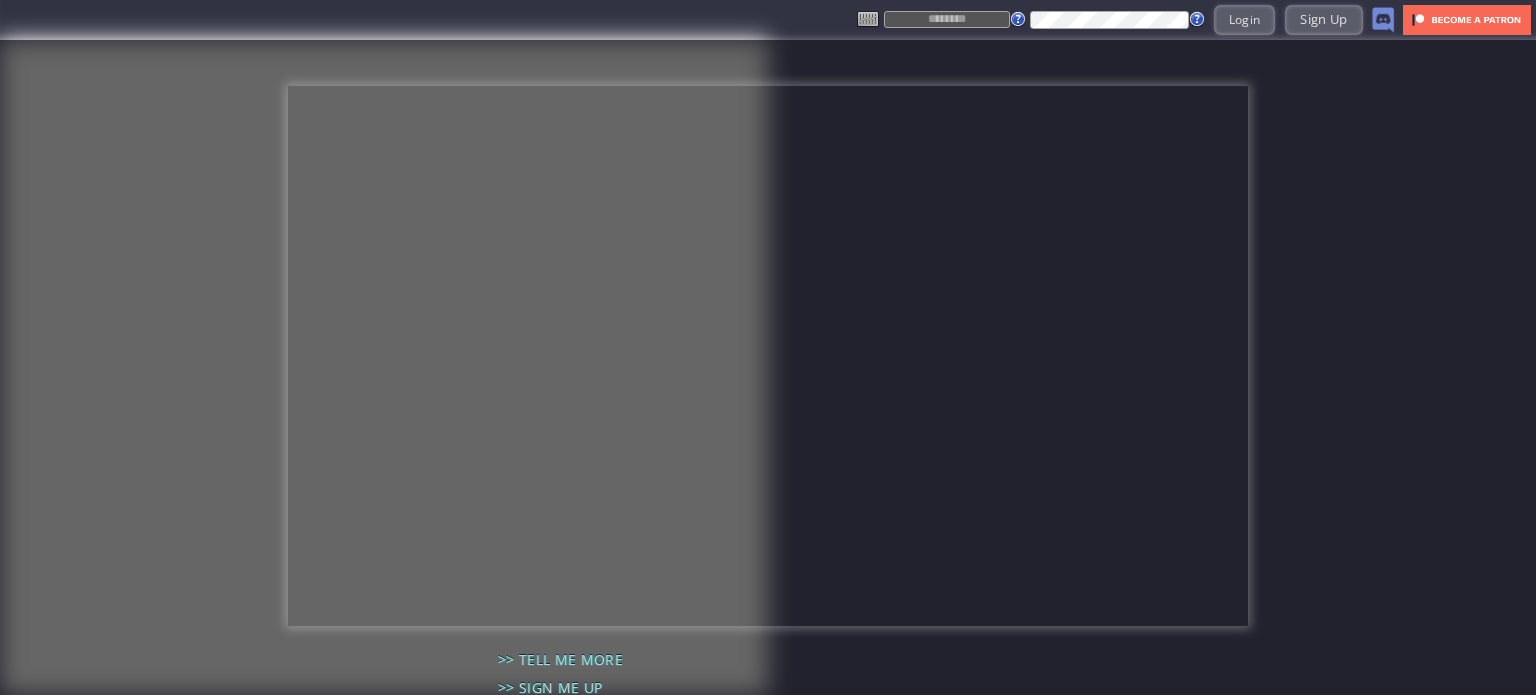 scroll, scrollTop: 0, scrollLeft: 0, axis: both 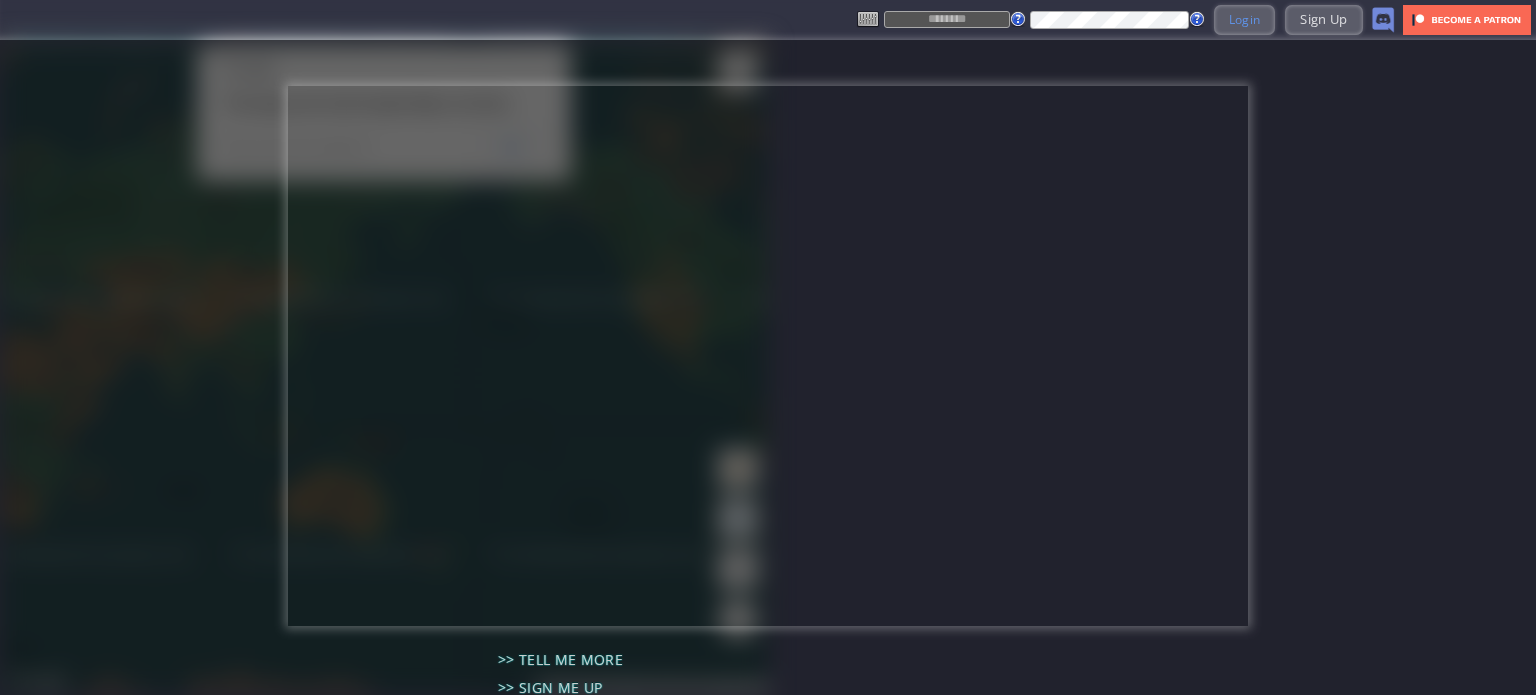 type on "******" 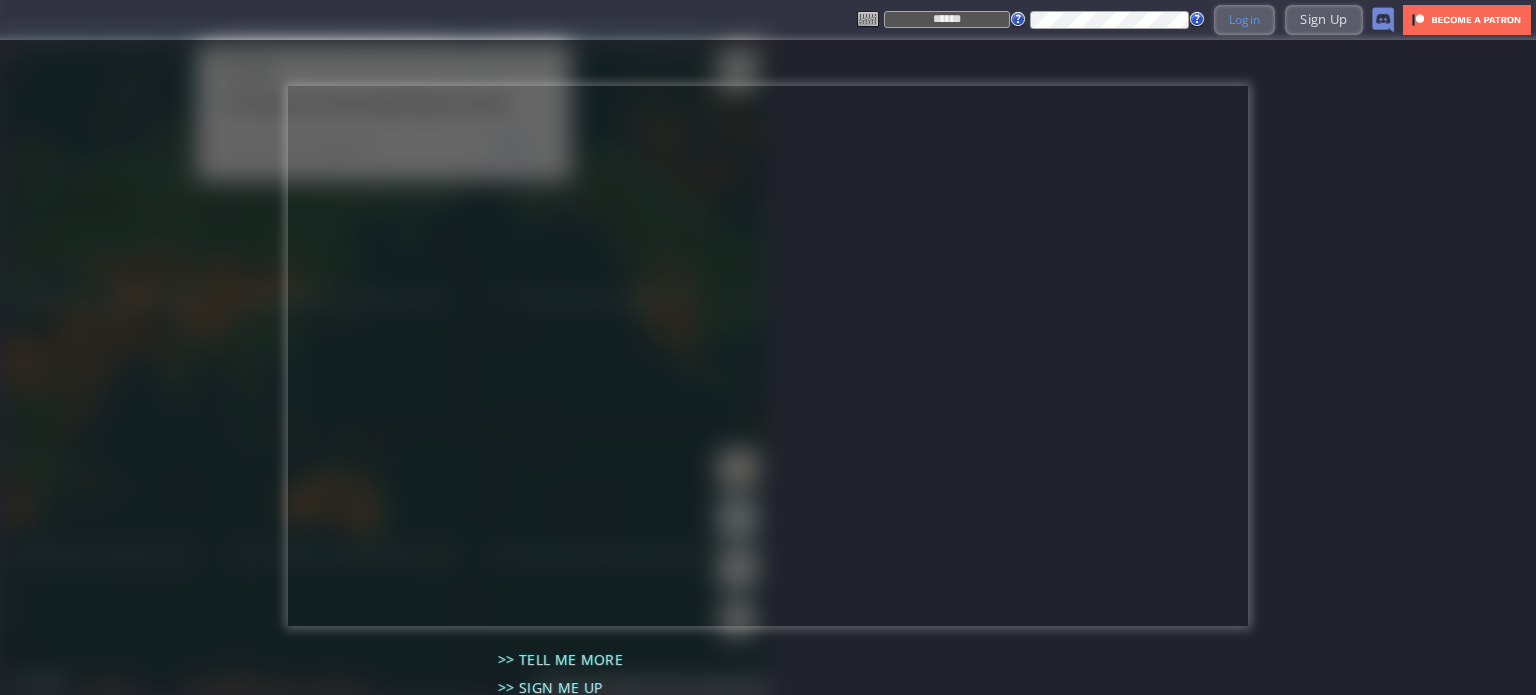 click on "Login" at bounding box center [1245, 19] 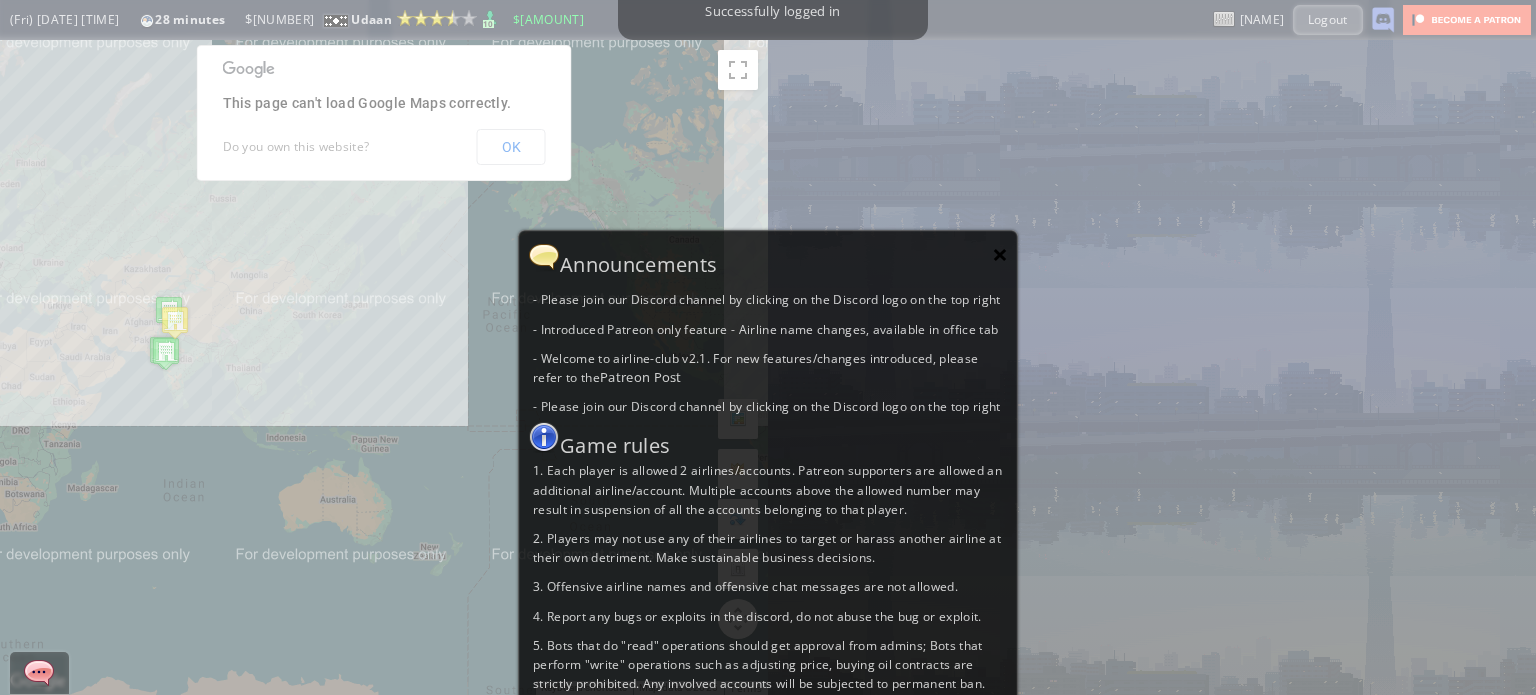 click on "×" at bounding box center (1000, 254) 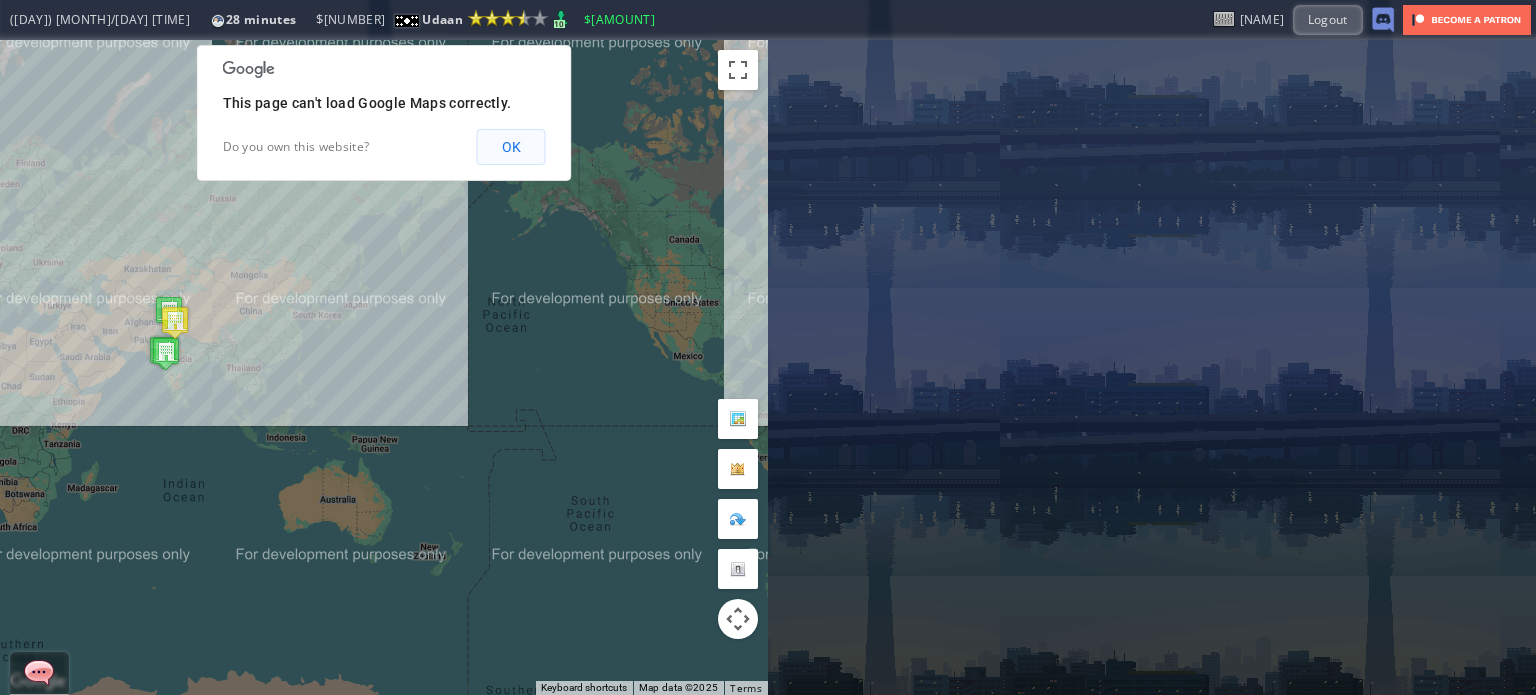 click on "OK" at bounding box center [511, 147] 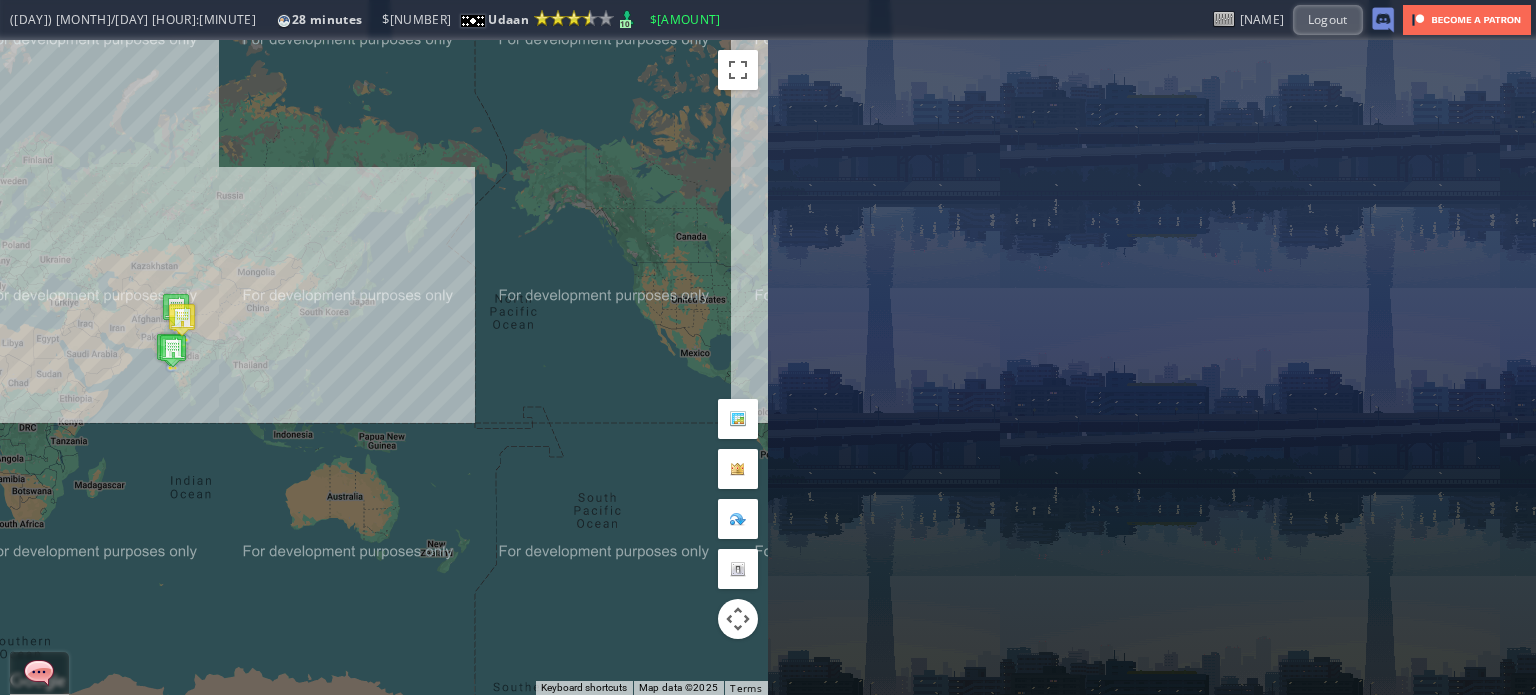 drag, startPoint x: 220, startPoint y: 275, endPoint x: 324, endPoint y: 233, distance: 112.1606 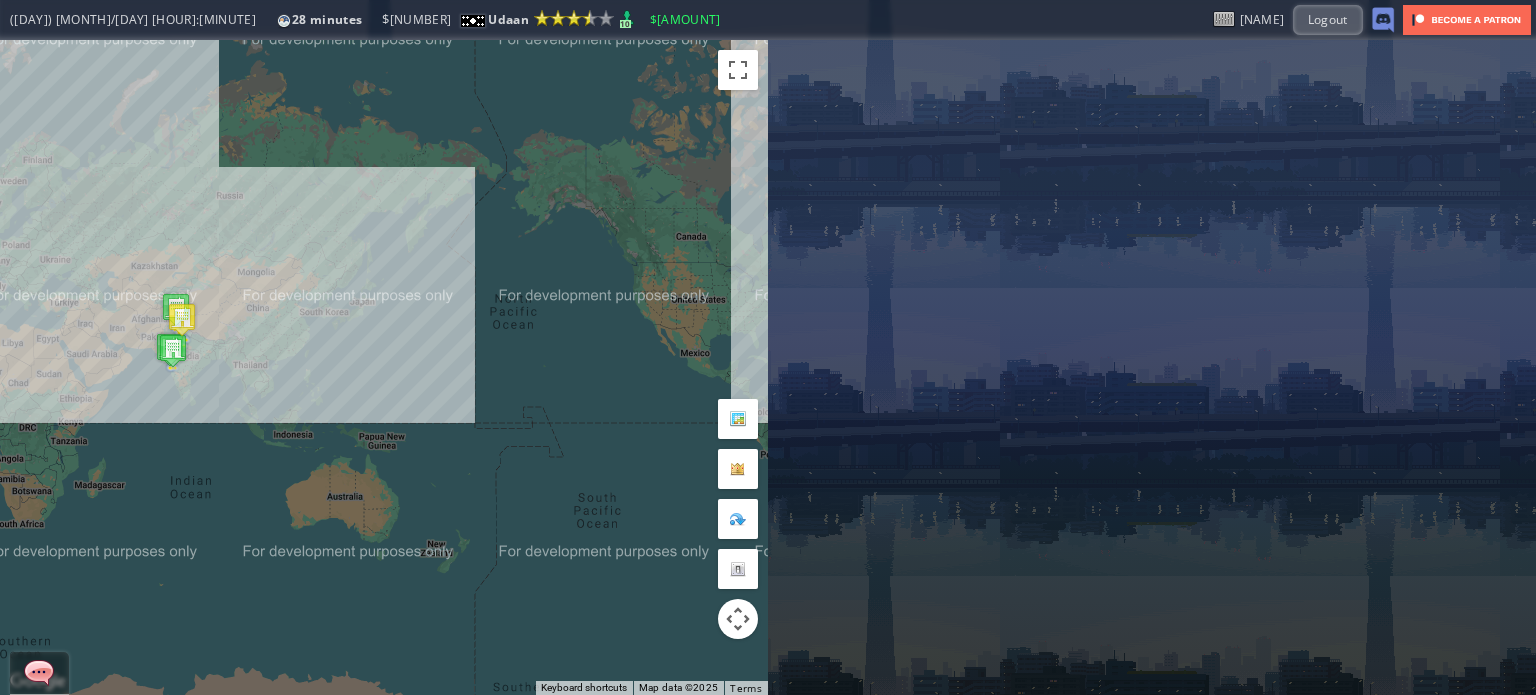 click on "To navigate, press the arrow keys." at bounding box center (384, 367) 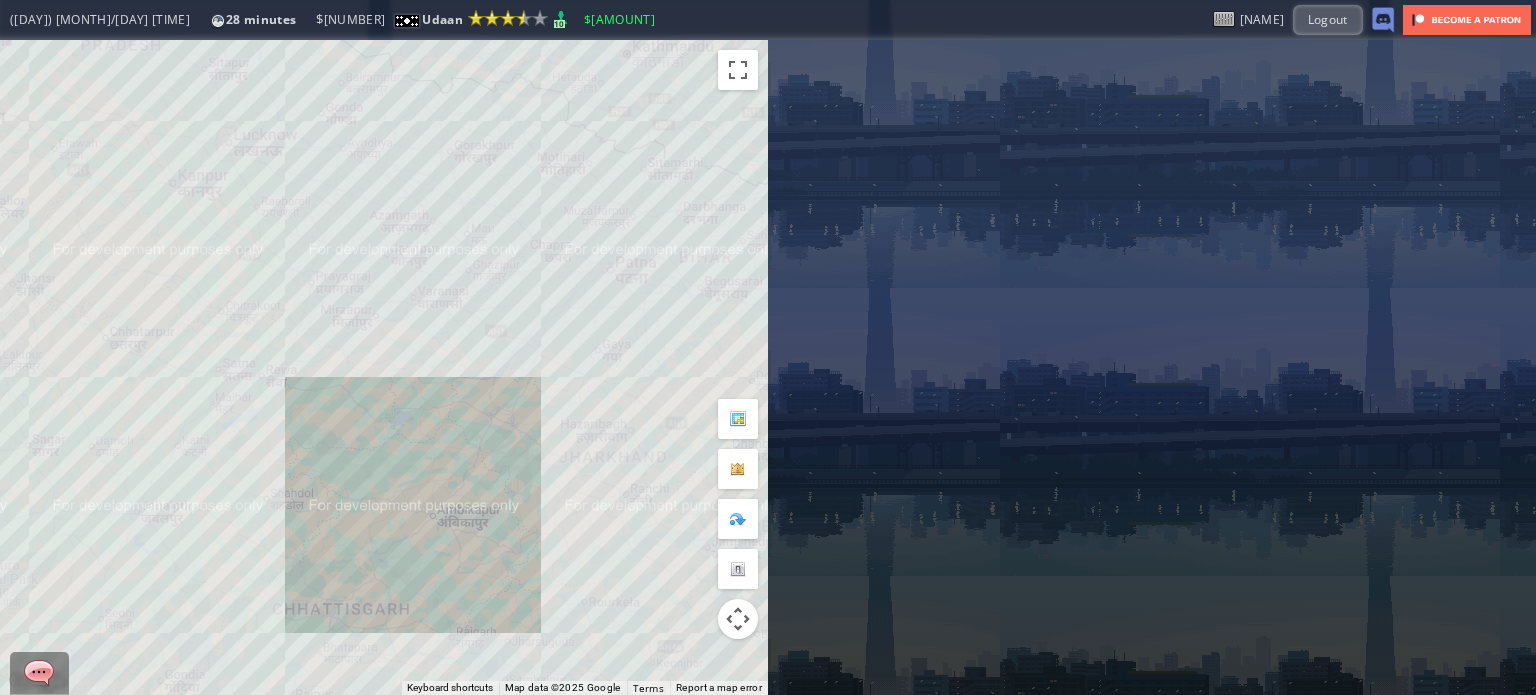 click on "To navigate, press the arrow keys." at bounding box center [384, 367] 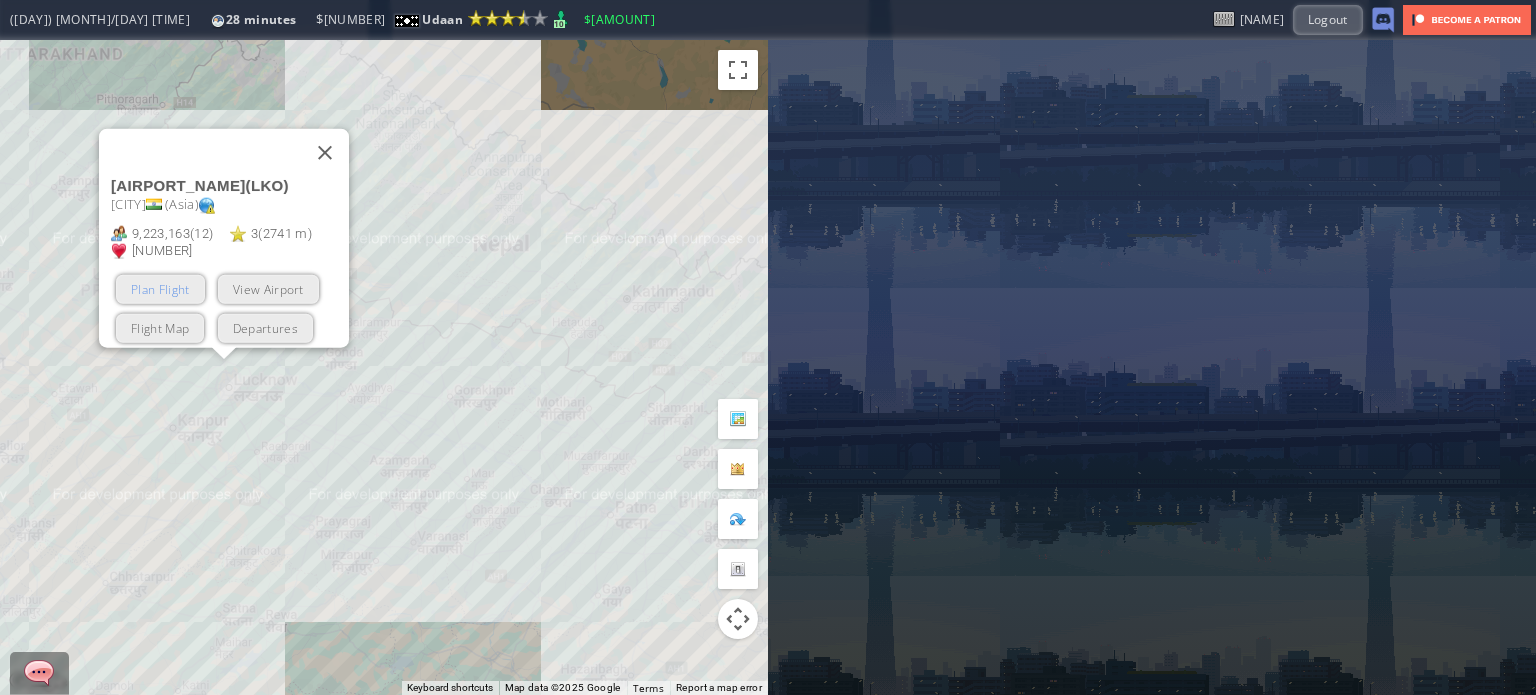 click on "Plan Flight" at bounding box center [160, 288] 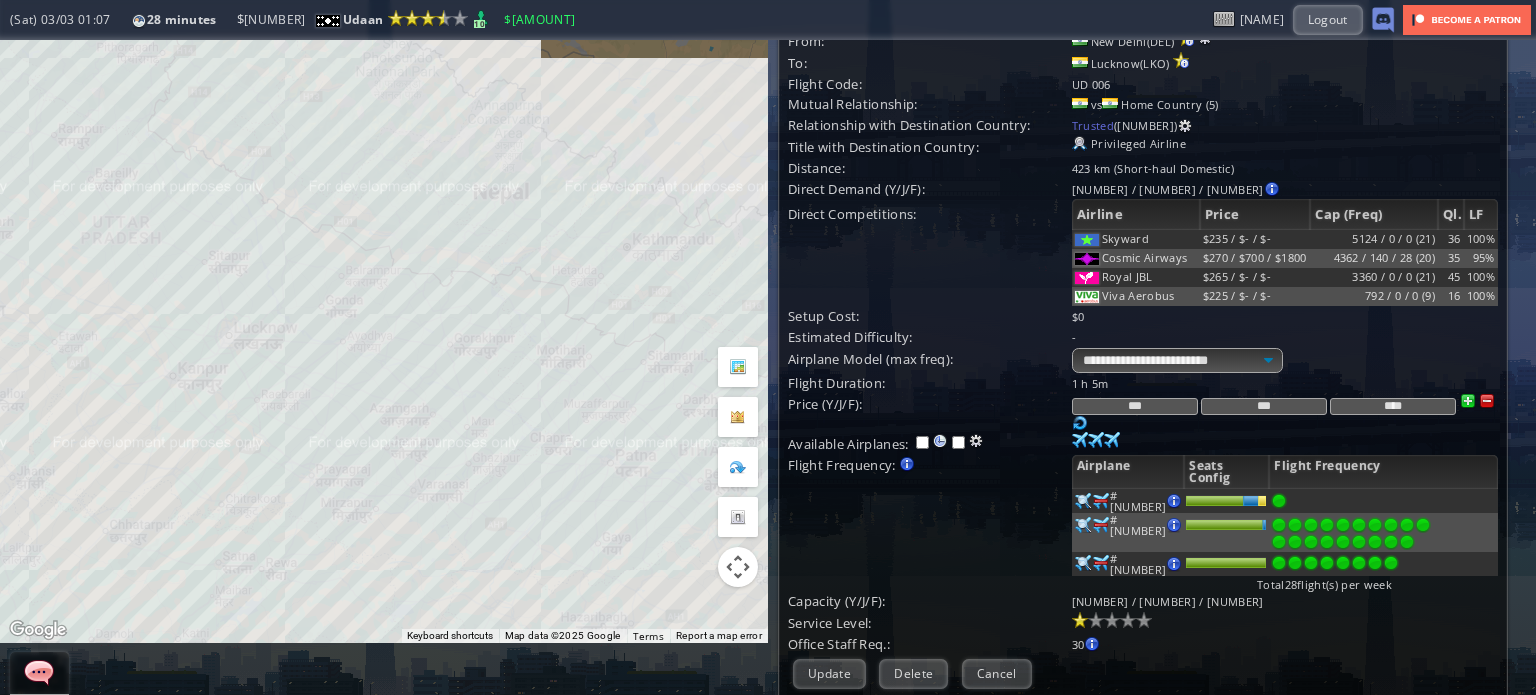 scroll, scrollTop: 0, scrollLeft: 0, axis: both 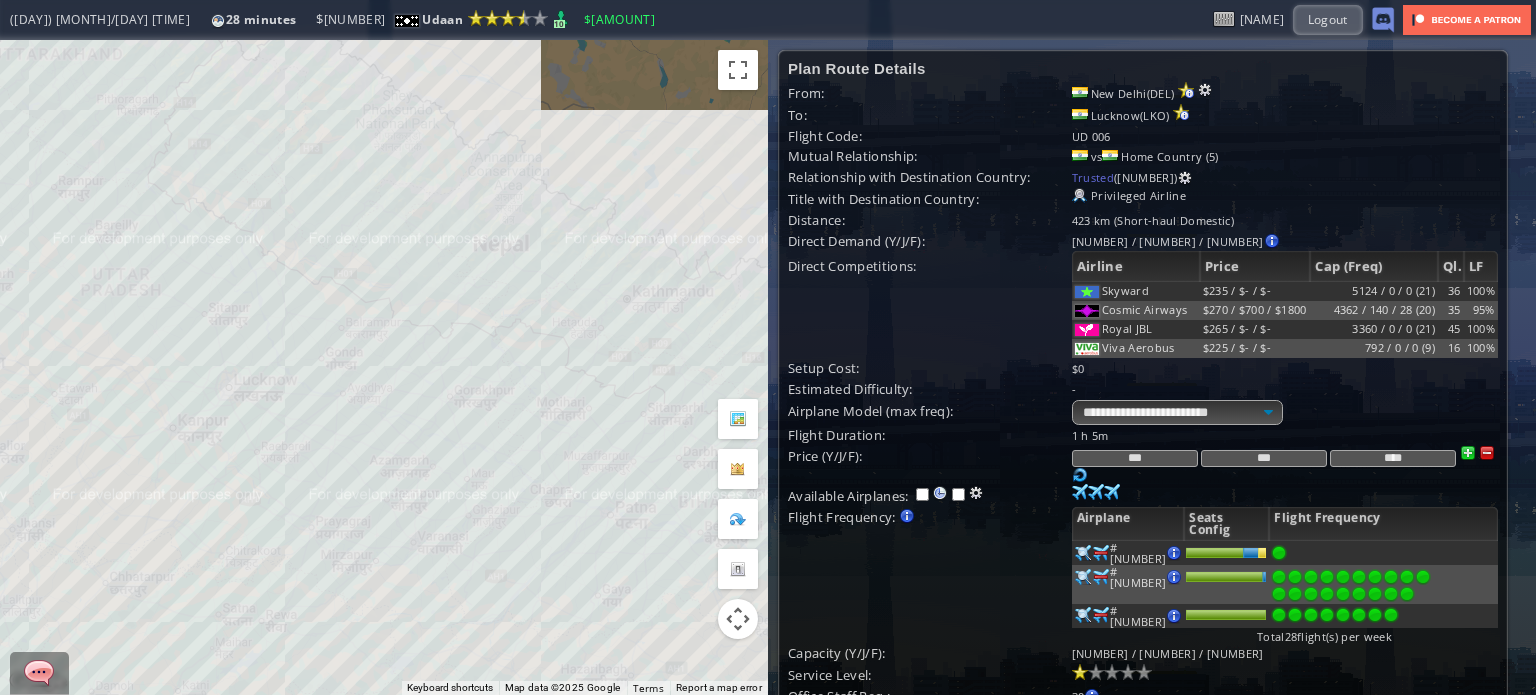 click at bounding box center [1080, 475] 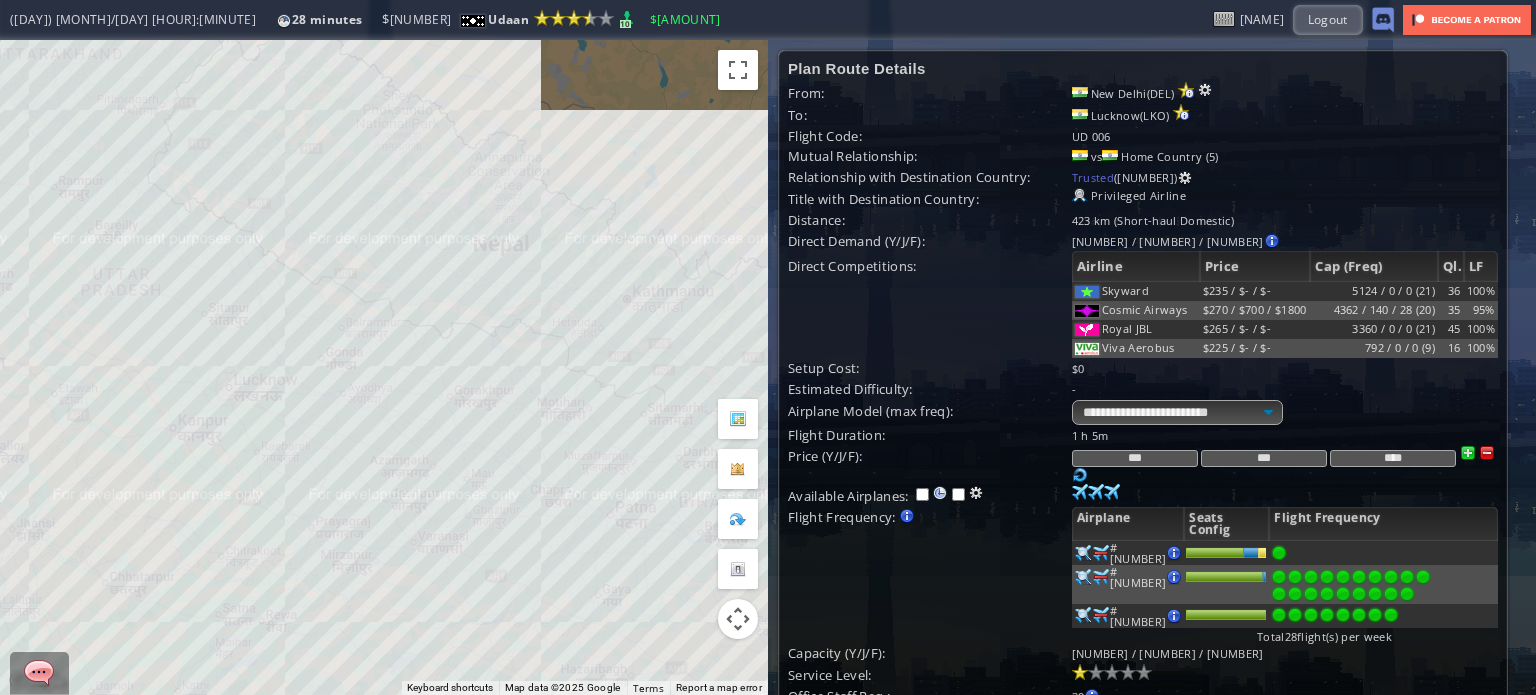 drag, startPoint x: 1160, startPoint y: 462, endPoint x: 1148, endPoint y: 459, distance: 12.369317 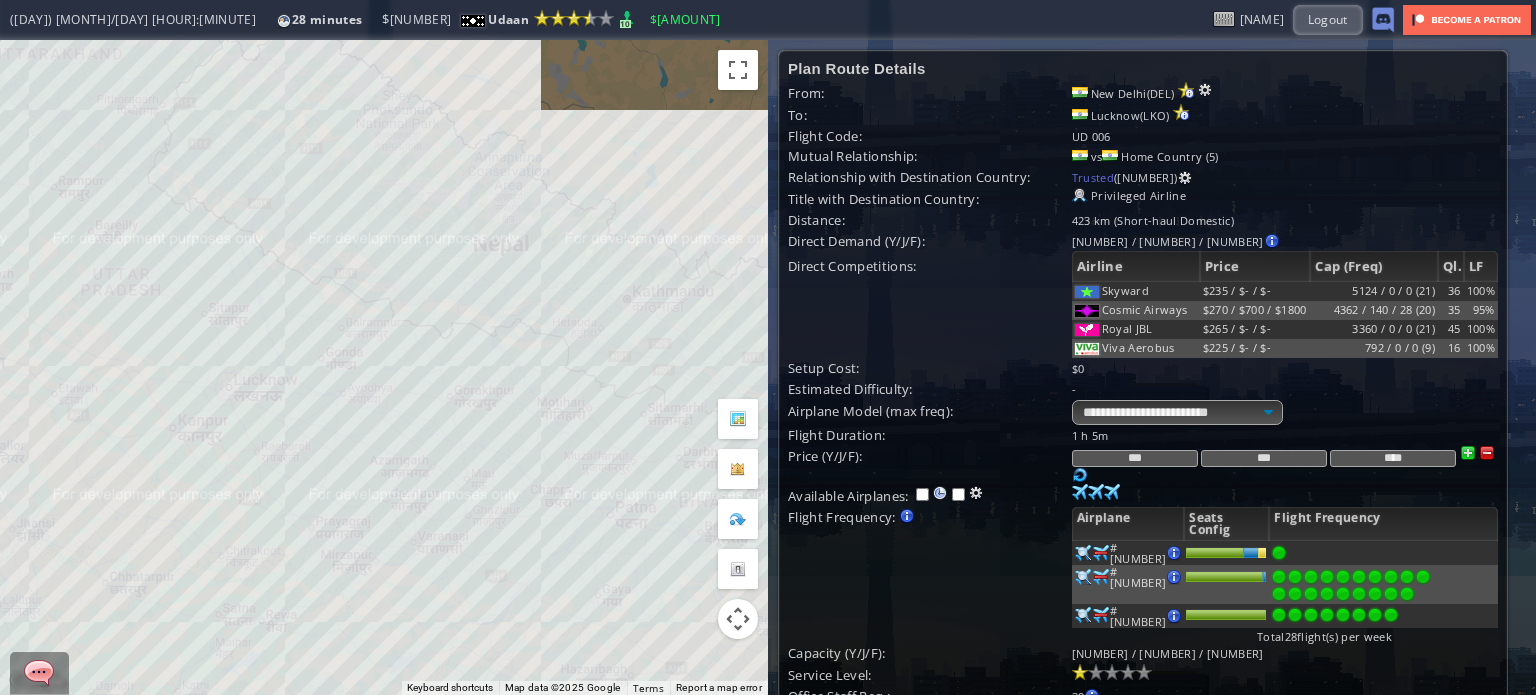 click on "***" at bounding box center [1135, 458] 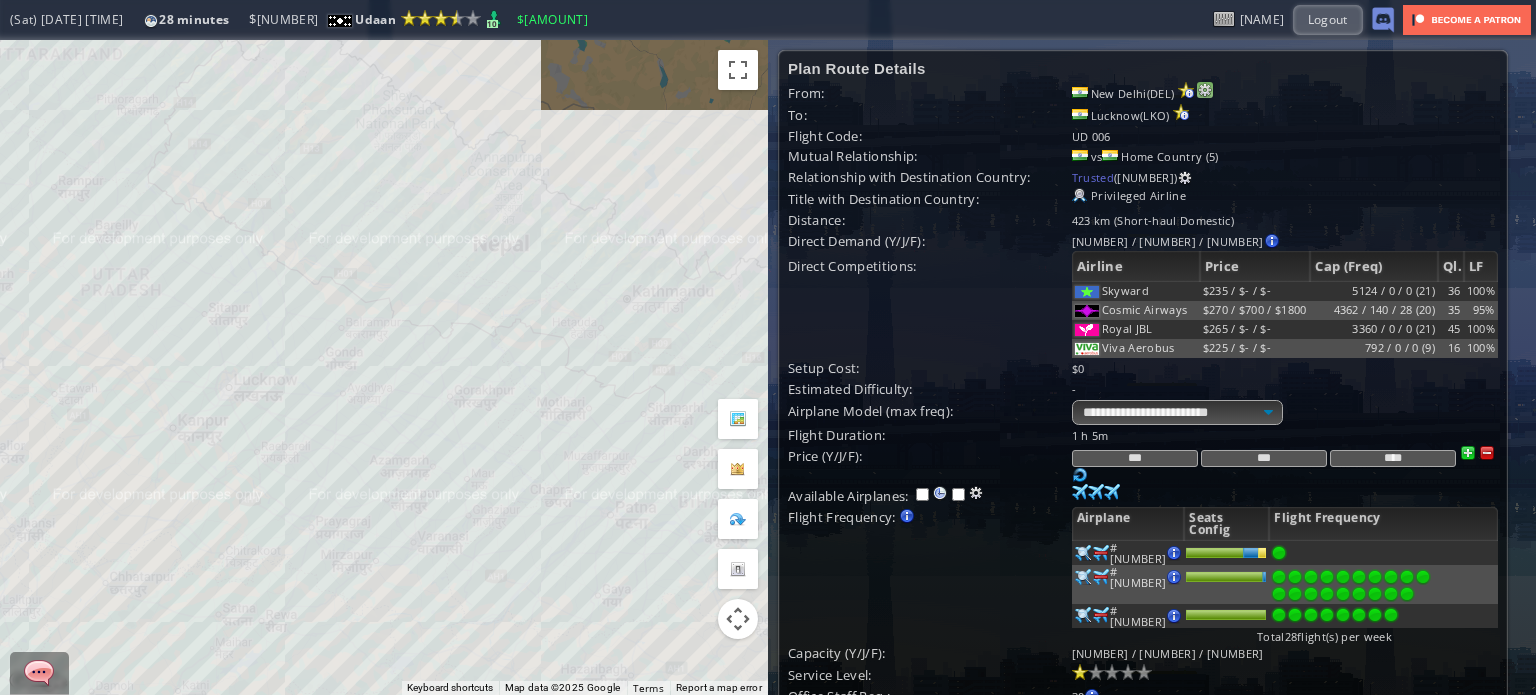 type on "***" 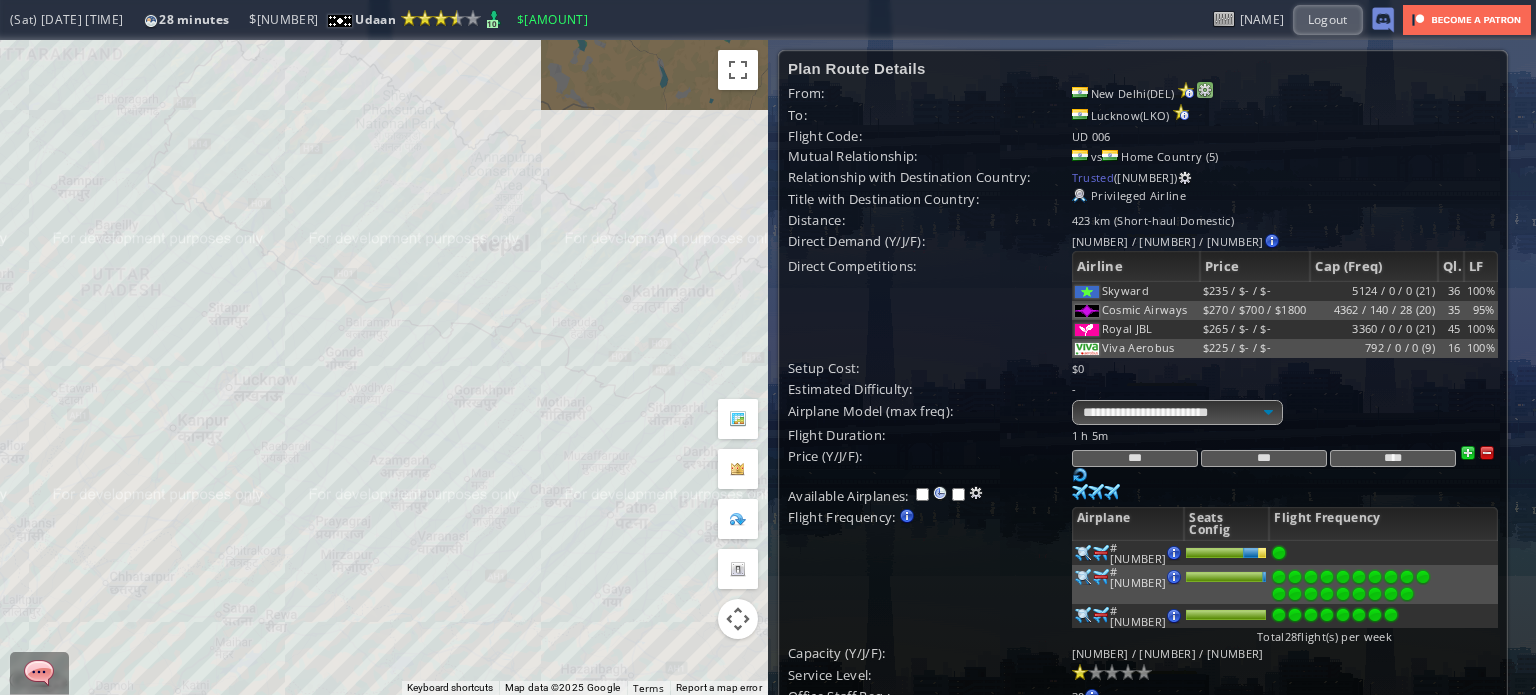 click at bounding box center (1205, 90) 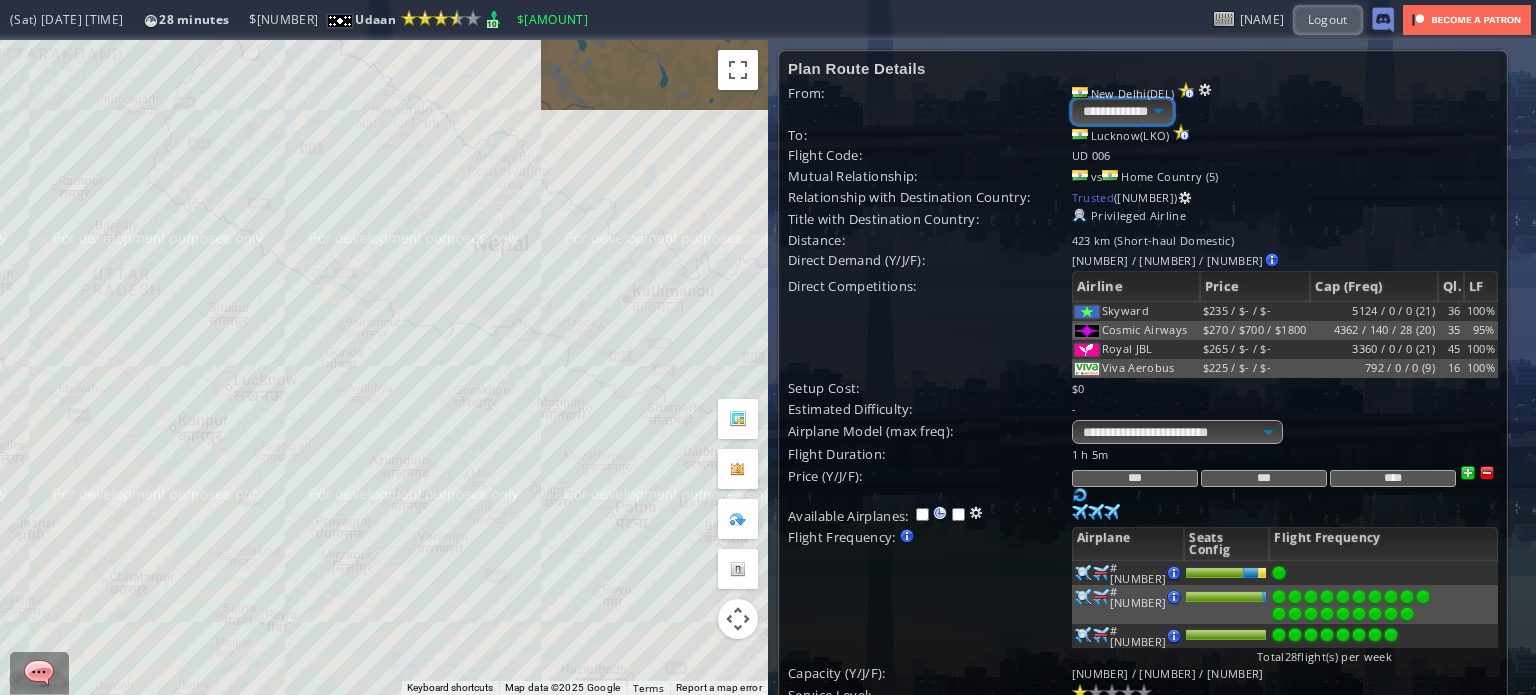 click on "**********" at bounding box center (1122, 111) 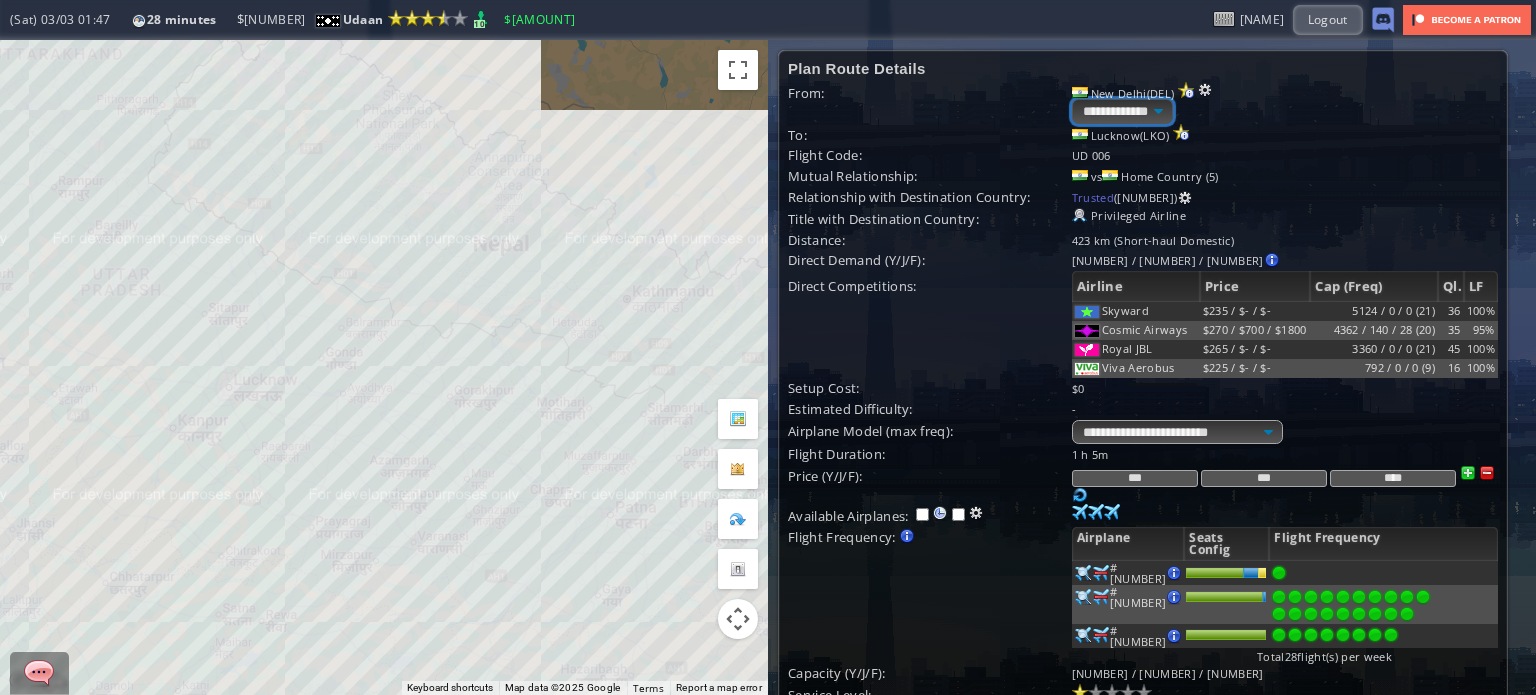select on "****" 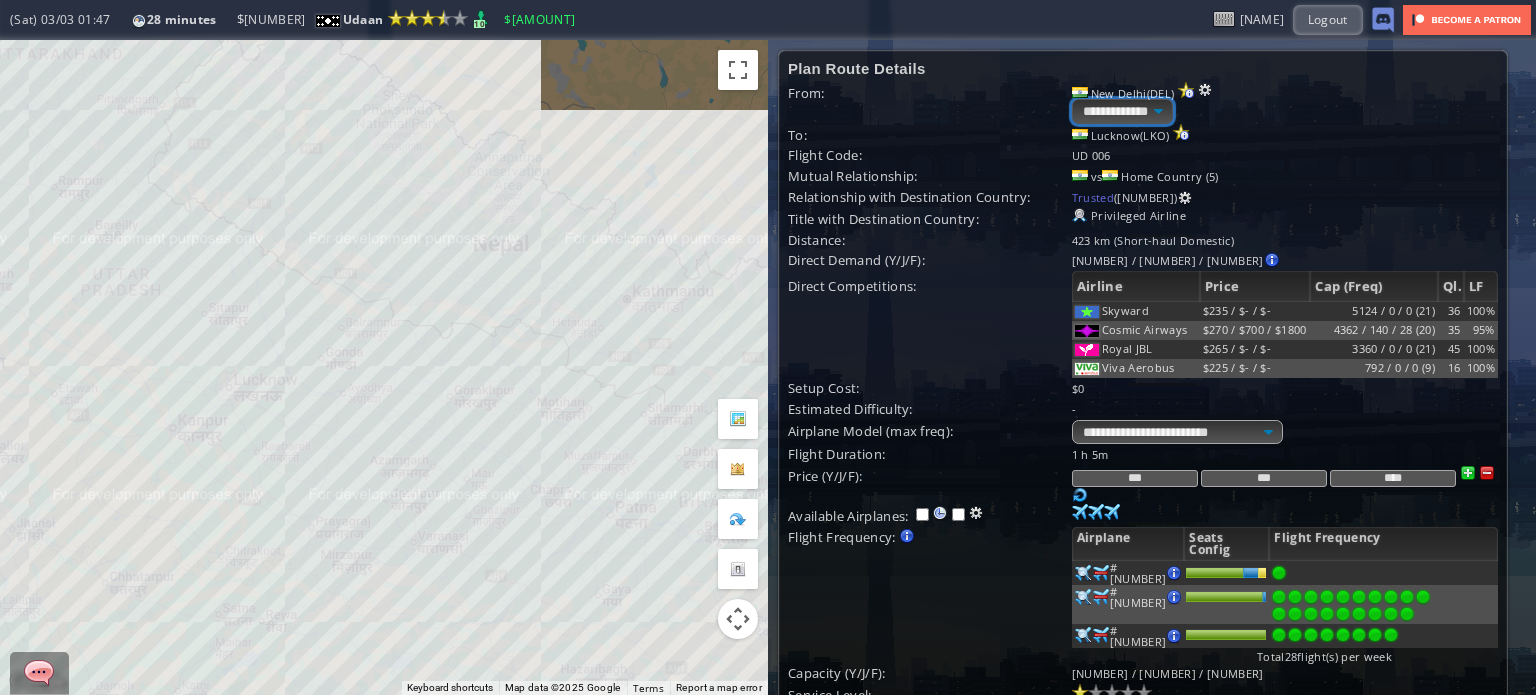 click on "**********" at bounding box center (1122, 111) 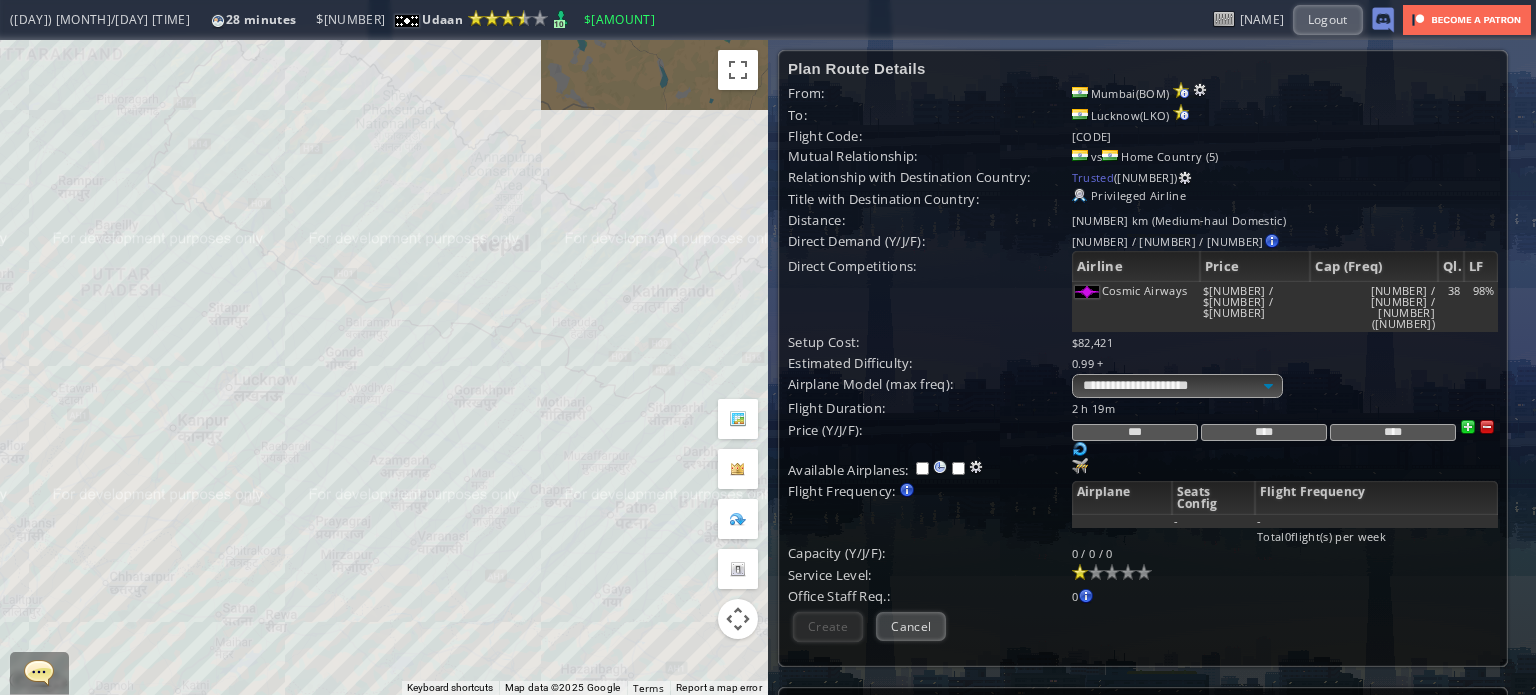 click at bounding box center (1487, 427) 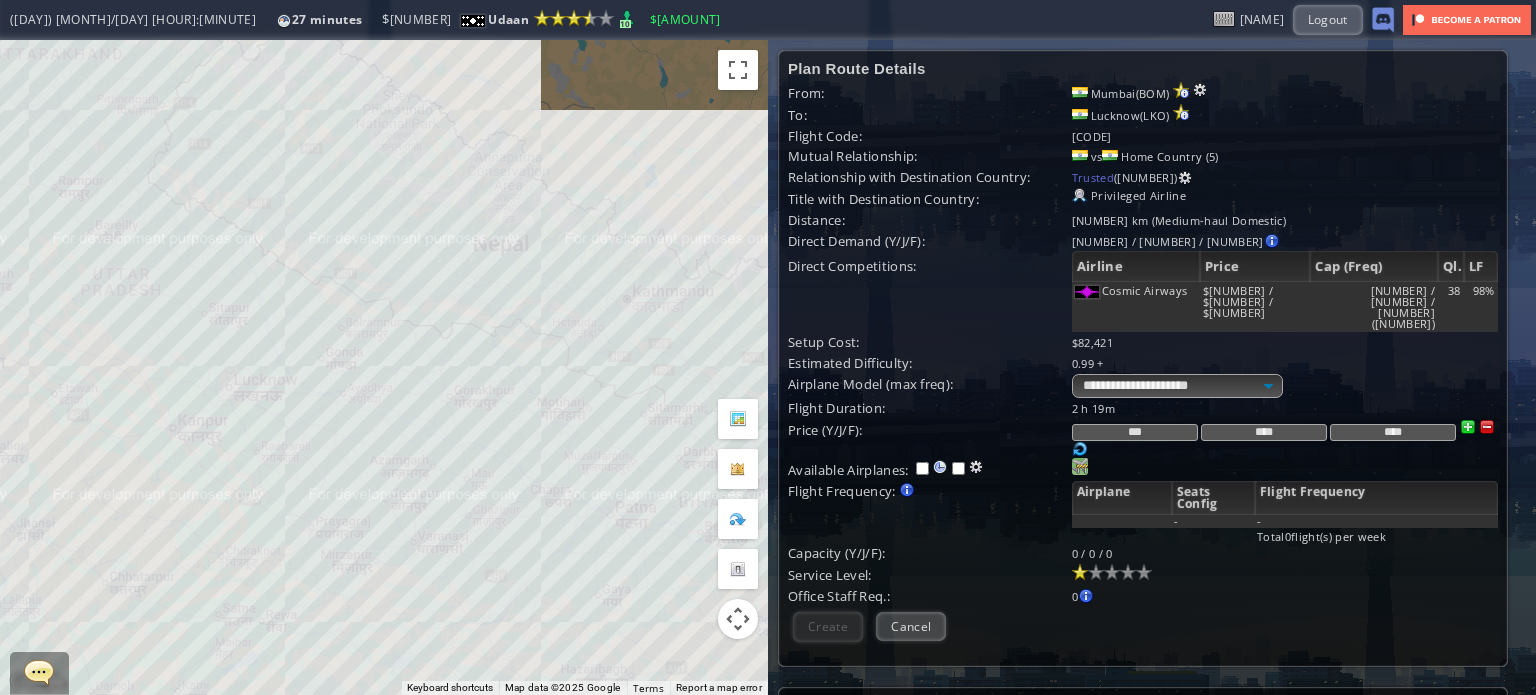 click at bounding box center (1080, 466) 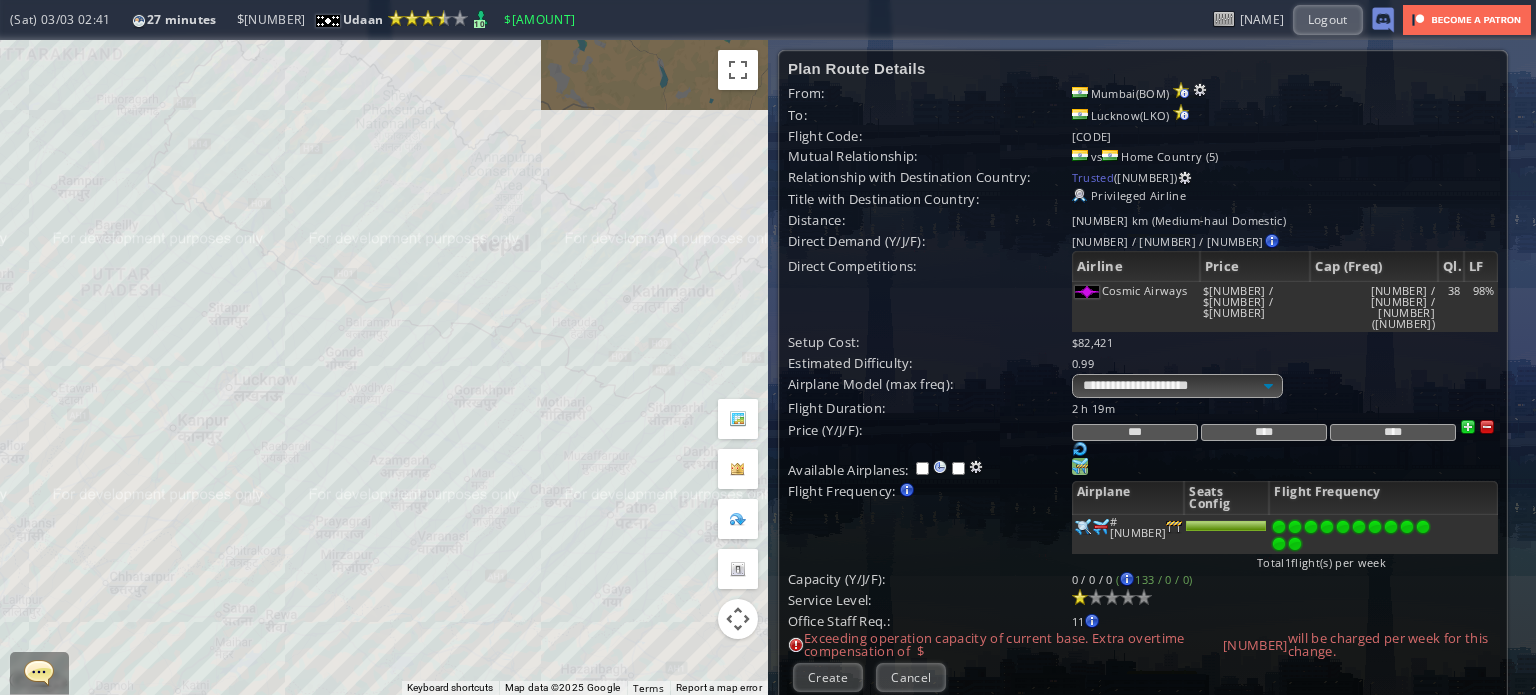 click at bounding box center [1295, 544] 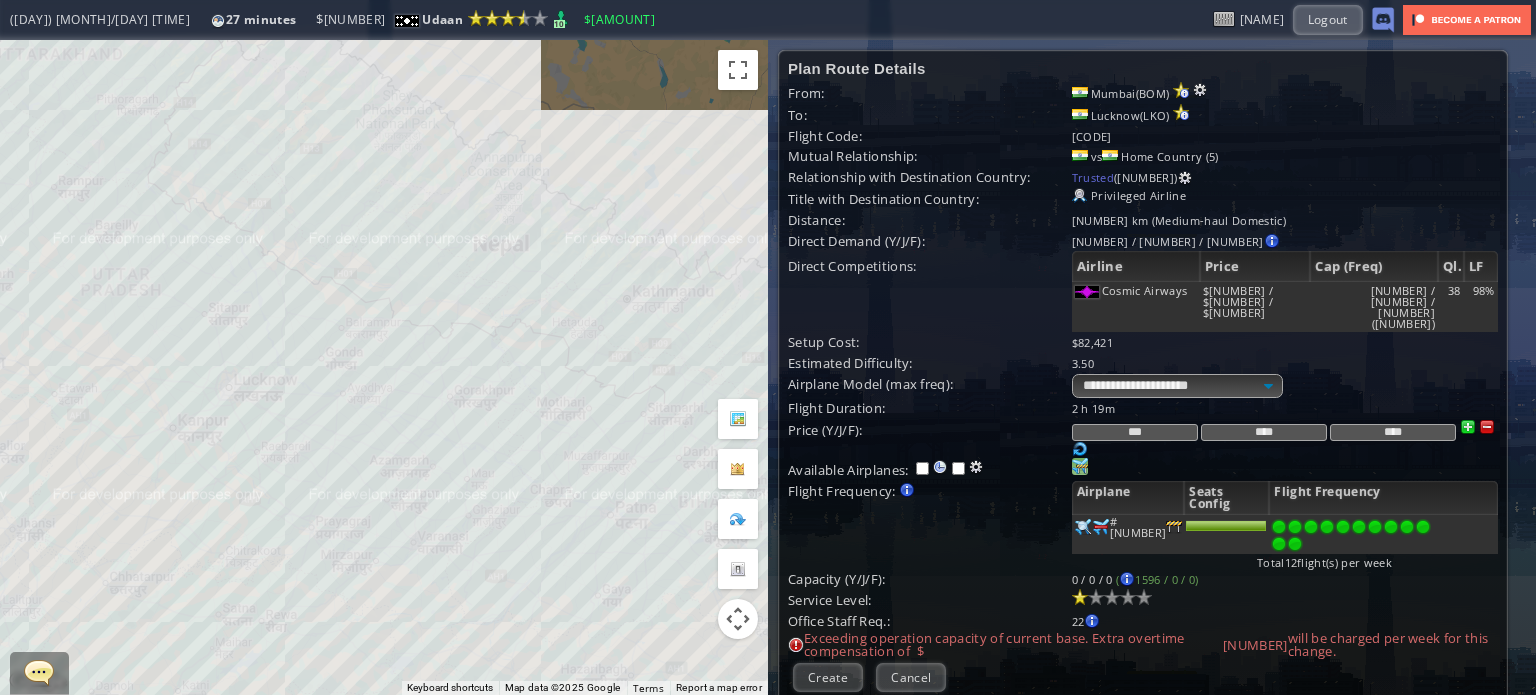 drag, startPoint x: 1153, startPoint y: 405, endPoint x: 1141, endPoint y: 405, distance: 12 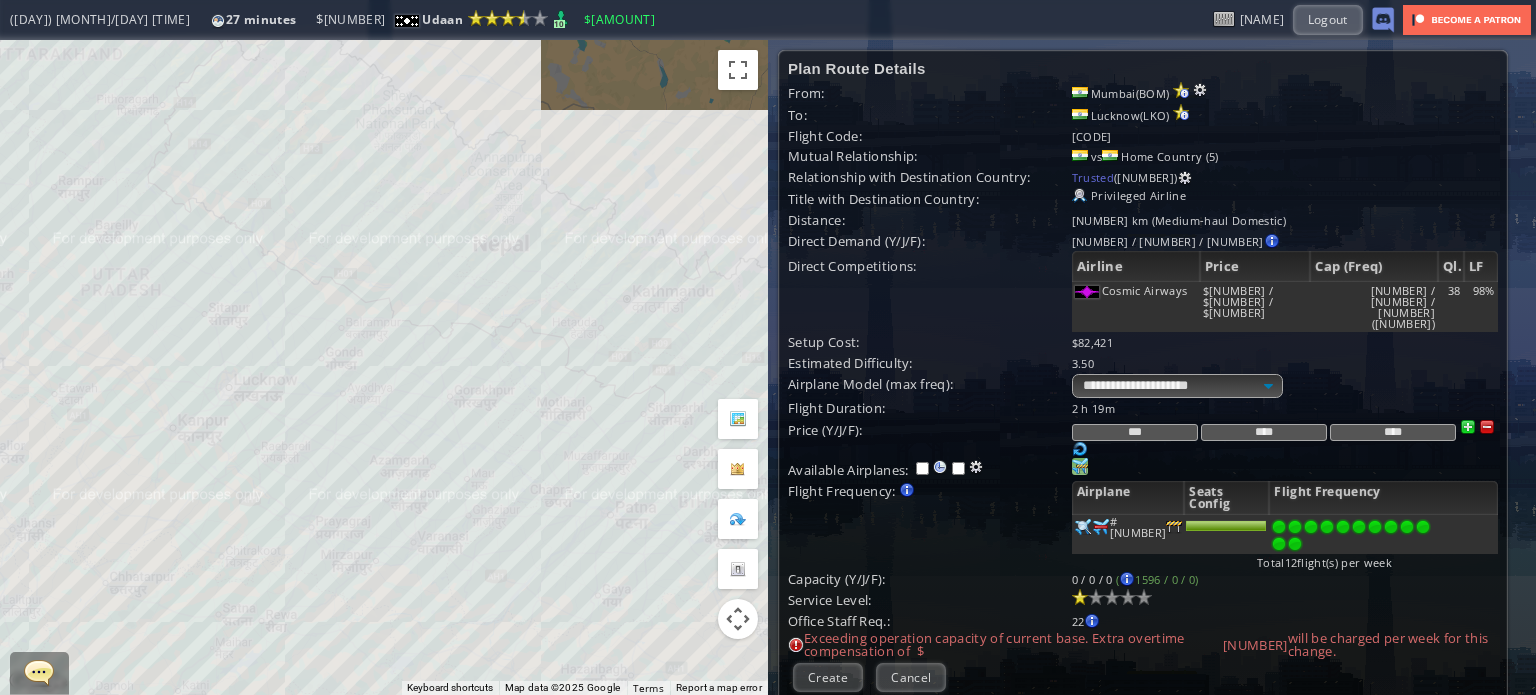 click on "***" at bounding box center [1135, 432] 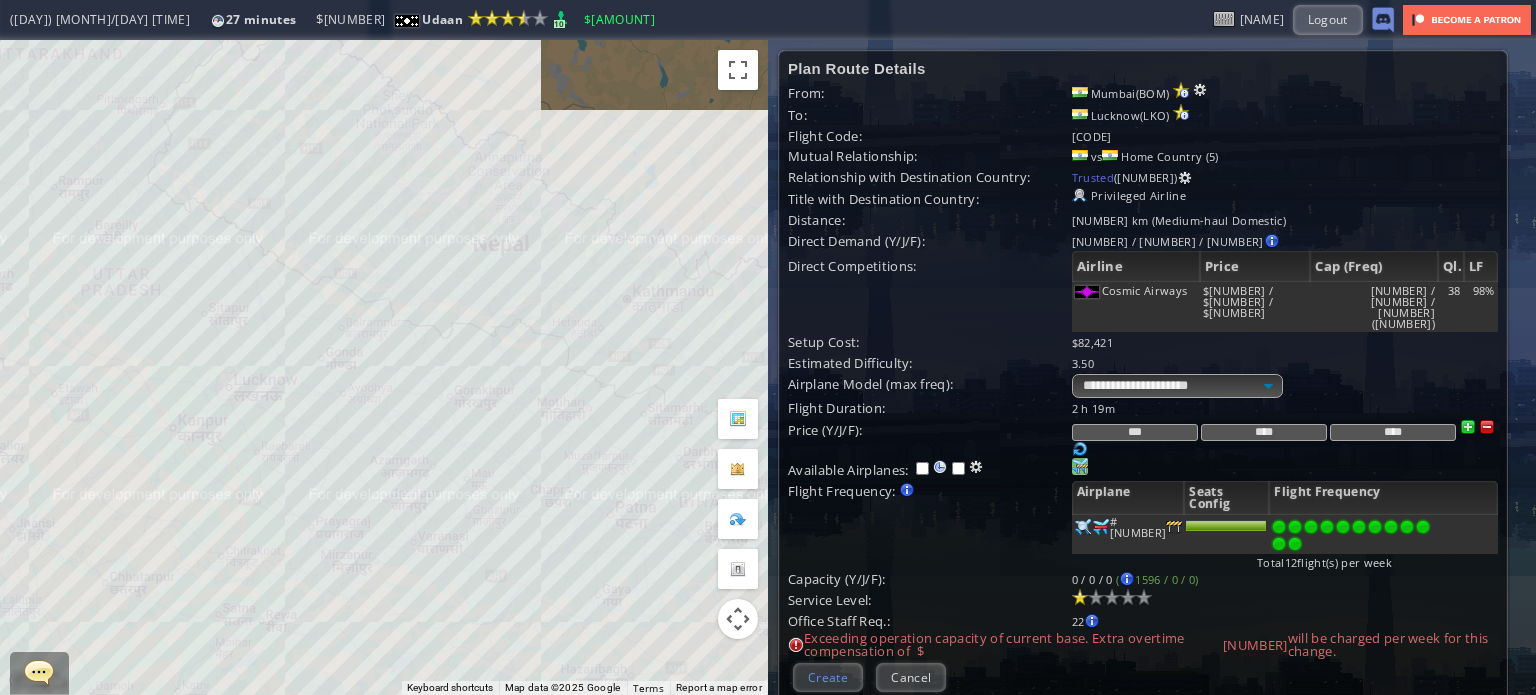type on "***" 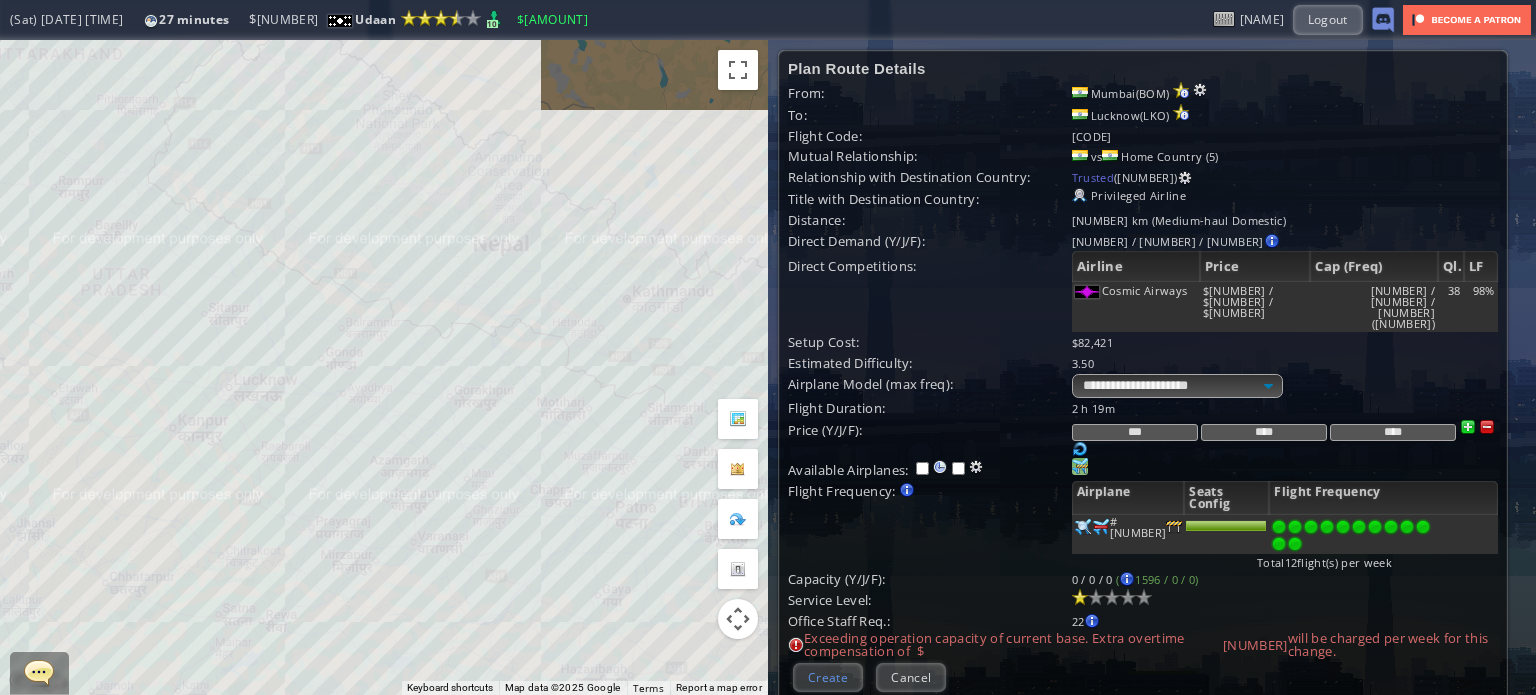 click on "Create" at bounding box center [828, 677] 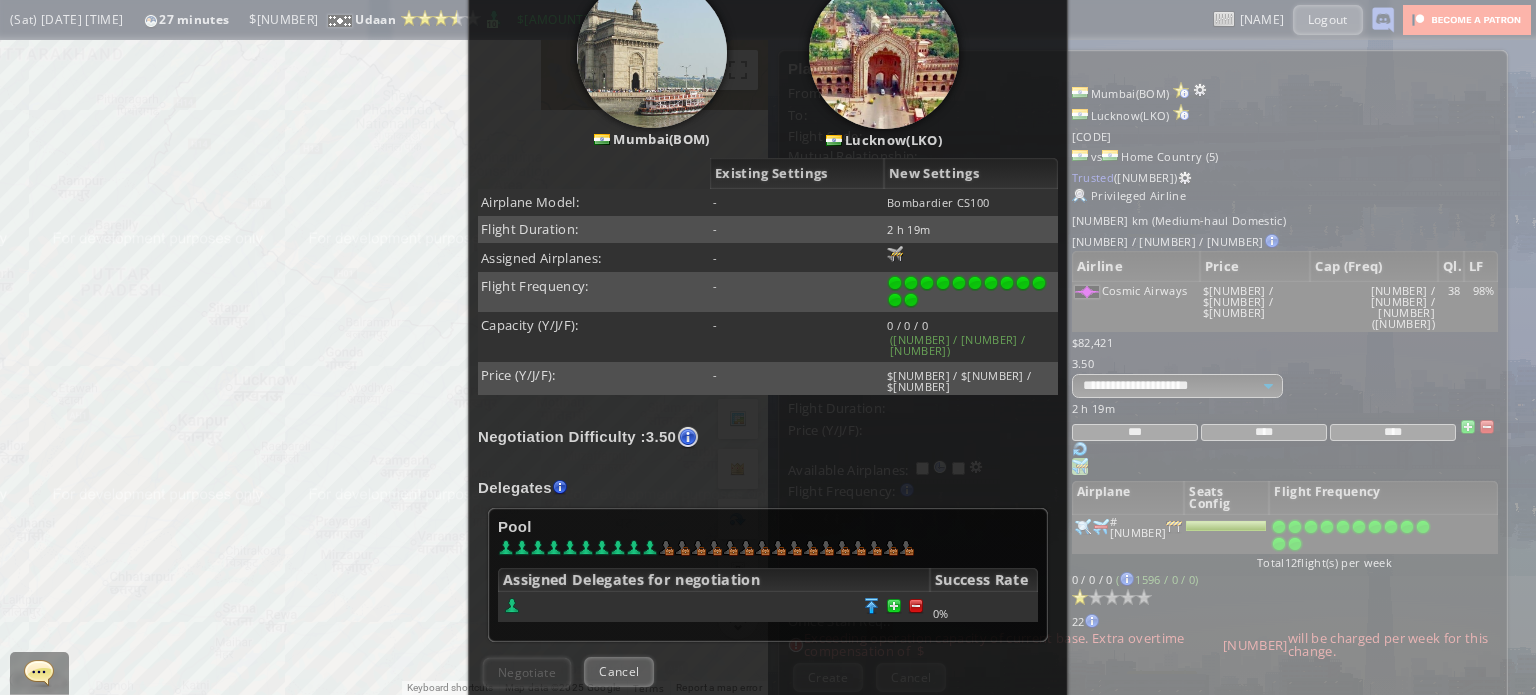 scroll, scrollTop: 300, scrollLeft: 0, axis: vertical 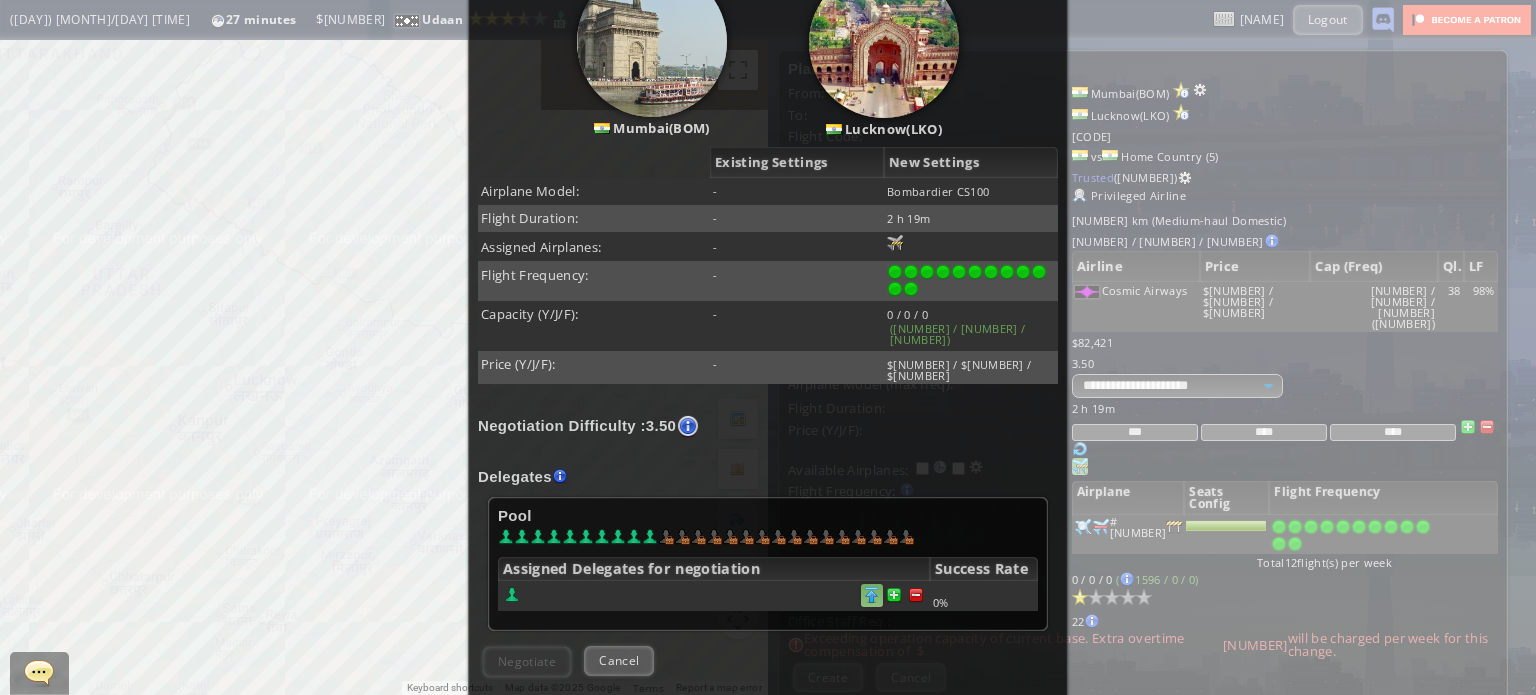 click at bounding box center (916, 595) 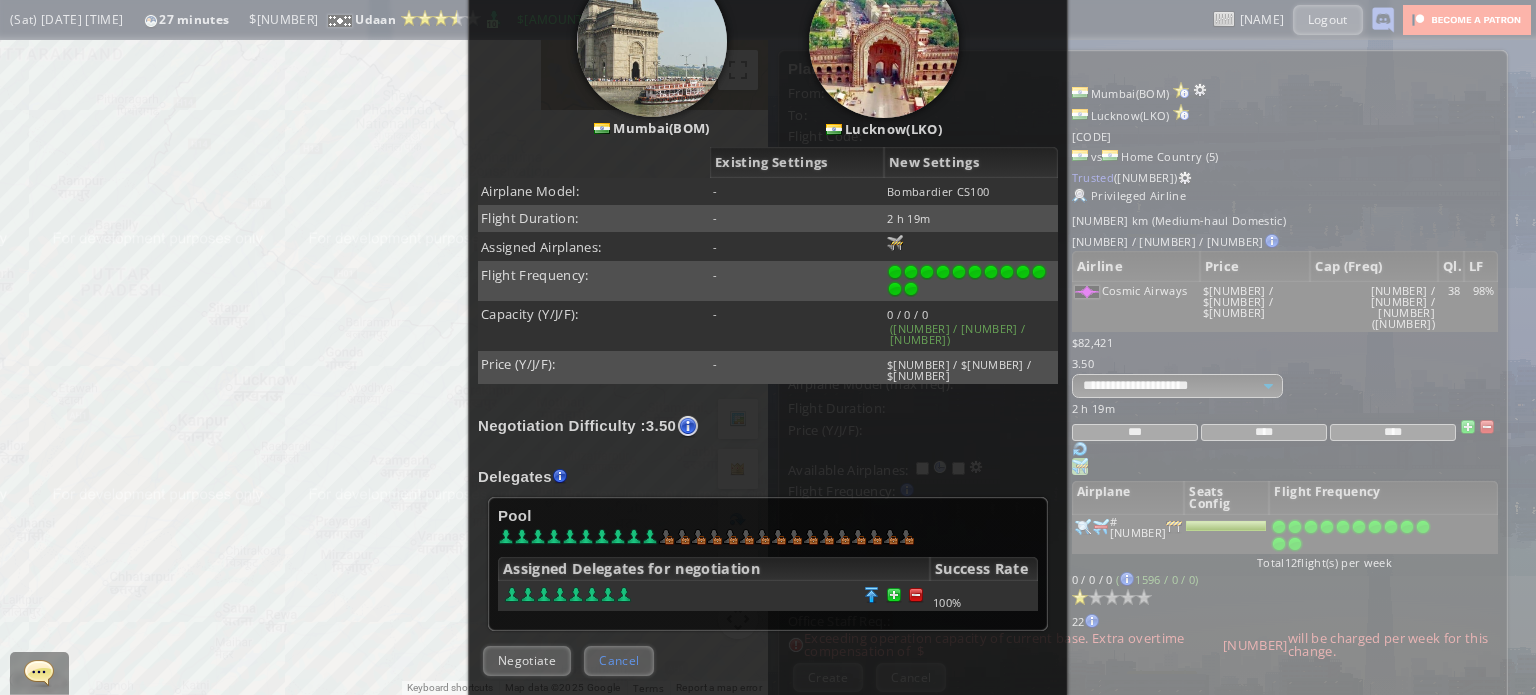 click on "Cancel" at bounding box center [619, 660] 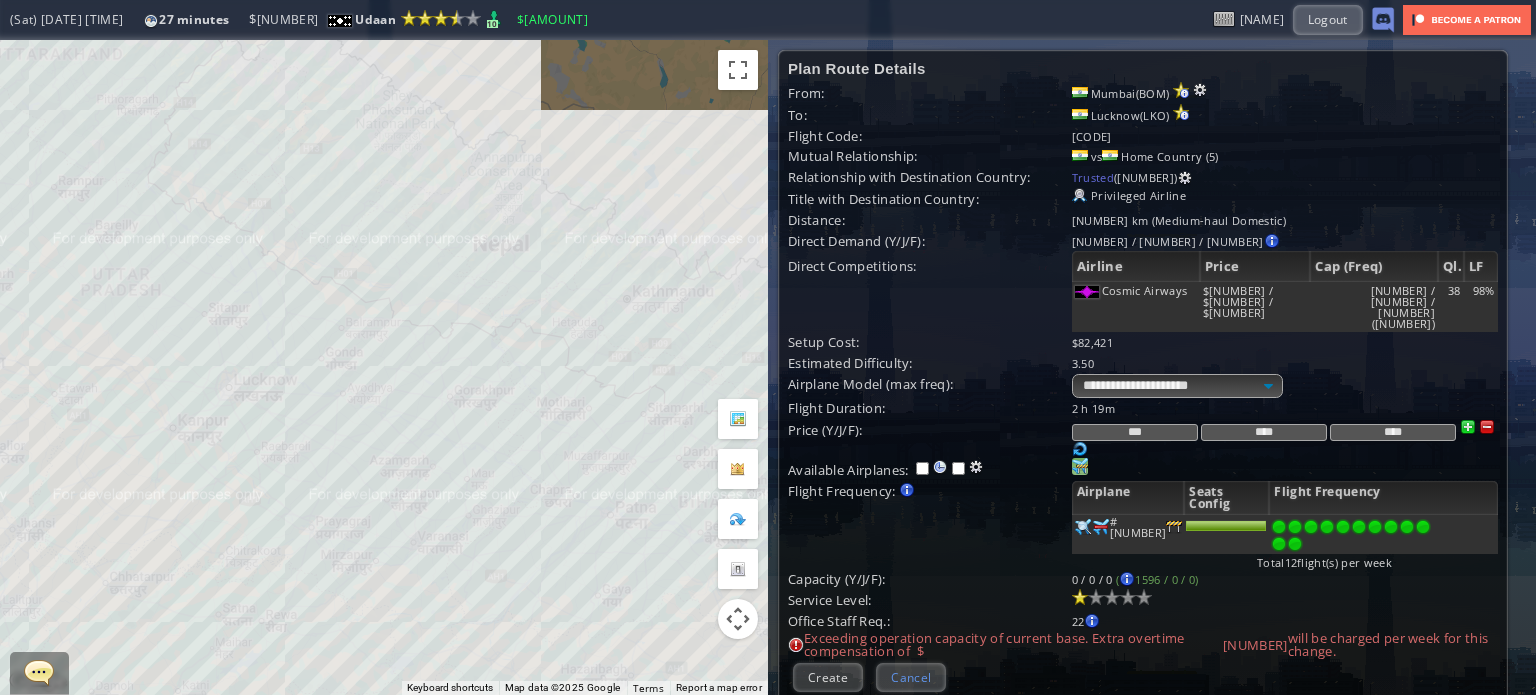 click on "Cancel" at bounding box center (911, 677) 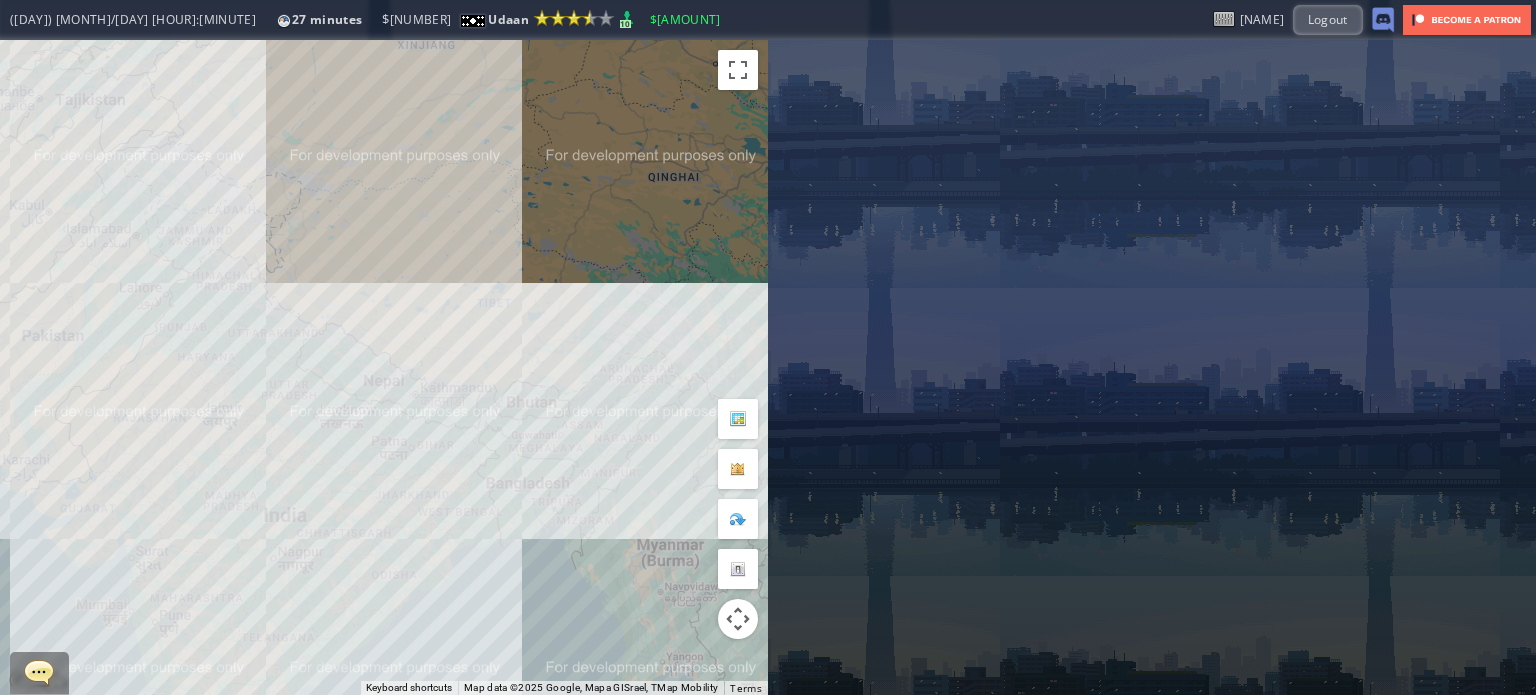 click on "To navigate, press the arrow keys." at bounding box center [384, 367] 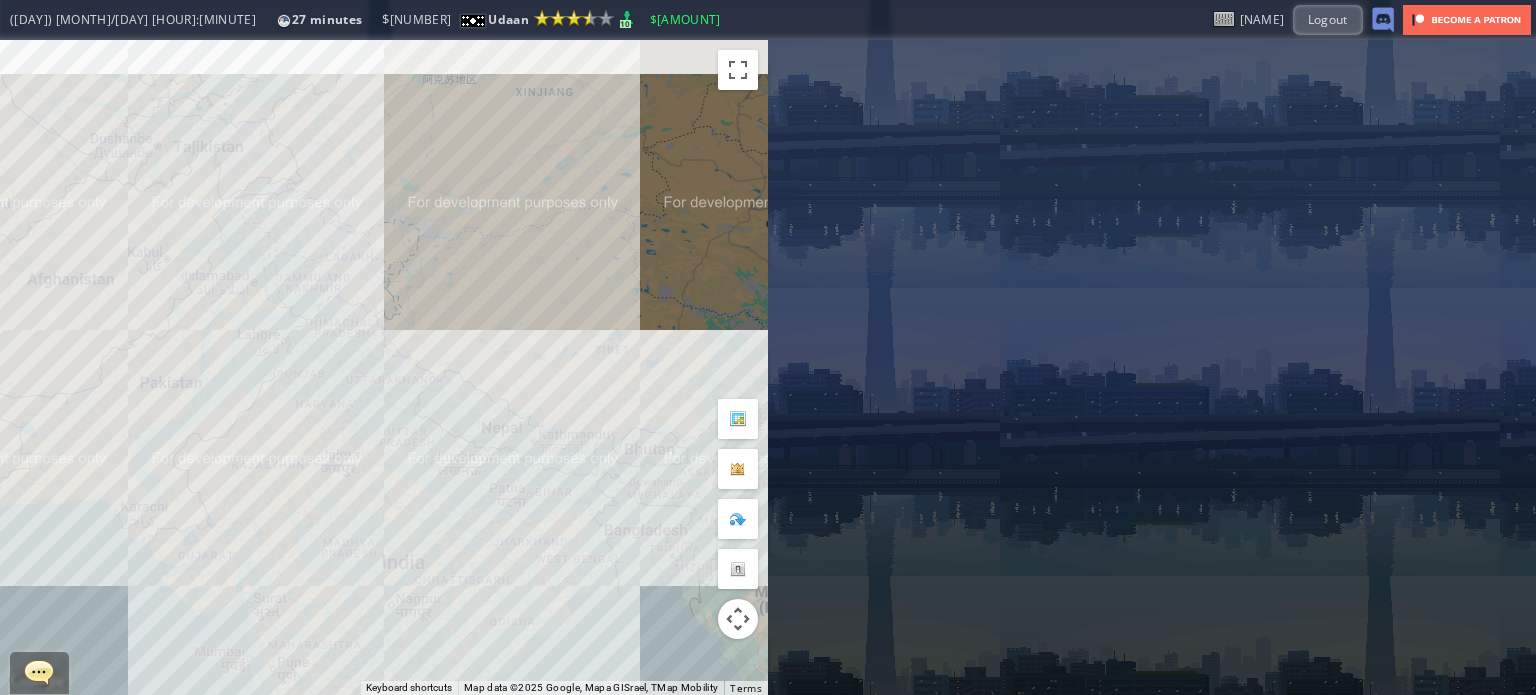 click on "To navigate, press the arrow keys." at bounding box center [384, 367] 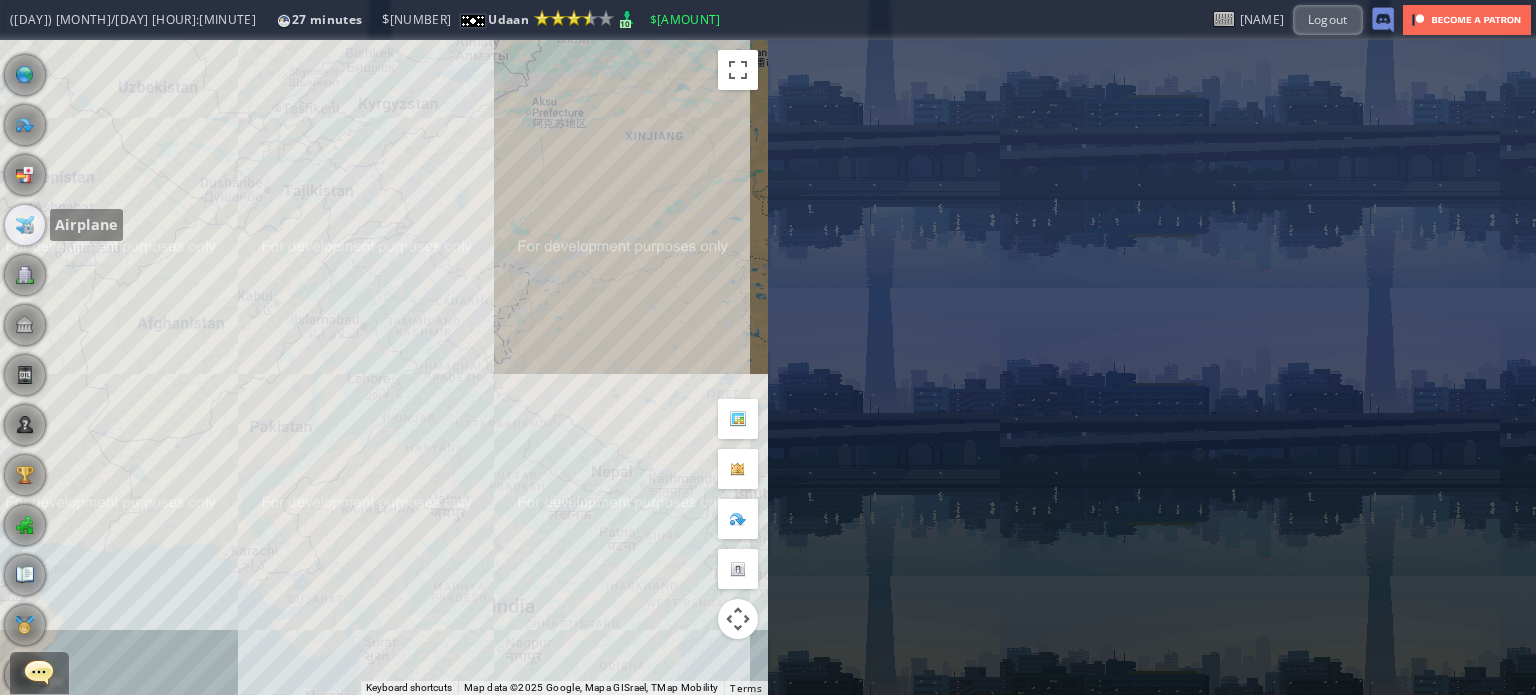 click at bounding box center [25, 225] 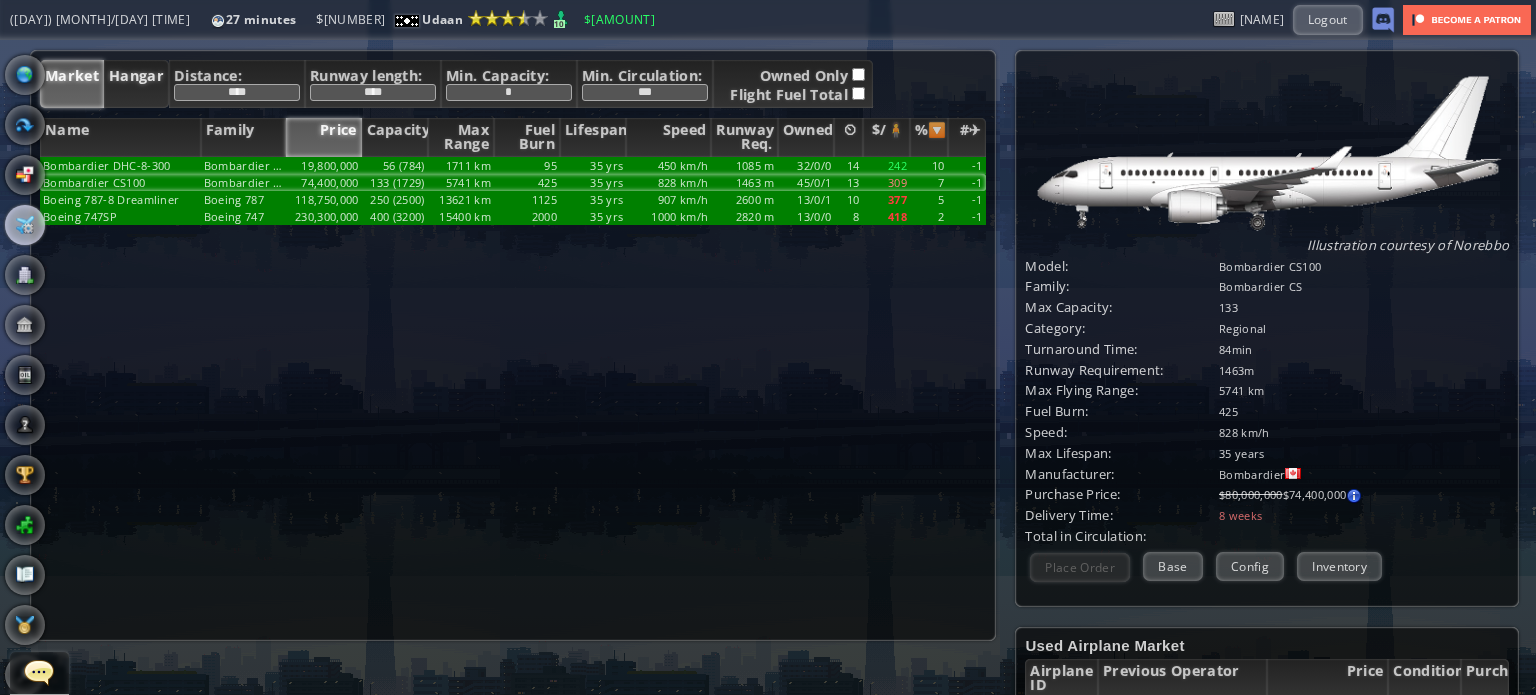 click on "Hangar" at bounding box center (136, 84) 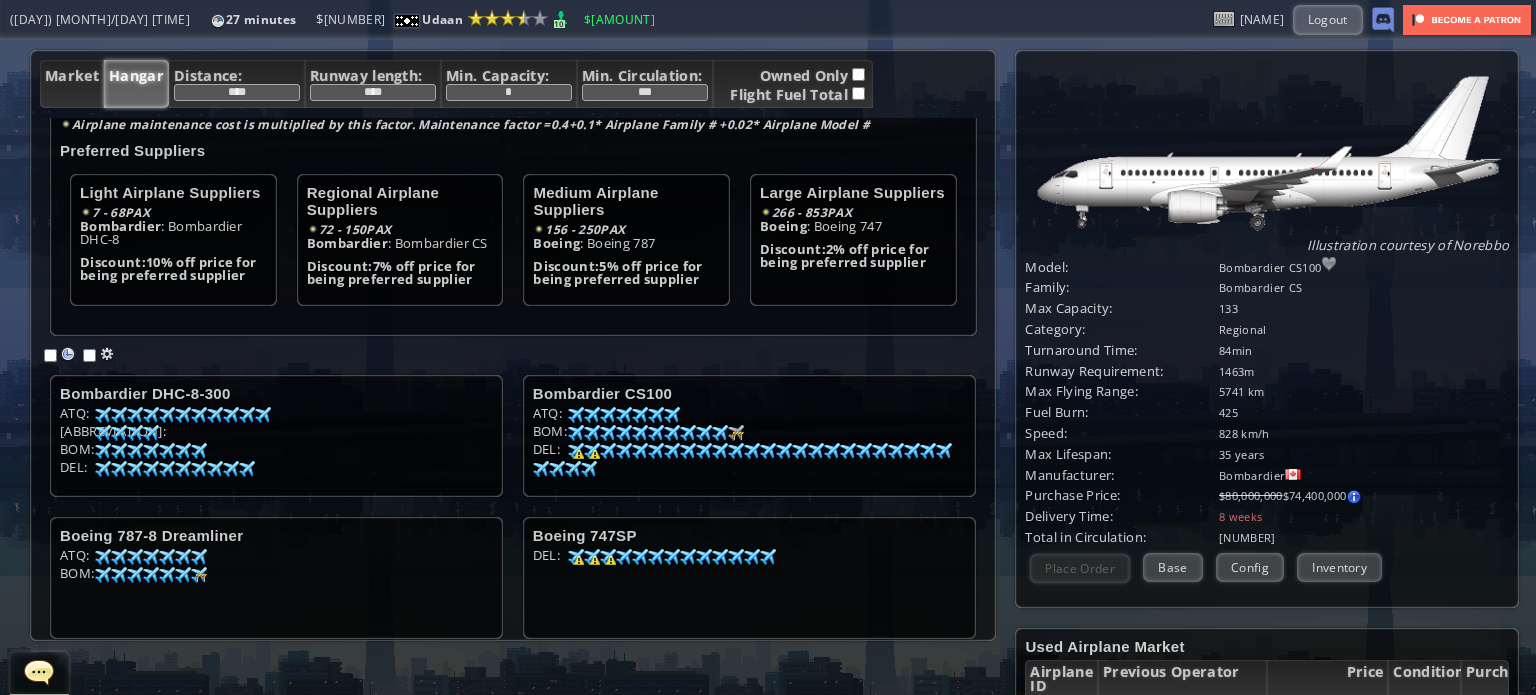 scroll, scrollTop: 104, scrollLeft: 0, axis: vertical 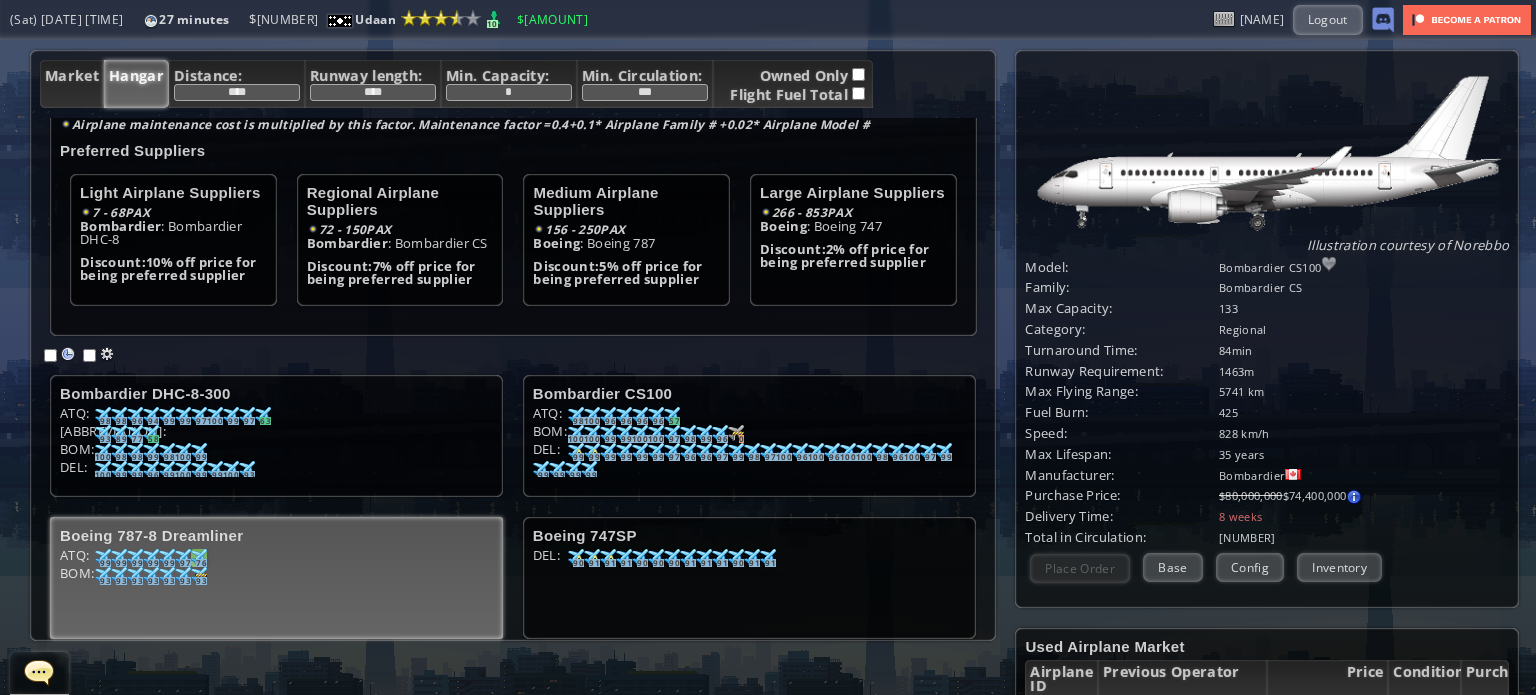 click on "76" at bounding box center [105, 421] 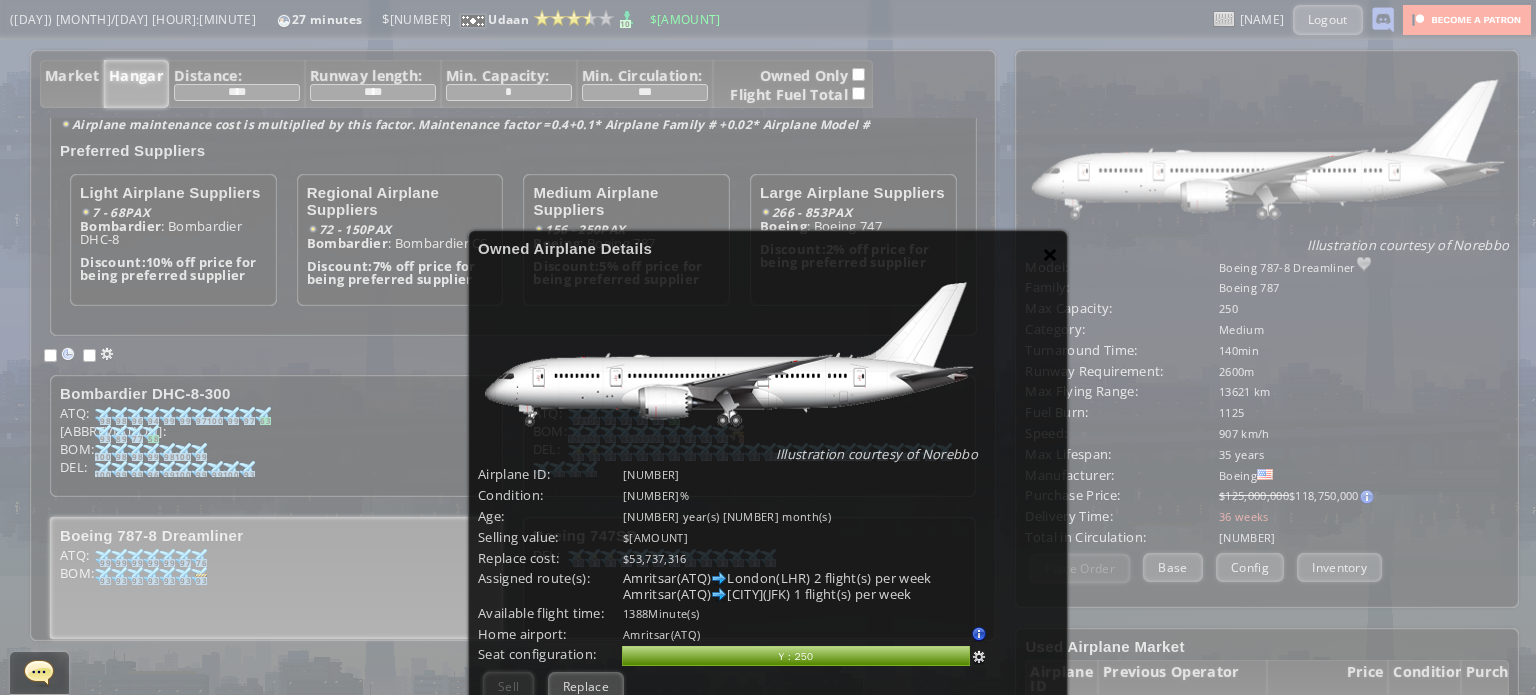 click on "×" at bounding box center [1050, 254] 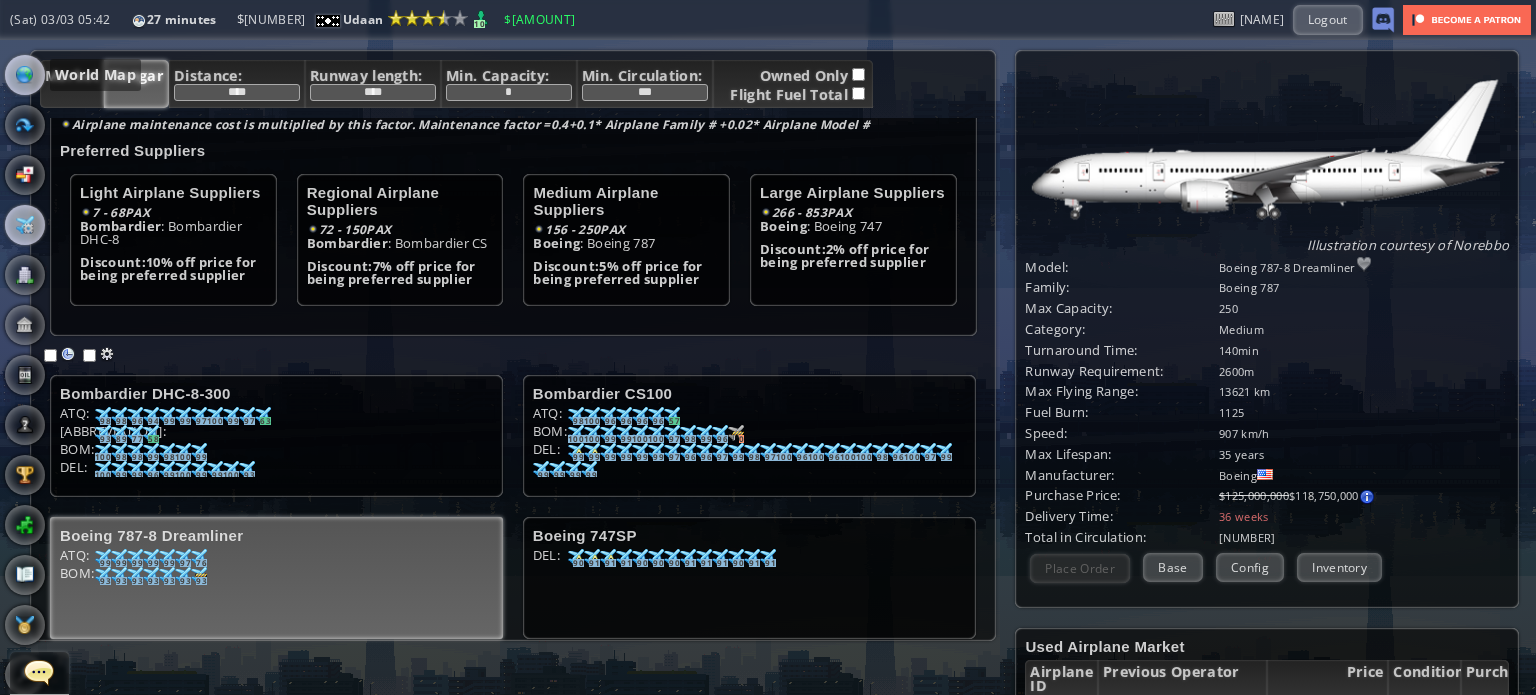 click at bounding box center (25, 75) 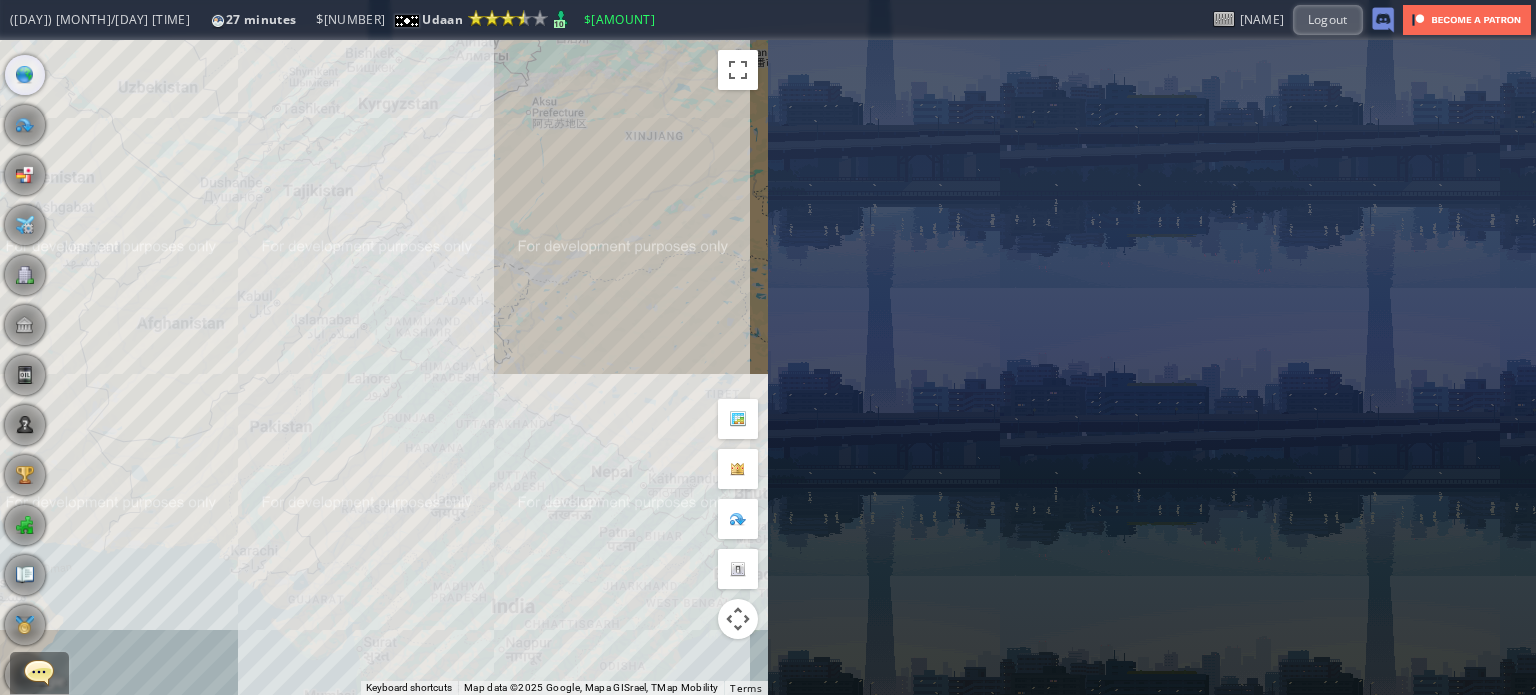drag, startPoint x: 232, startPoint y: 299, endPoint x: 465, endPoint y: 402, distance: 254.75085 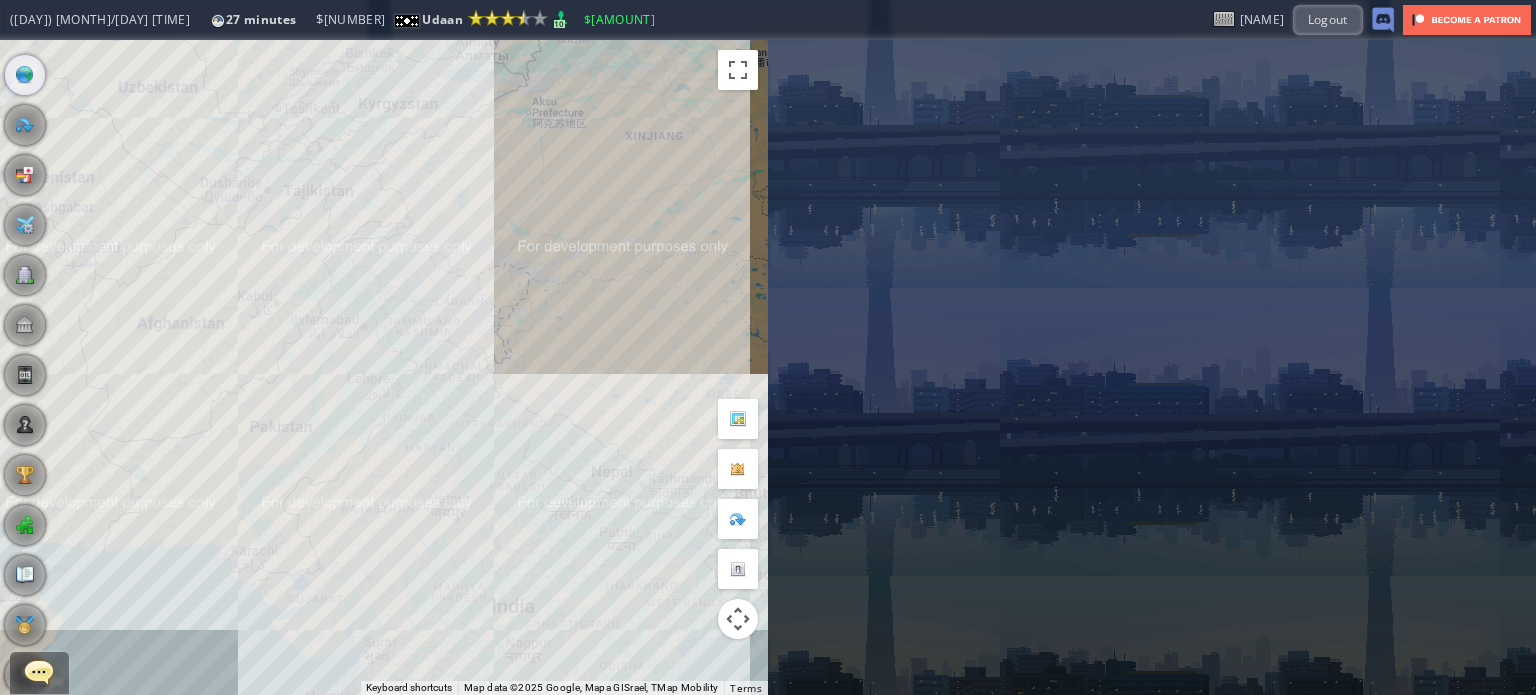 click on "To navigate, press the arrow keys." at bounding box center [384, 367] 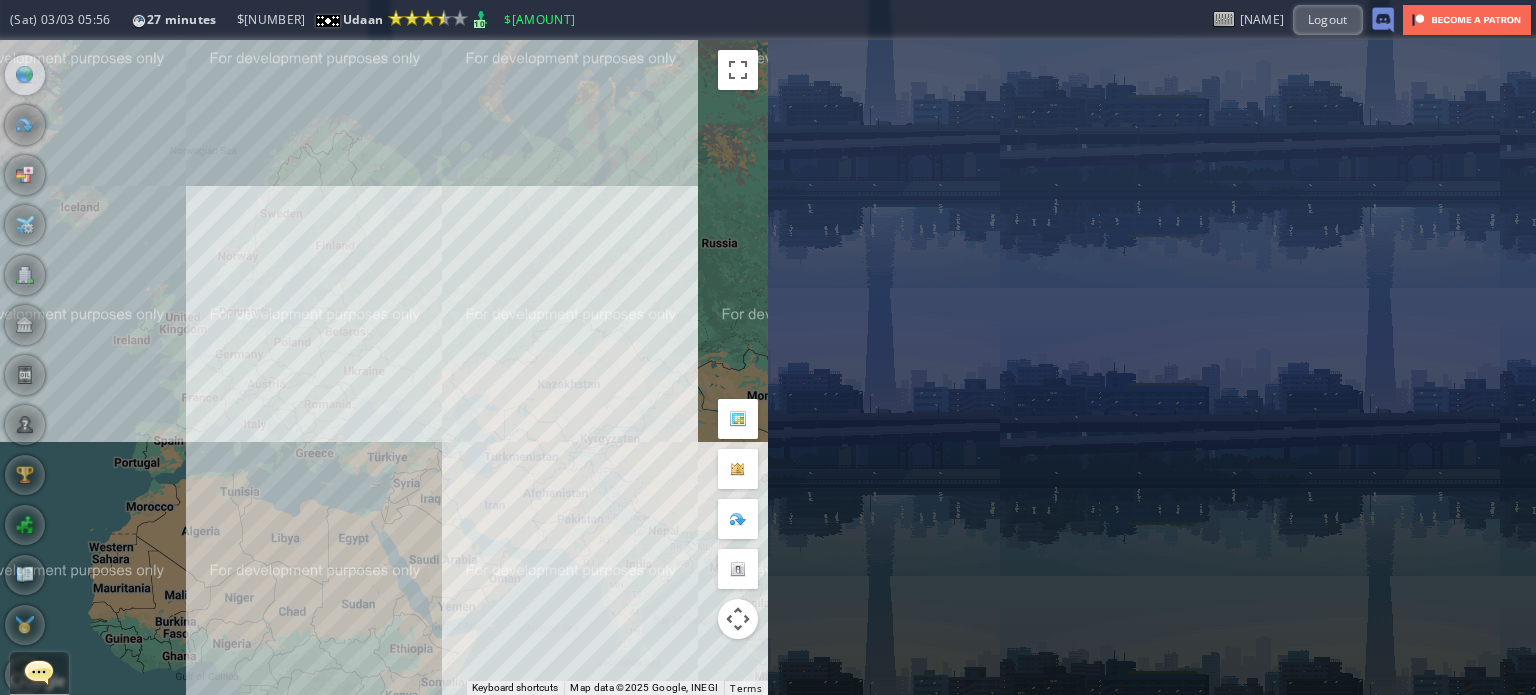 drag, startPoint x: 140, startPoint y: 314, endPoint x: 283, endPoint y: 321, distance: 143.17122 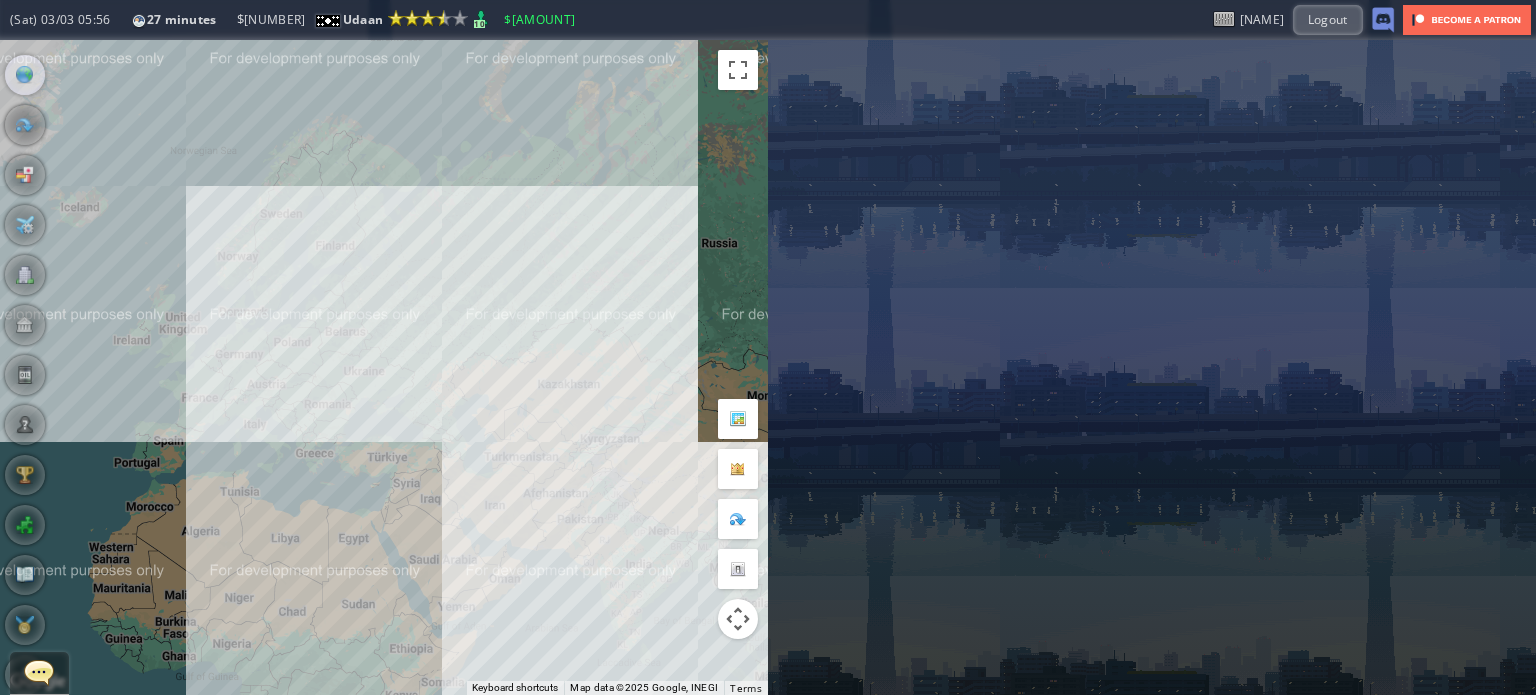 click on "To navigate, press the arrow keys." at bounding box center (384, 367) 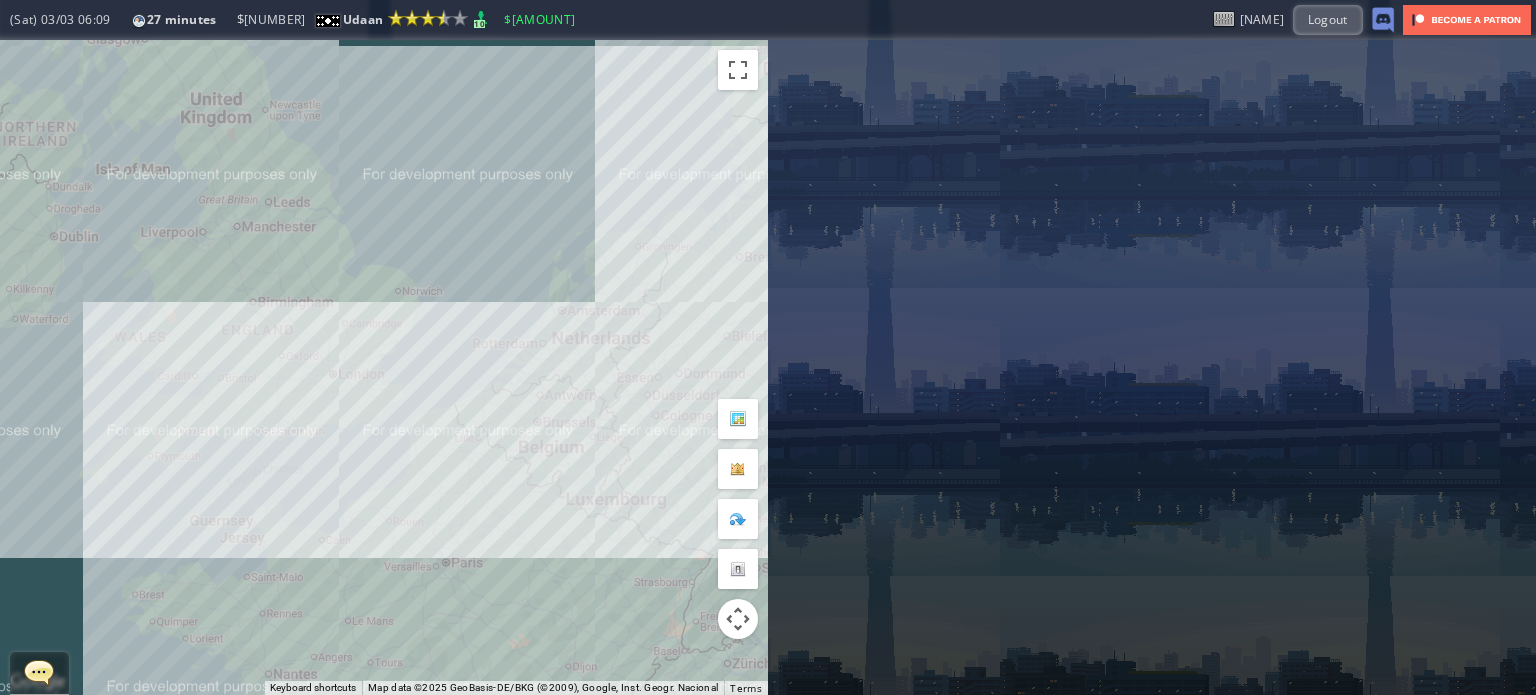 click on "To navigate, press the arrow keys." at bounding box center (384, 367) 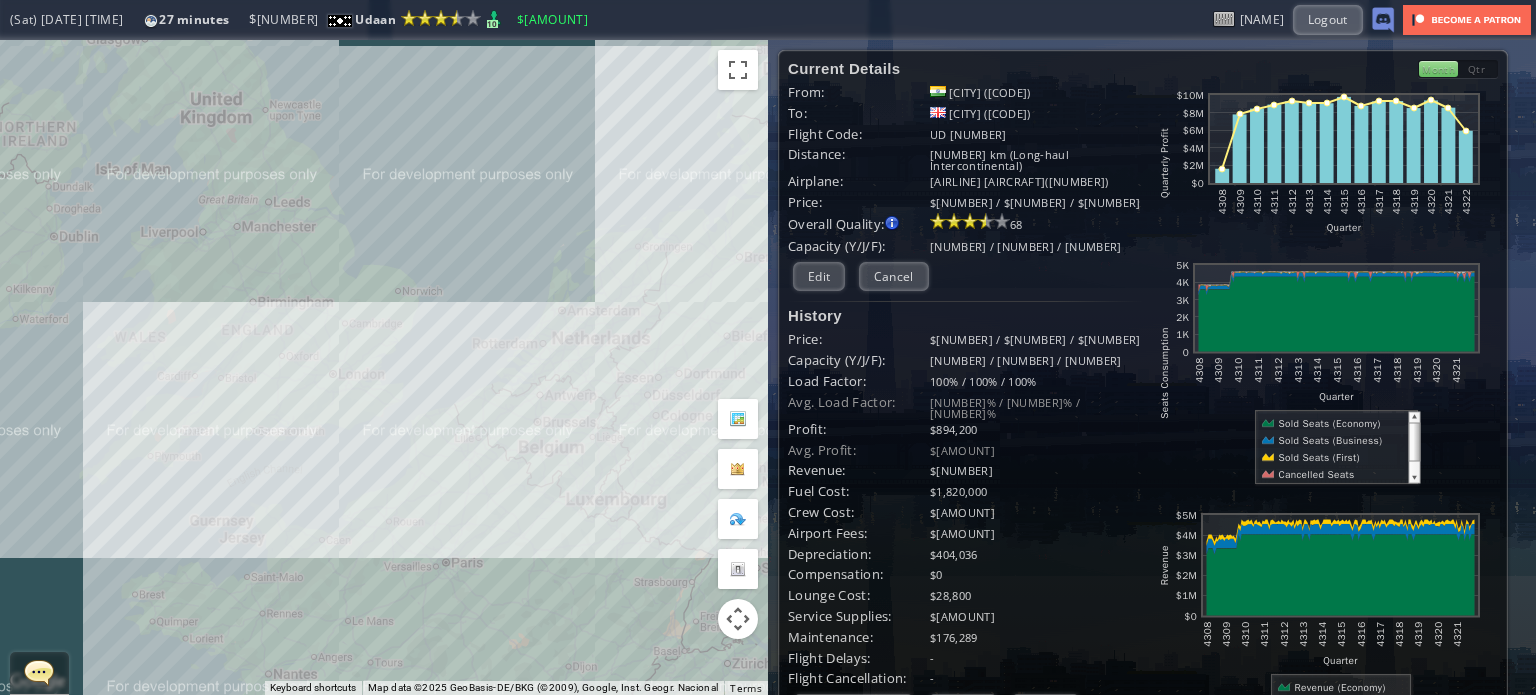 click on "To navigate, press the arrow keys." at bounding box center [384, 367] 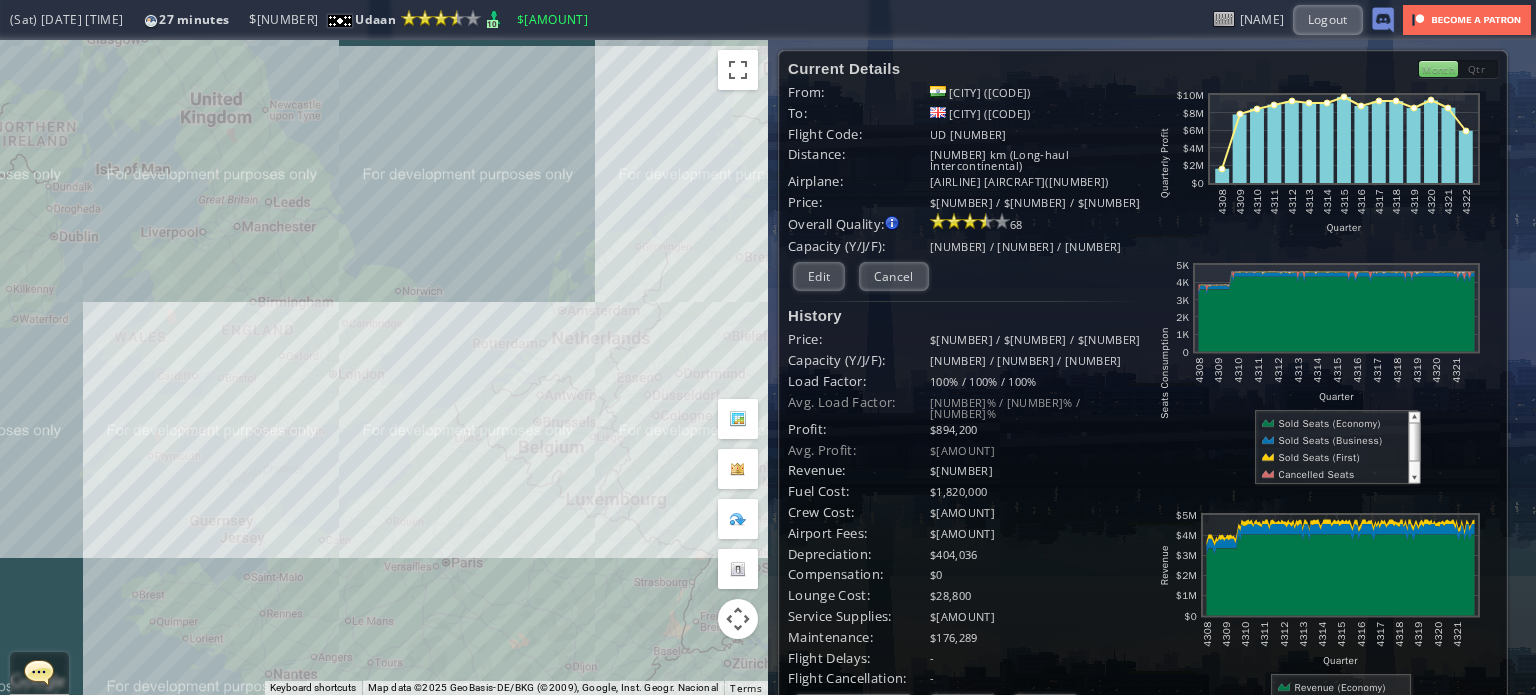 click on "To navigate, press the arrow keys." at bounding box center (384, 367) 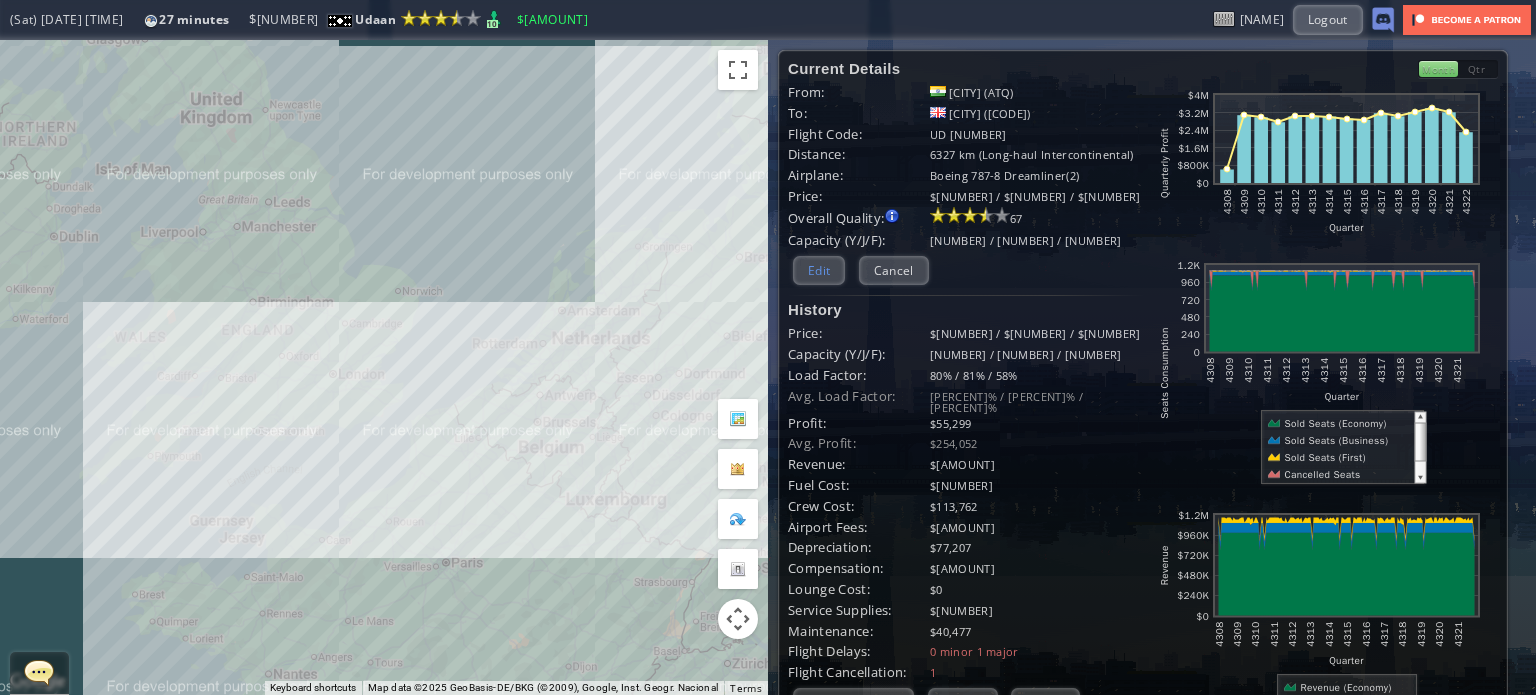 click on "Edit" at bounding box center [819, 270] 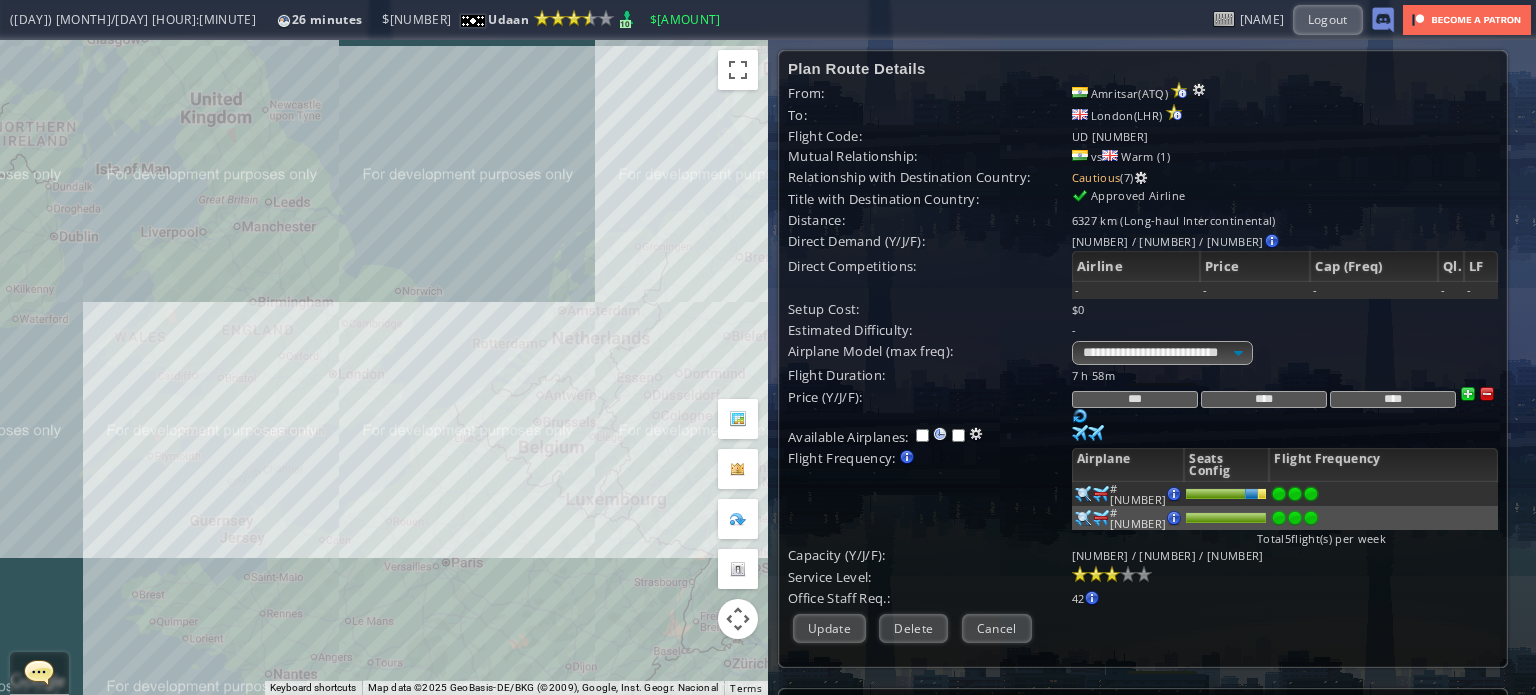 click at bounding box center (1311, 494) 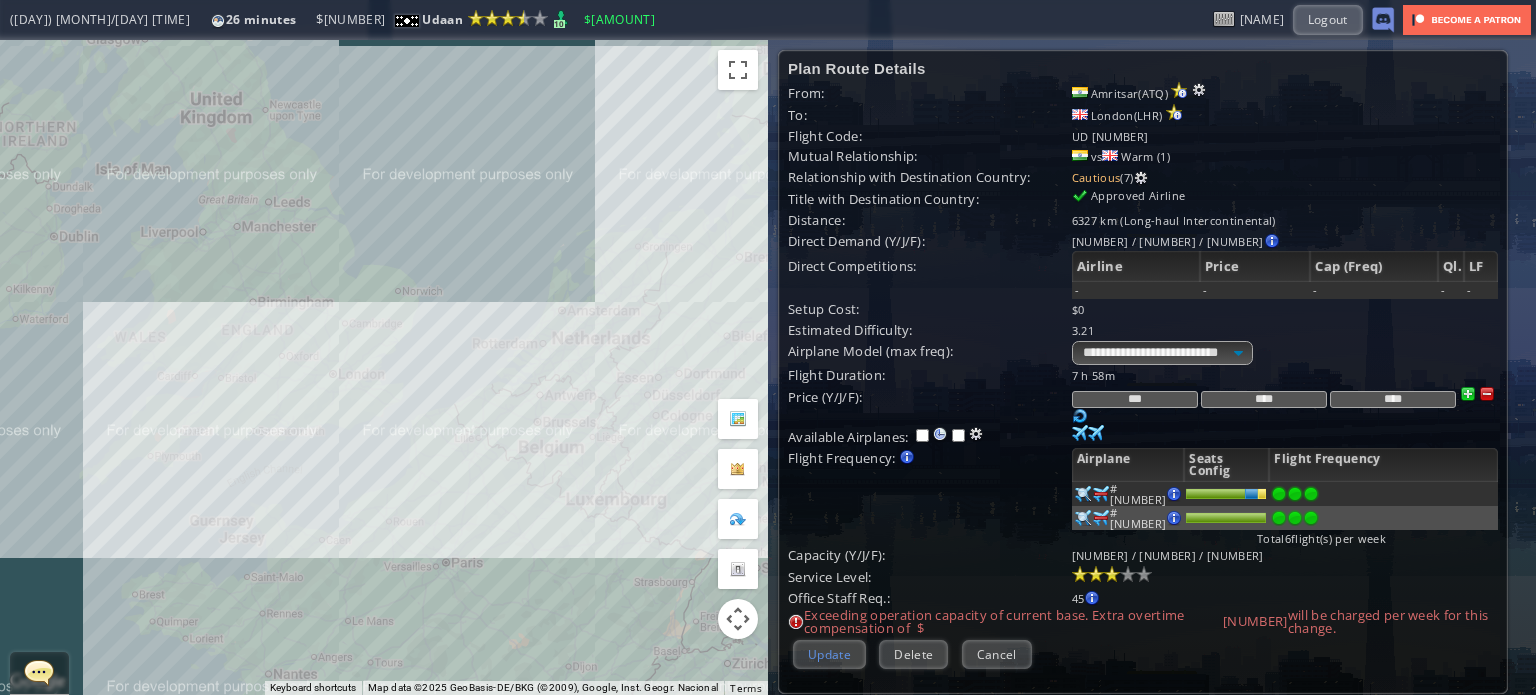 click on "Update" at bounding box center [829, 654] 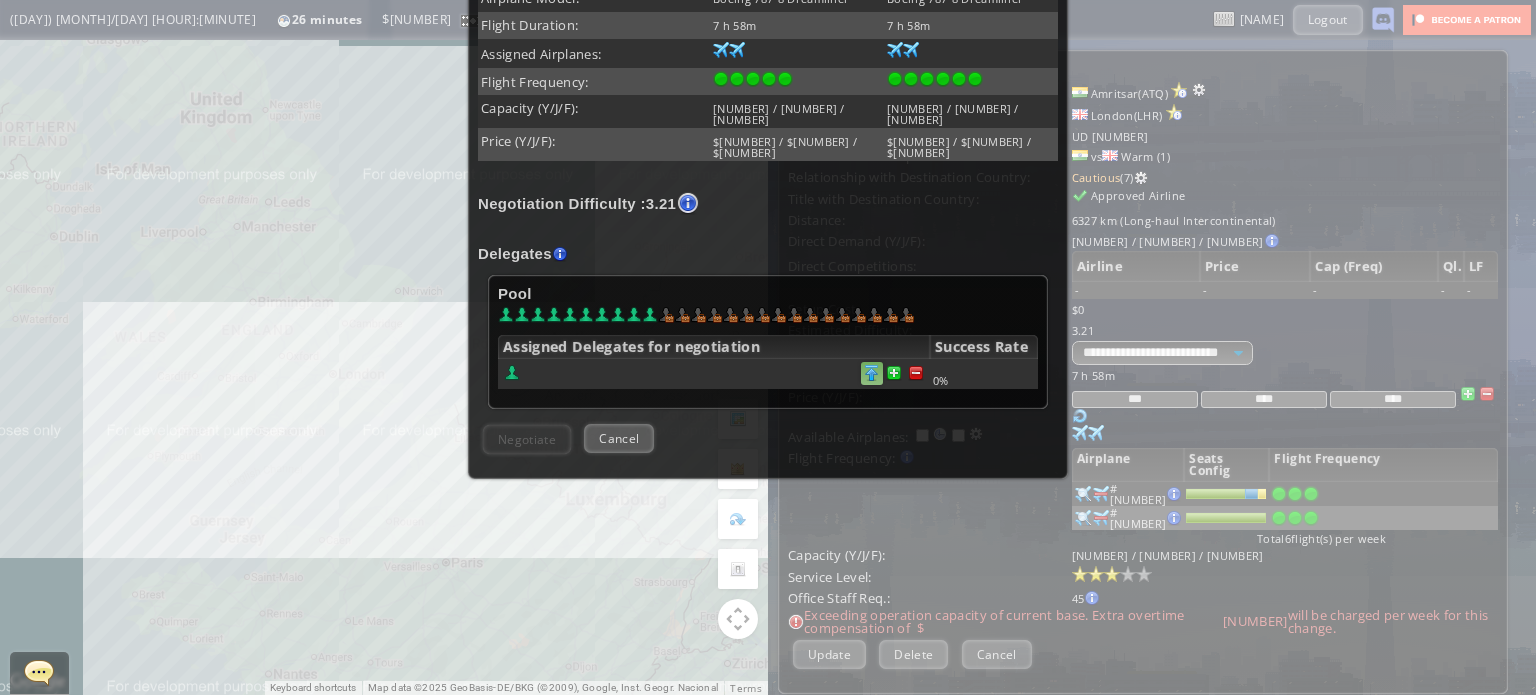 click at bounding box center (916, 373) 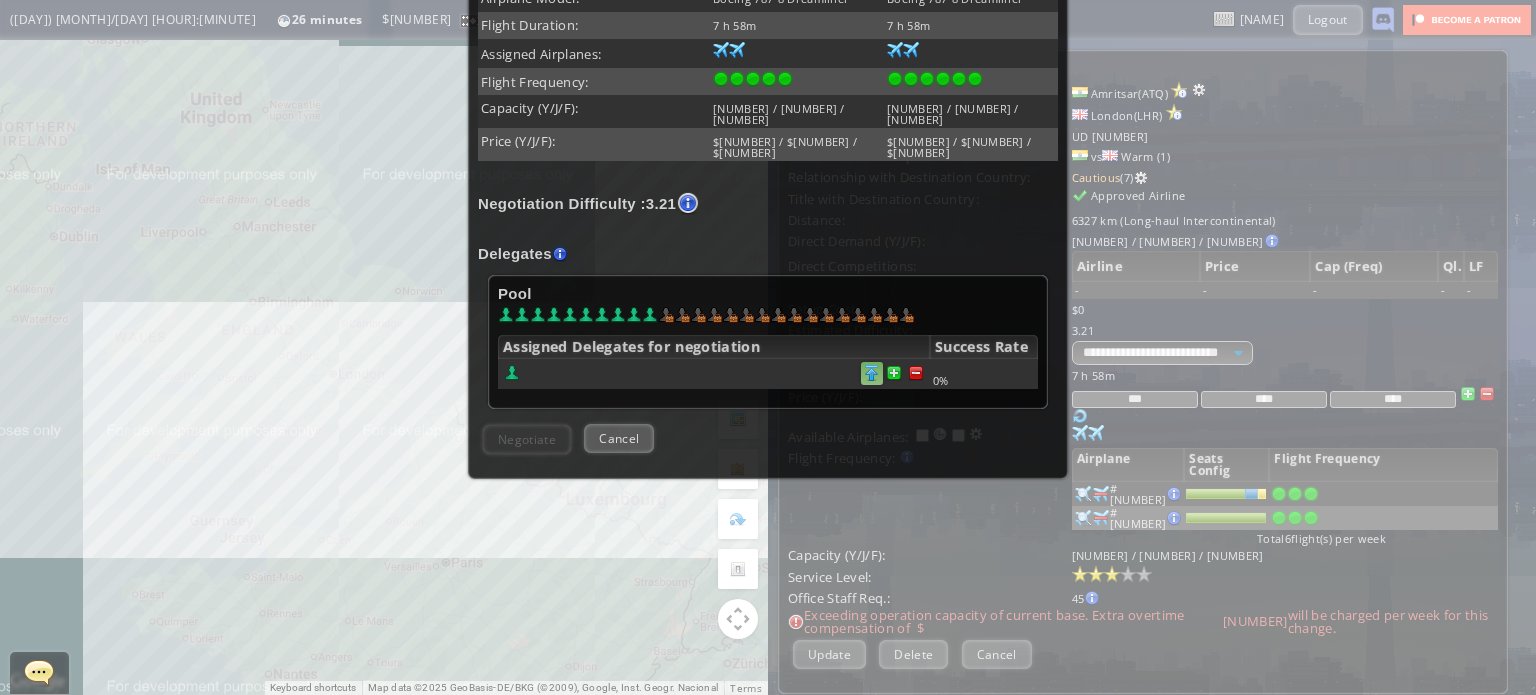 scroll, scrollTop: 492, scrollLeft: 0, axis: vertical 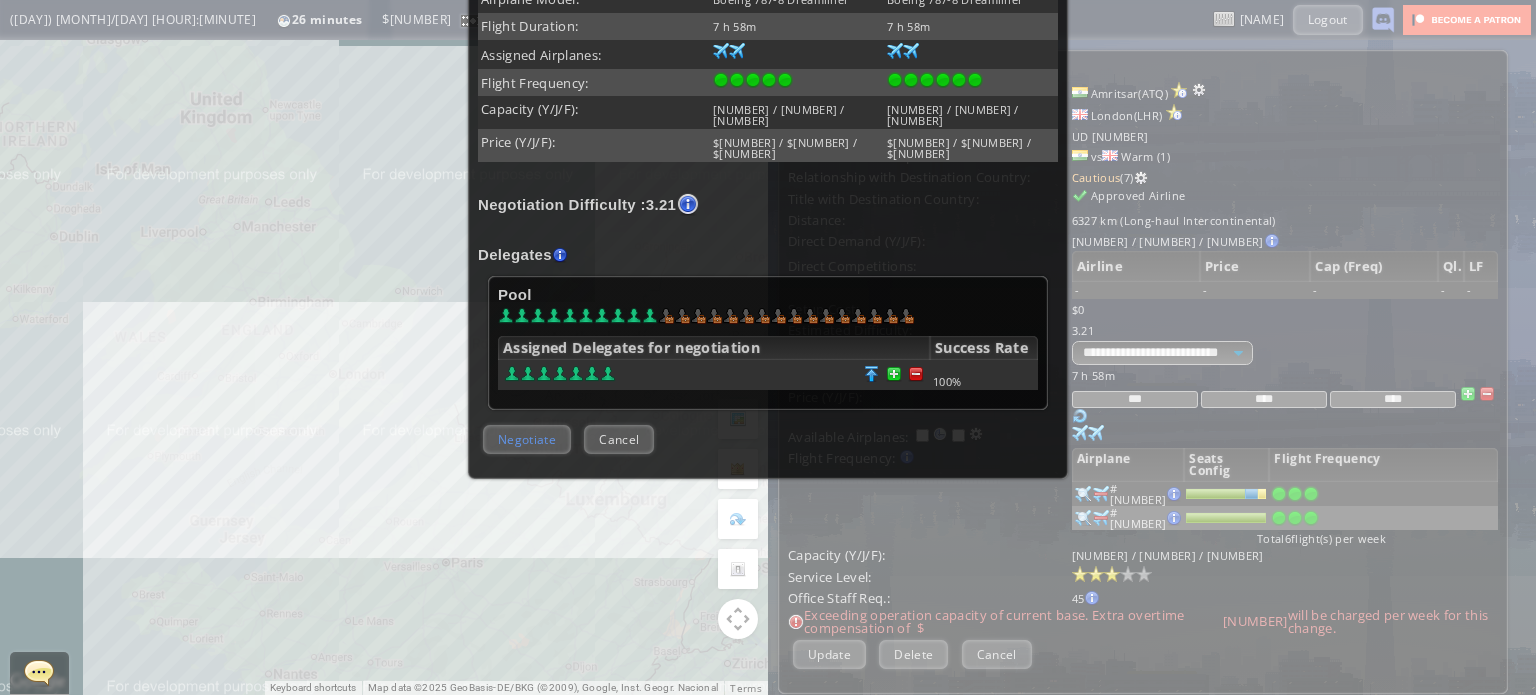click on "Negotiate" at bounding box center [527, 439] 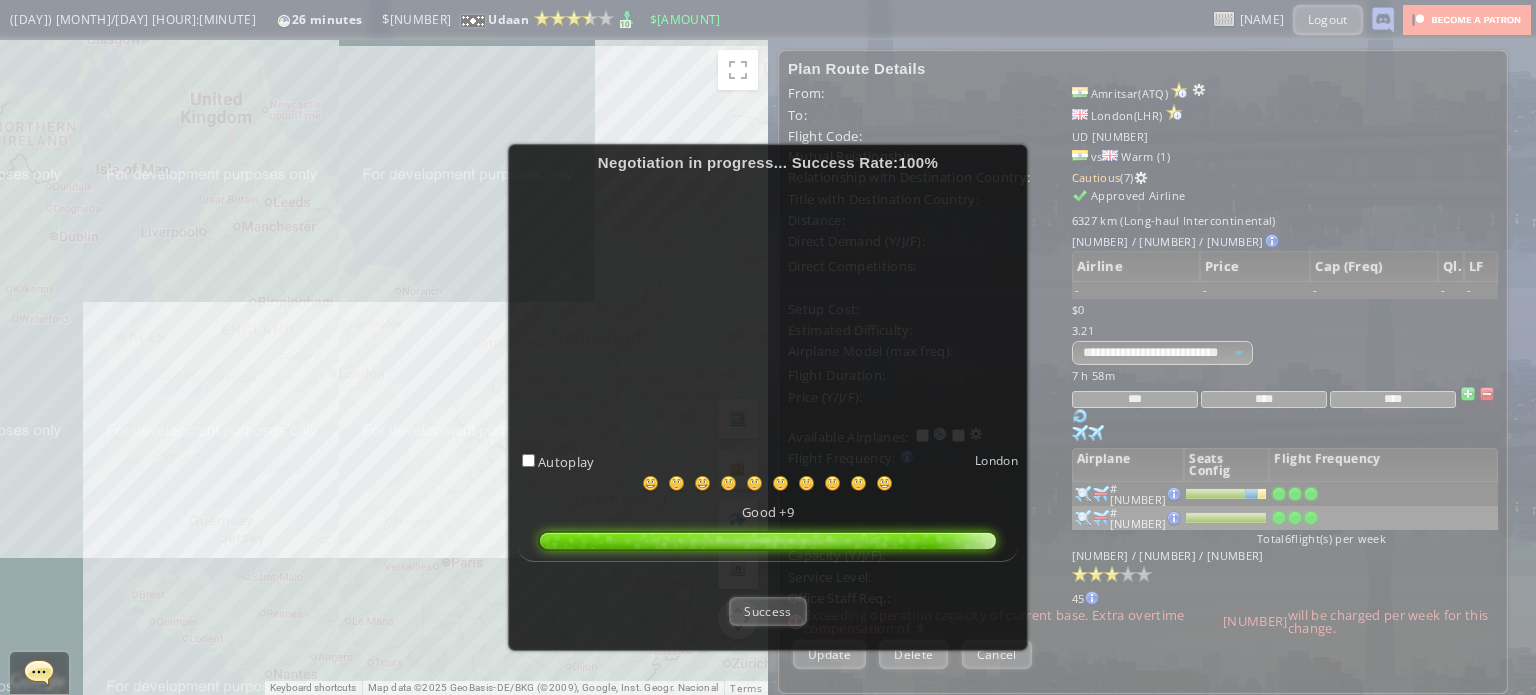 scroll, scrollTop: 100, scrollLeft: 0, axis: vertical 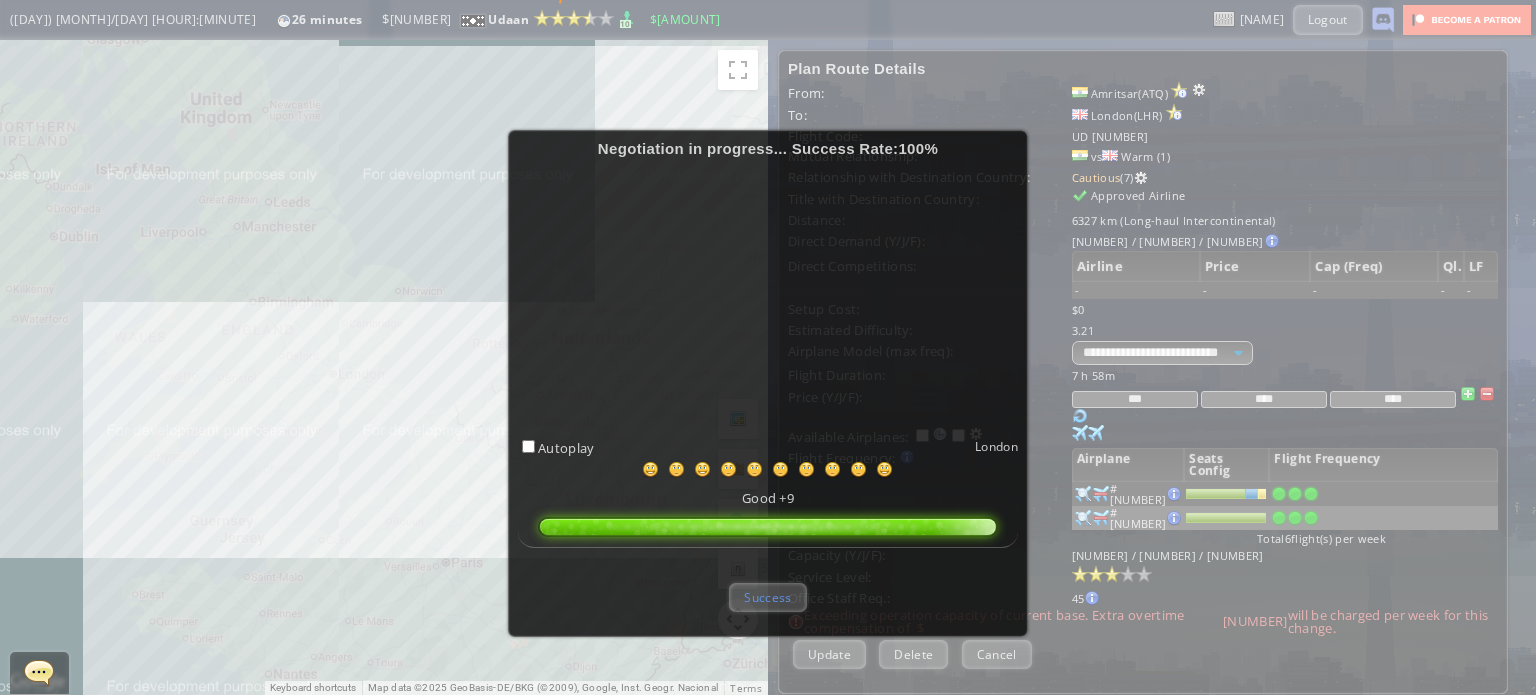 click on "Success" at bounding box center (767, 597) 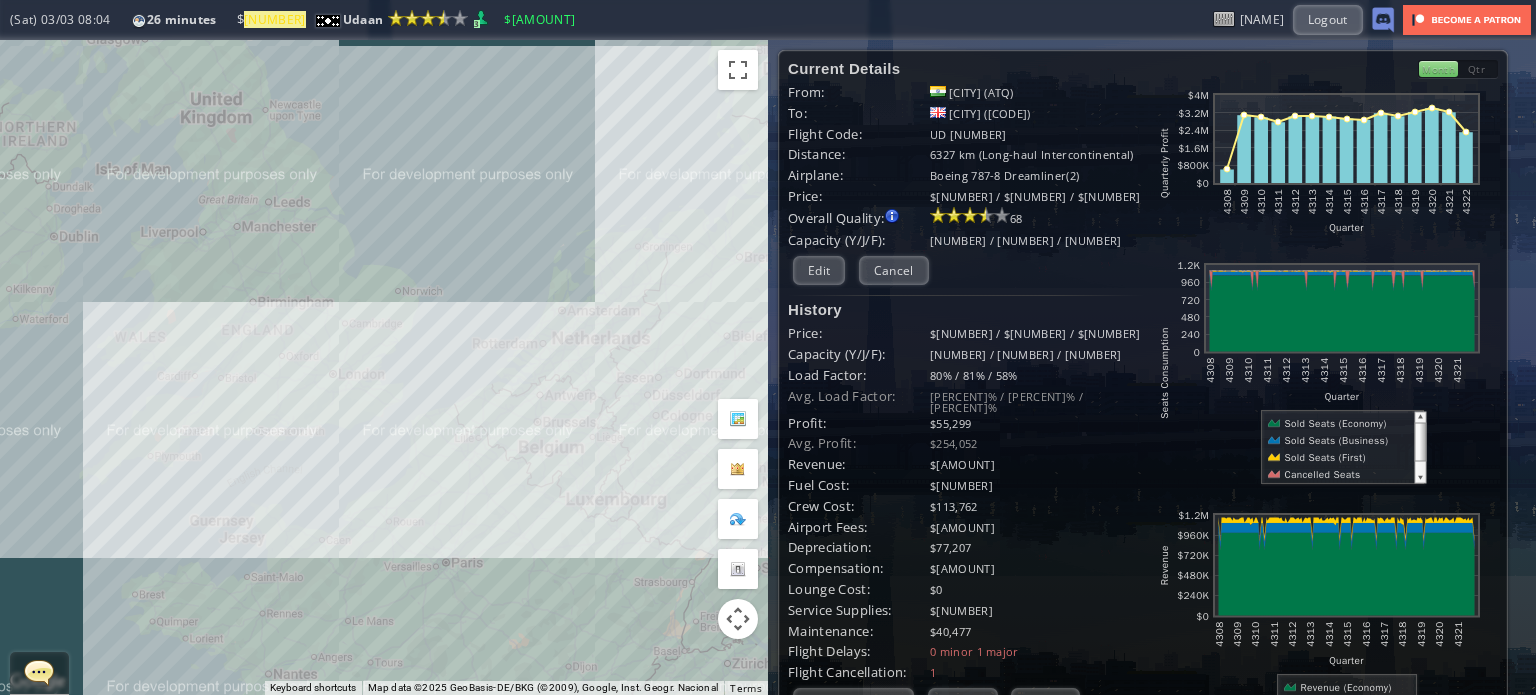 click on "To navigate, press the arrow keys." at bounding box center (384, 367) 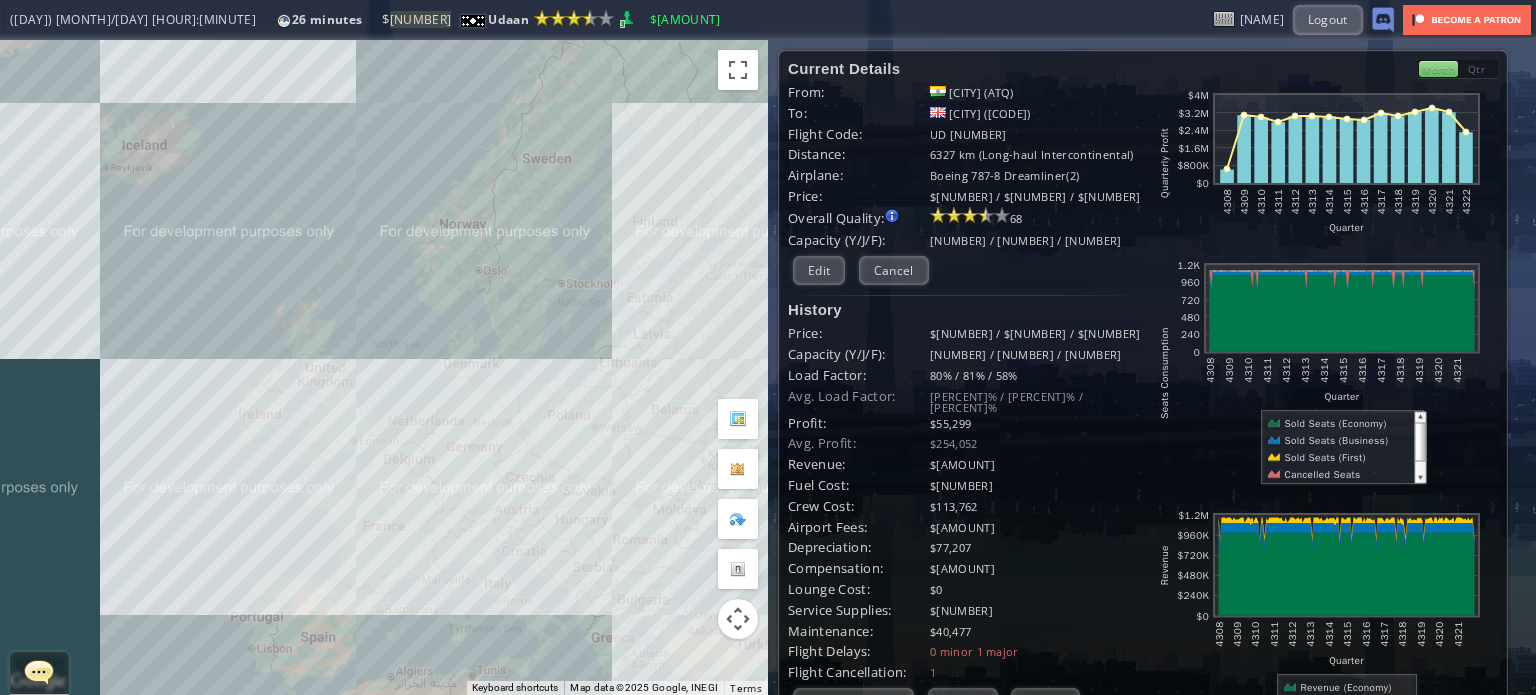 drag, startPoint x: 573, startPoint y: 451, endPoint x: 382, endPoint y: 371, distance: 207.07729 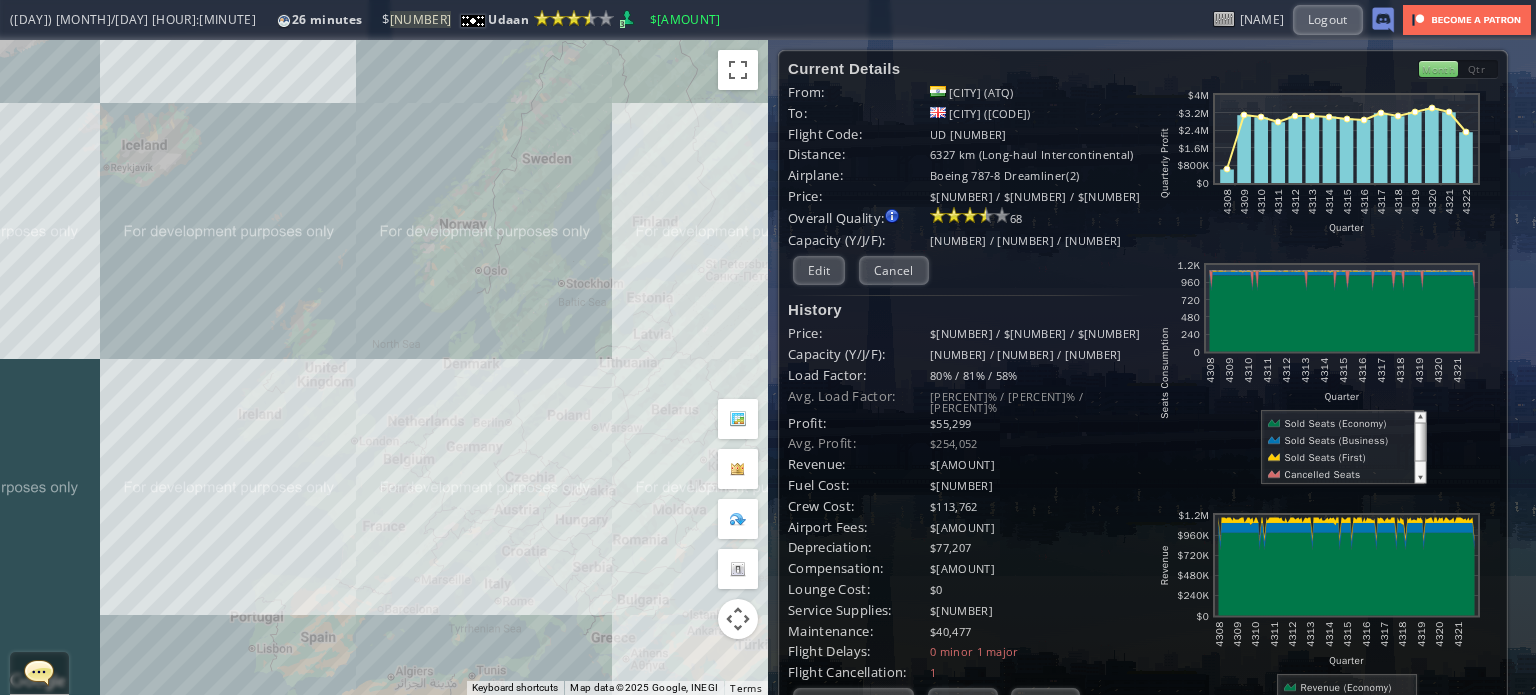 click on "To navigate, press the arrow keys." at bounding box center (384, 367) 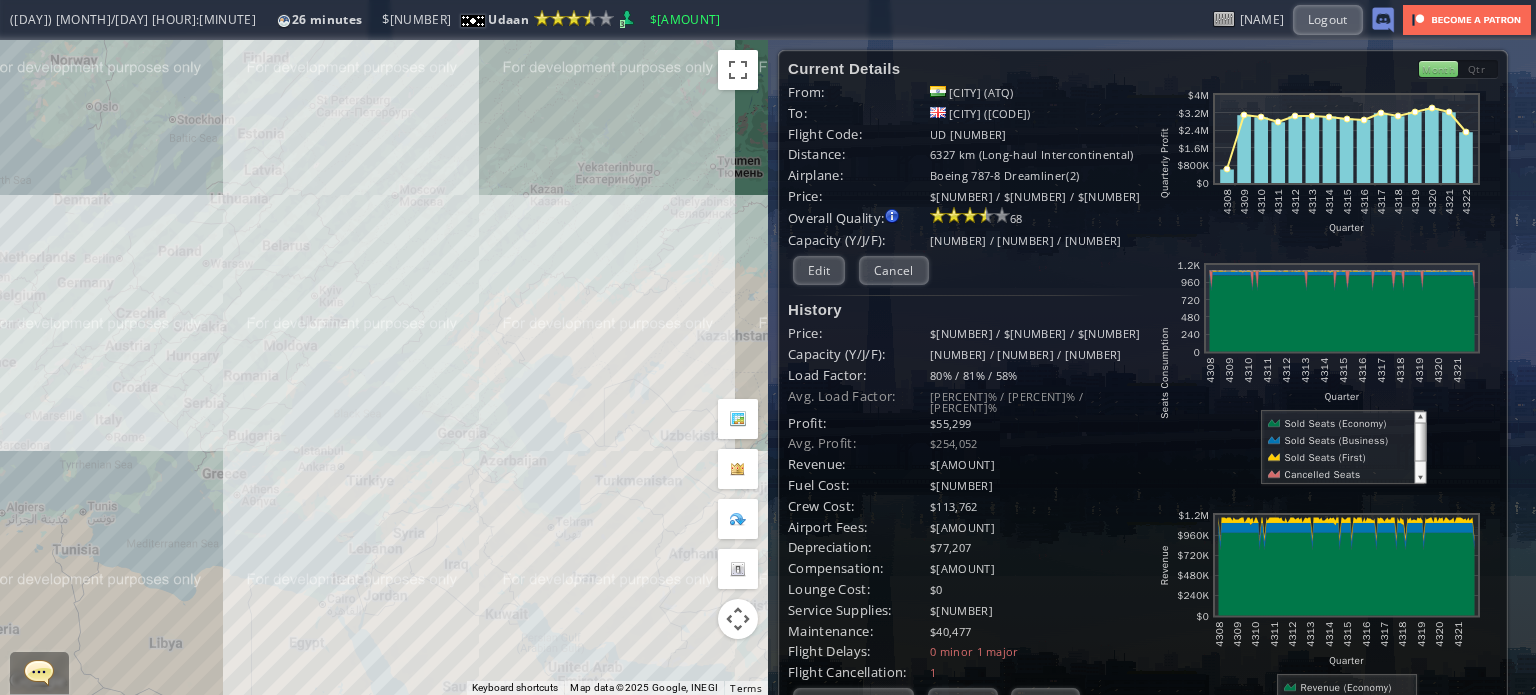 drag, startPoint x: 553, startPoint y: 440, endPoint x: 357, endPoint y: 369, distance: 208.46342 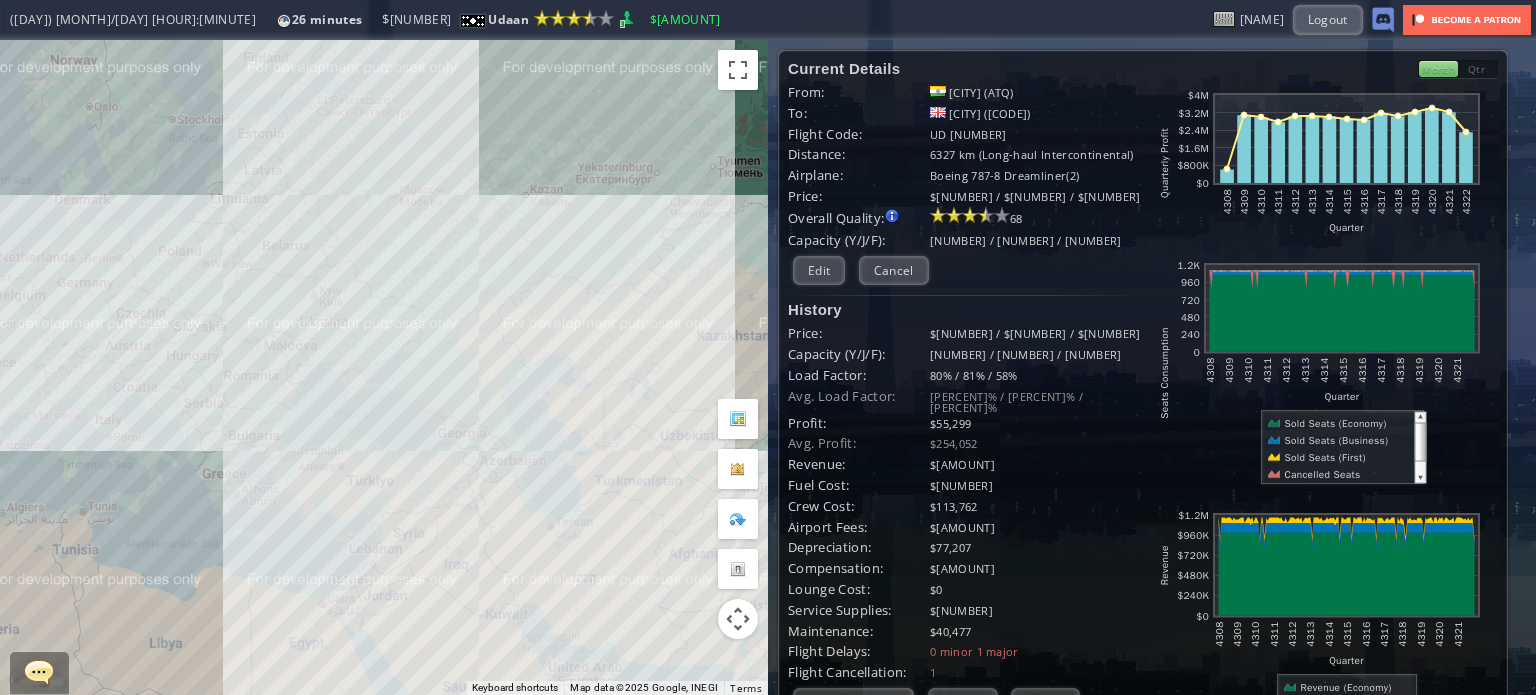 click on "To navigate, press the arrow keys." at bounding box center (384, 367) 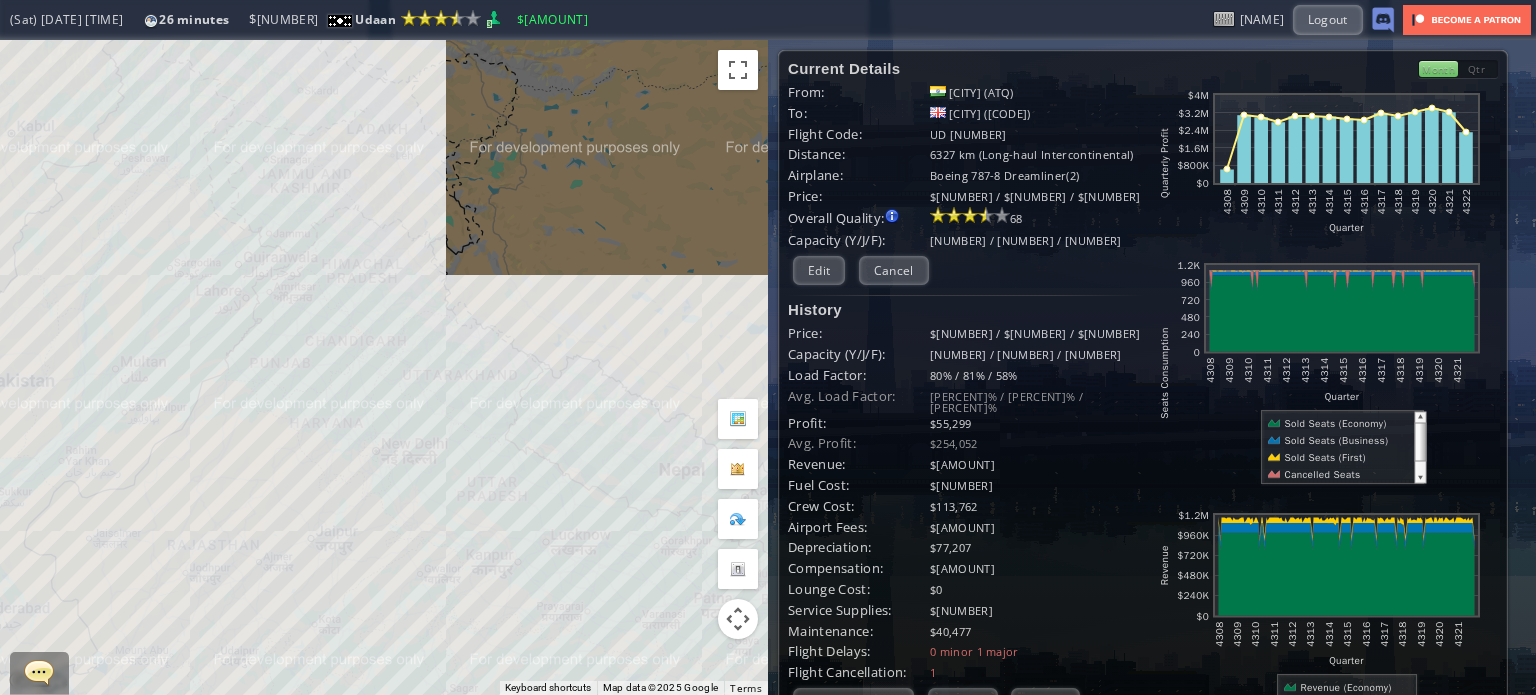 click on "To navigate, press the arrow keys." at bounding box center [384, 367] 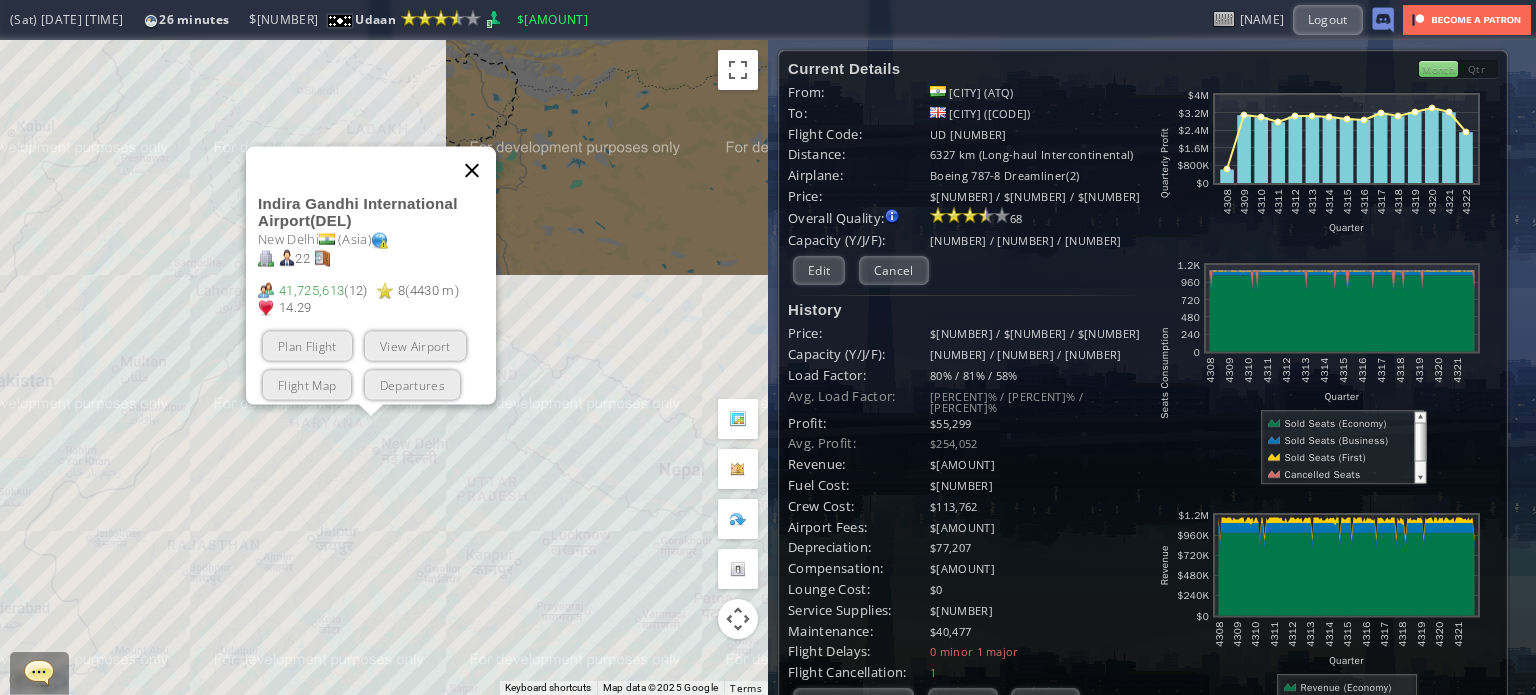 click at bounding box center [472, 170] 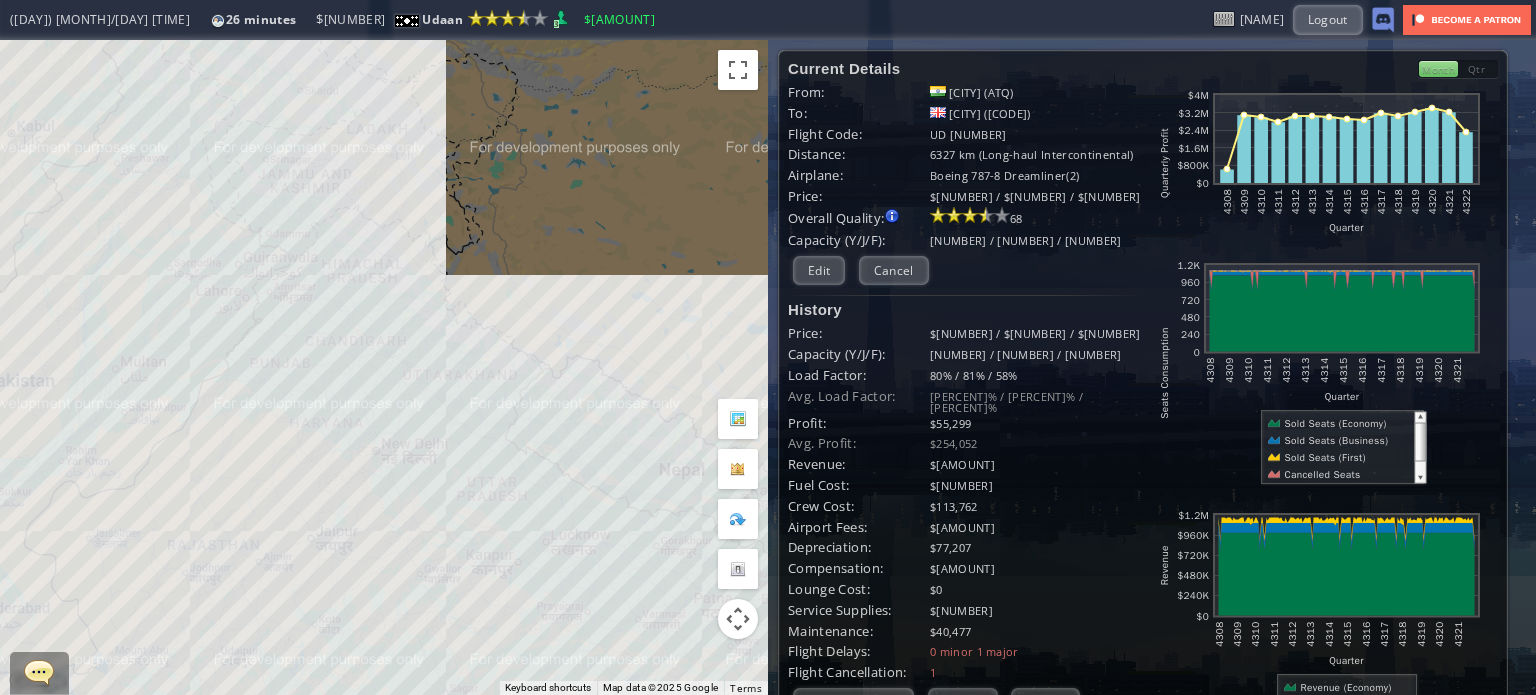 click on "To navigate, press the arrow keys." at bounding box center (384, 367) 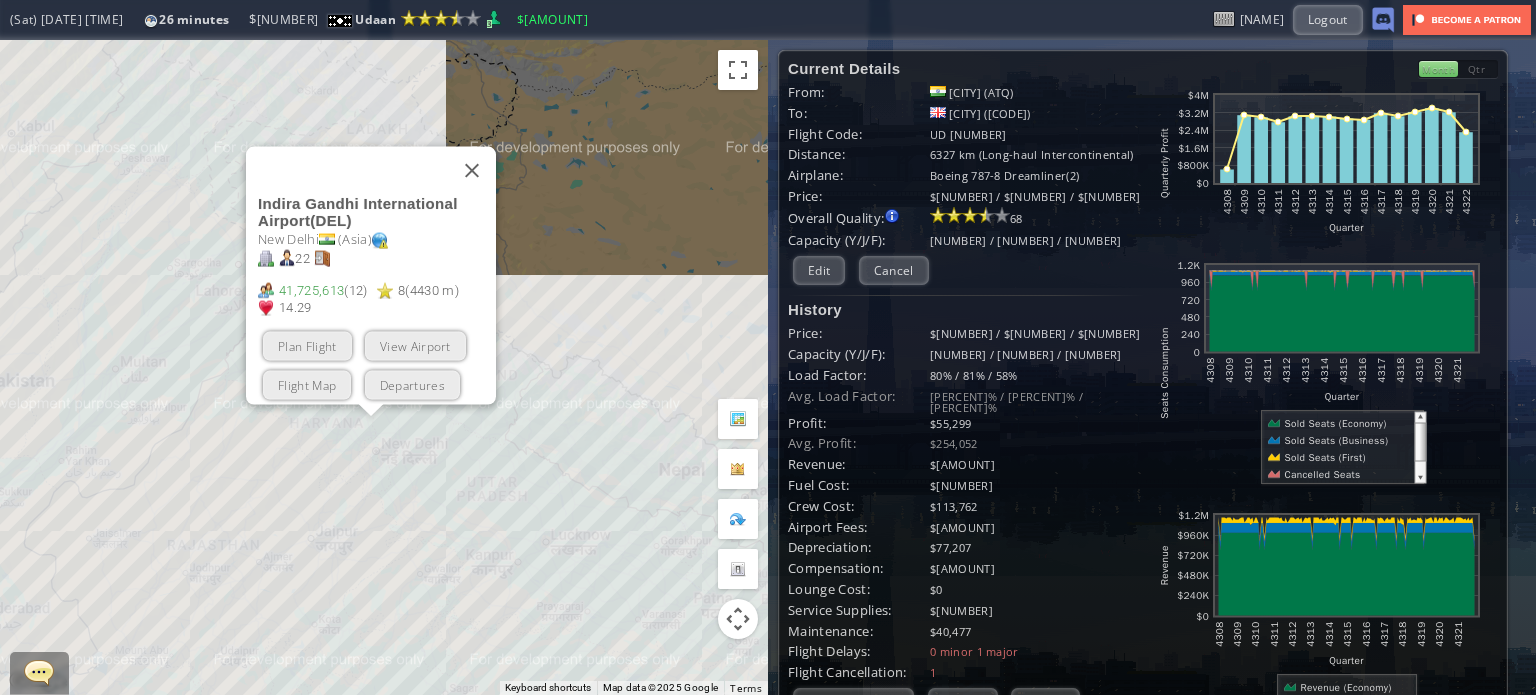 click on "To navigate, press the arrow keys.
Indira Gandhi International Airport  ( DEL )
[CITY], [CONTINENT]
22
41,725,613  ( 12 )
8  ( 4430  m )
14.29
Plan Flight
View Airport
Flight Map
Departures" at bounding box center (384, 367) 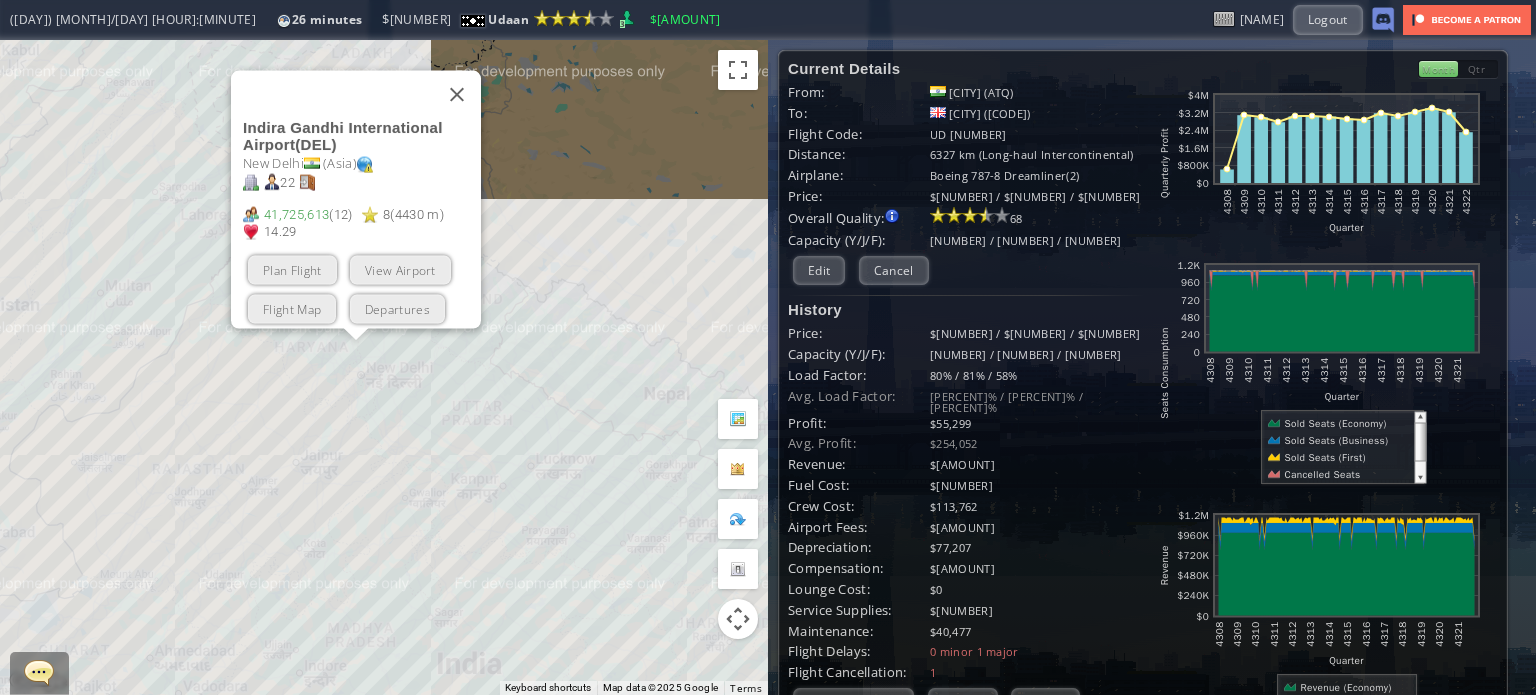 click on "To navigate, press the arrow keys.
Indira Gandhi International Airport  ( DEL )
[CITY], [CONTINENT]
22
41,725,613  ( 12 )
8  ( 4430  m )
14.29
Plan Flight
View Airport
Flight Map
Departures" at bounding box center (384, 367) 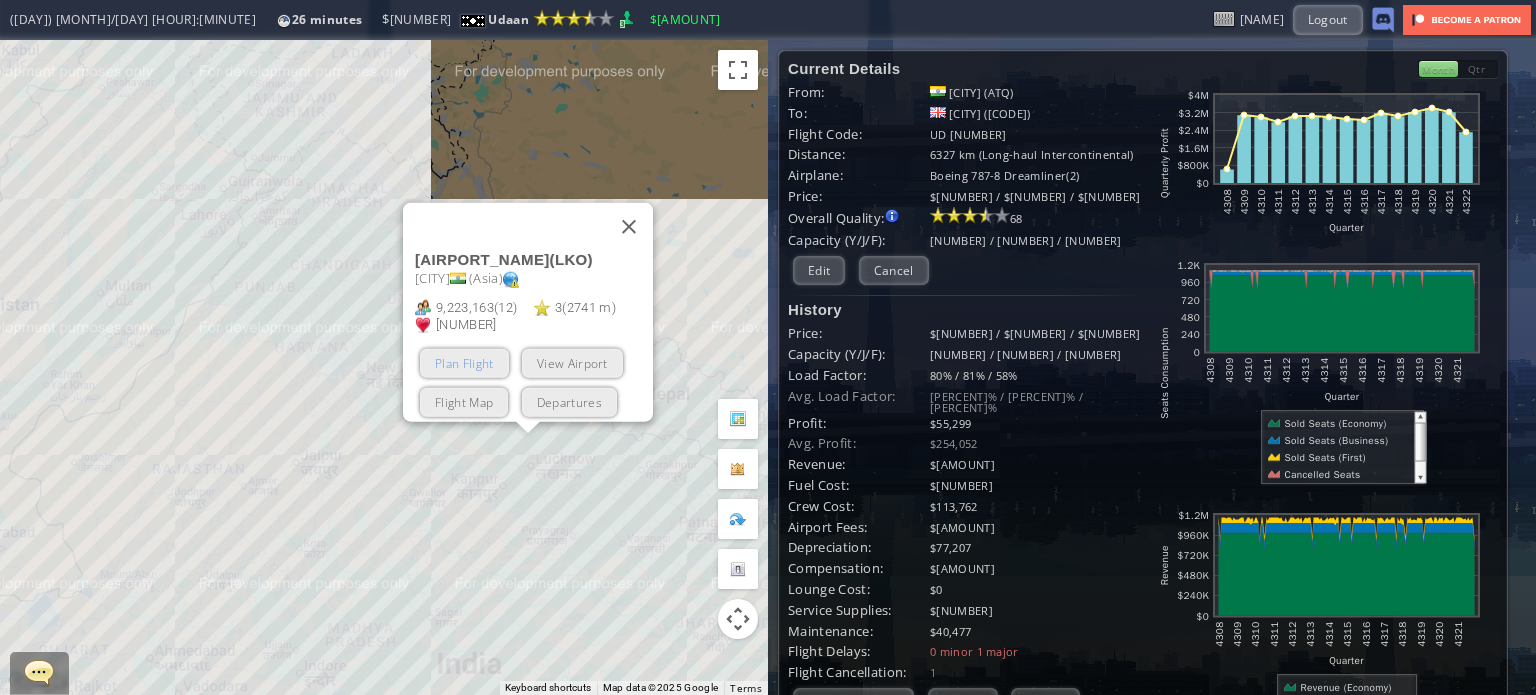 click on "Plan Flight" at bounding box center (464, 362) 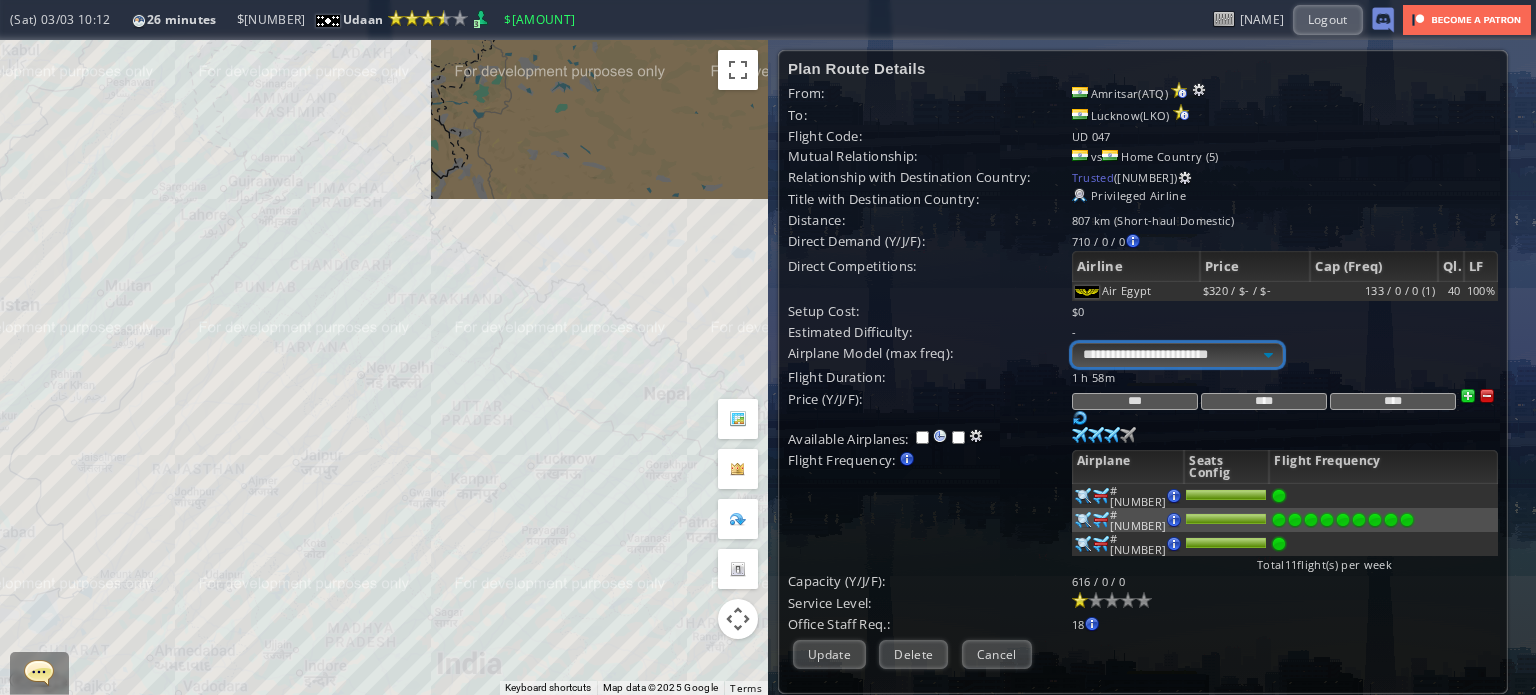 click on "**********" at bounding box center (1177, 355) 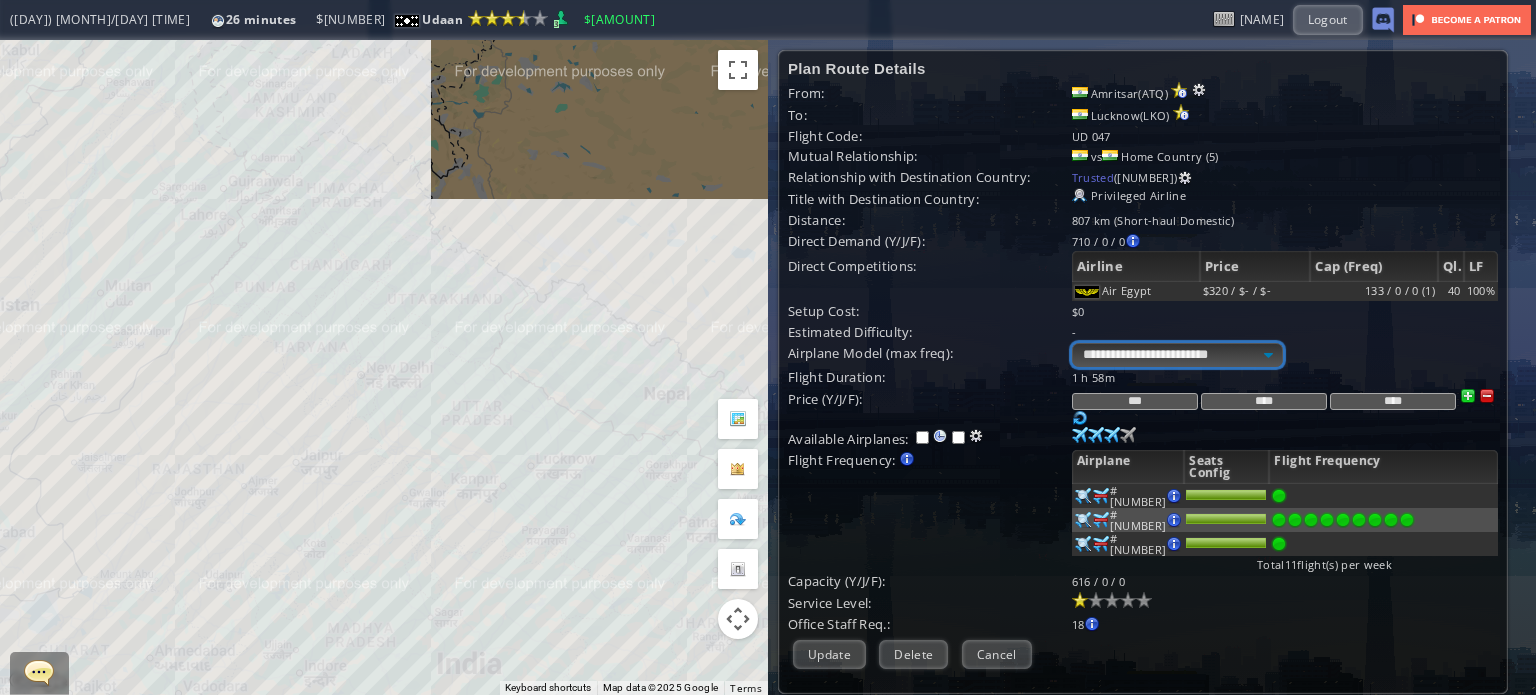 select on "**" 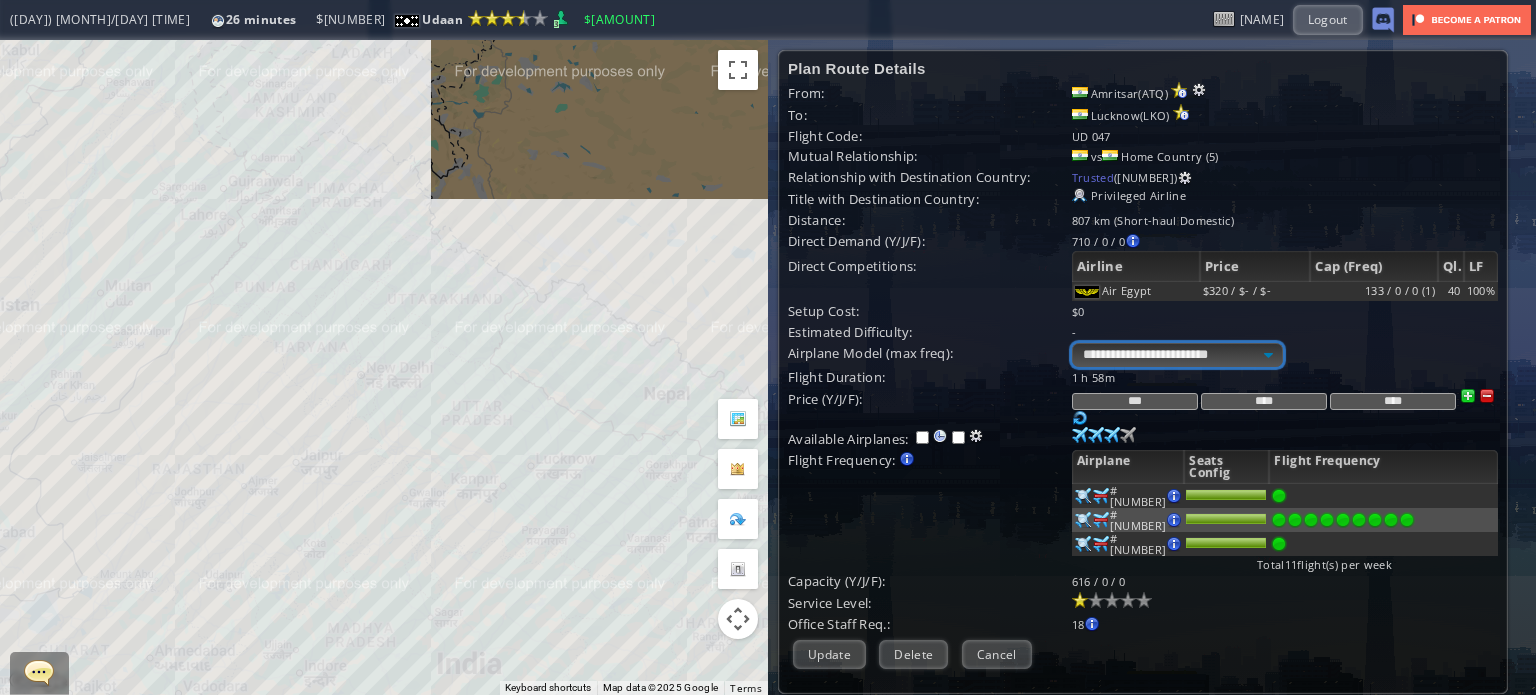 click on "**********" at bounding box center (1177, 355) 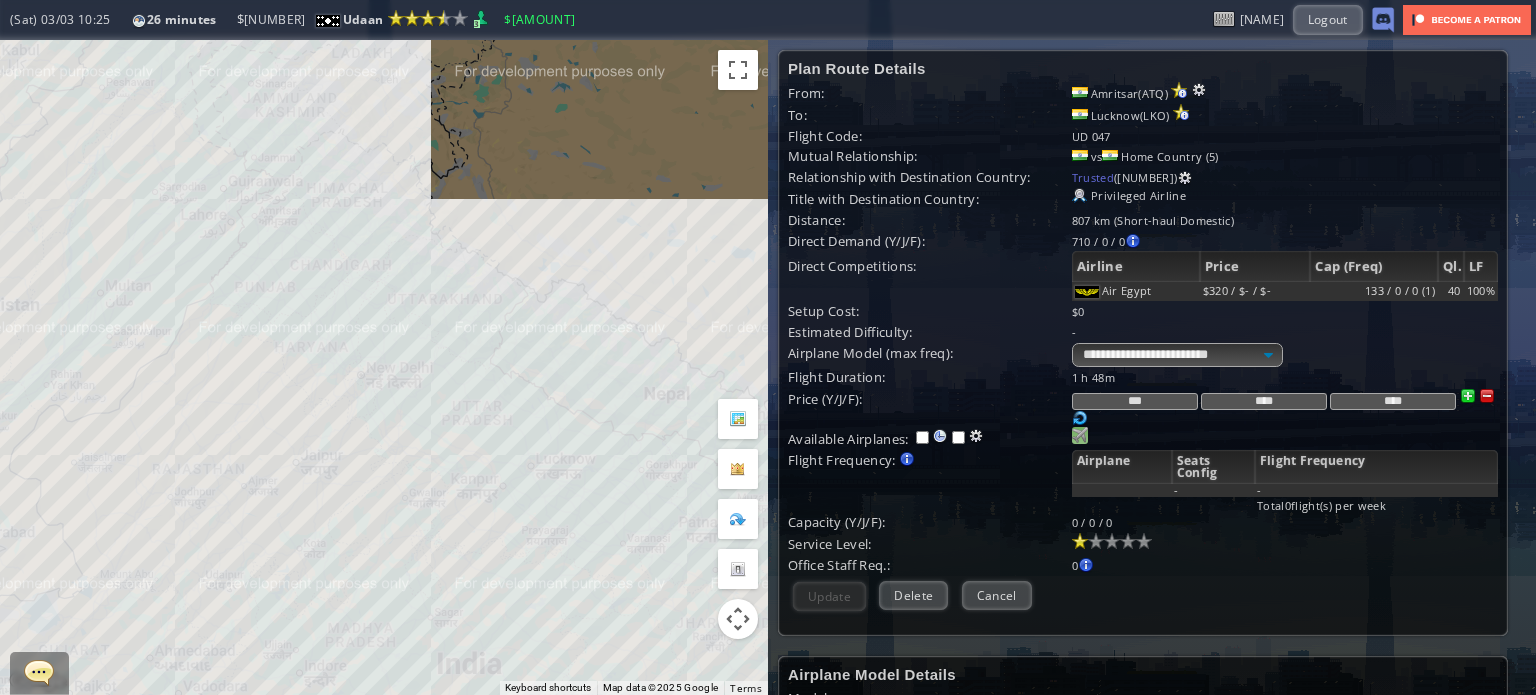 click at bounding box center [1080, 435] 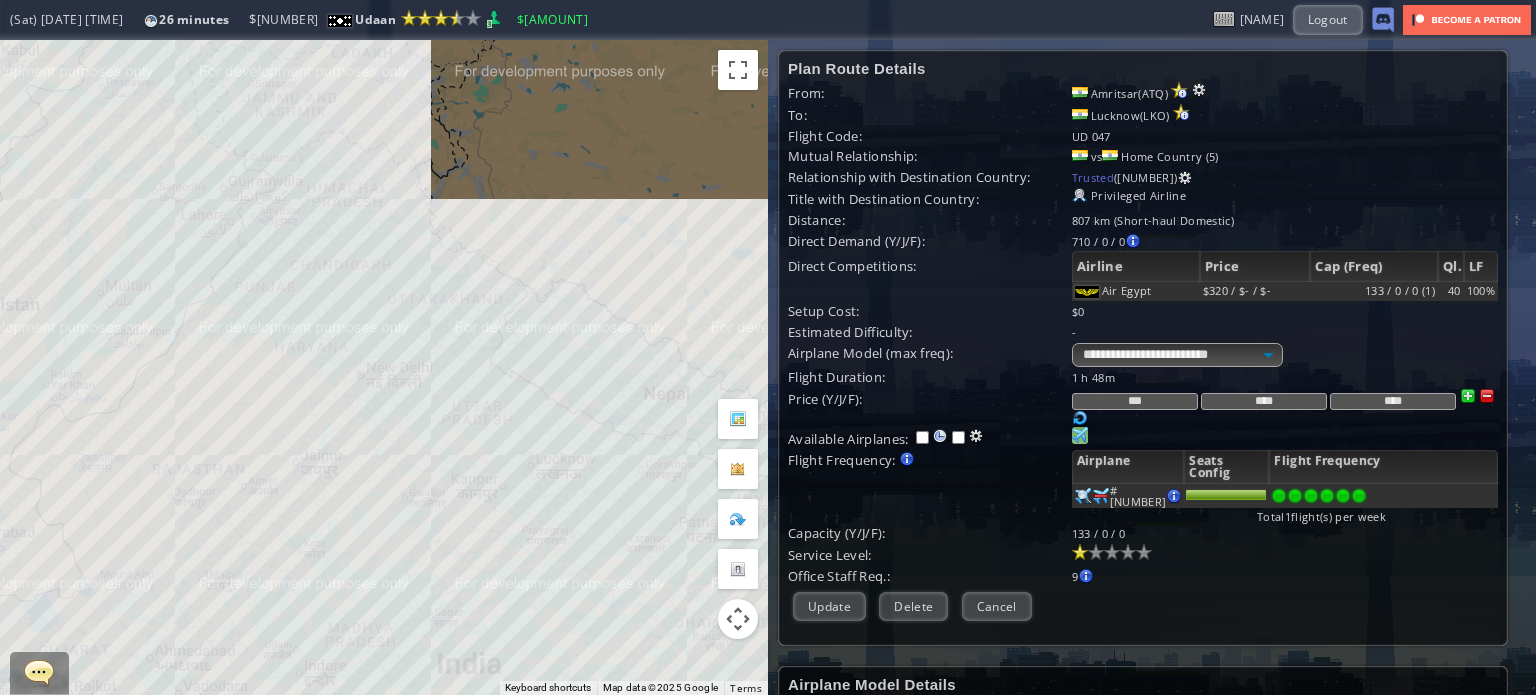 click at bounding box center [1359, 496] 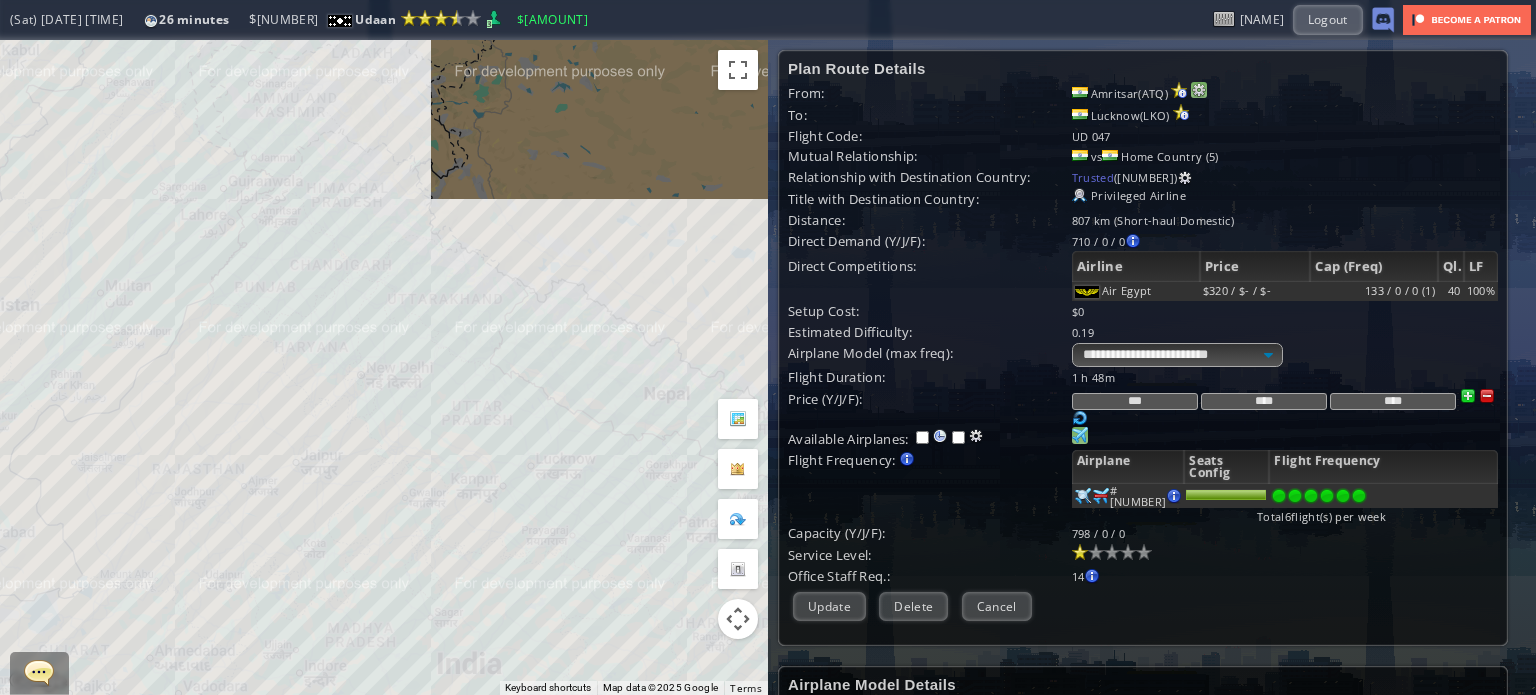 click at bounding box center [1199, 90] 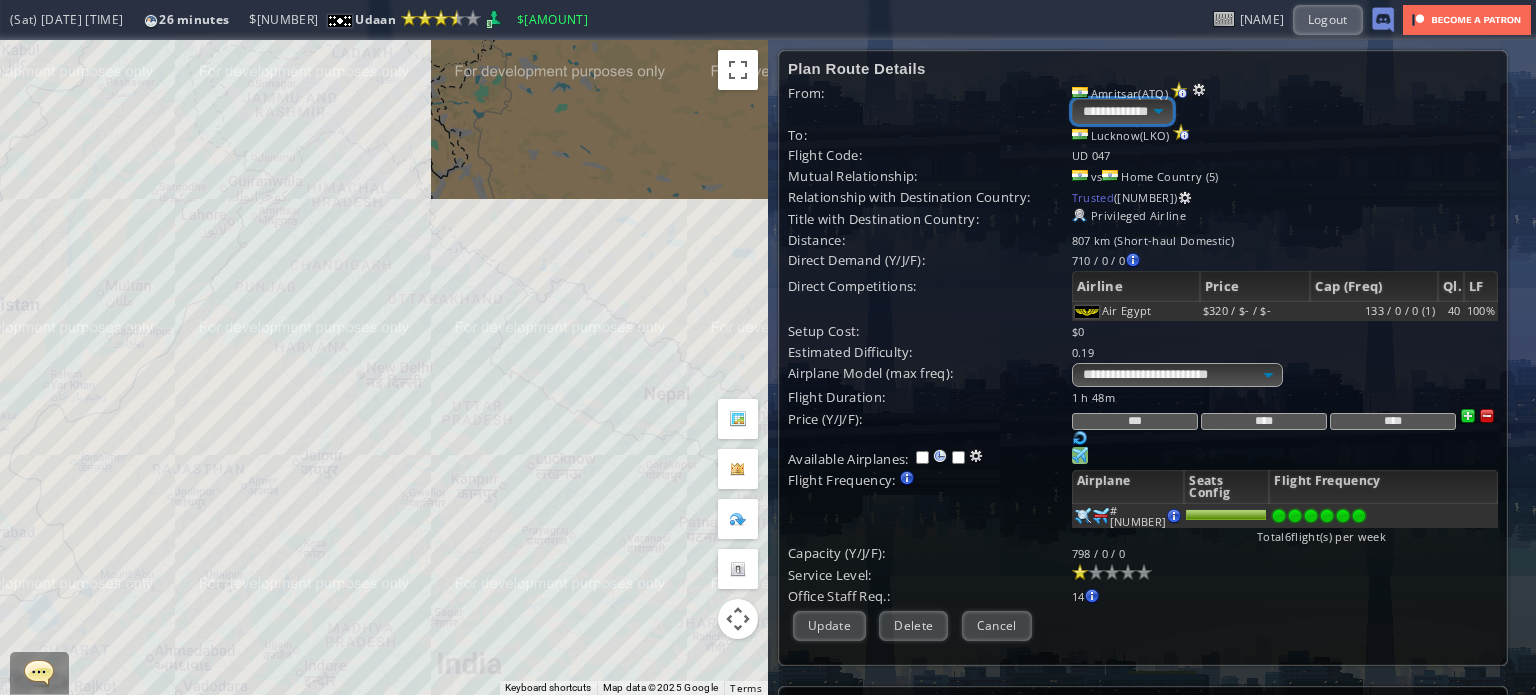 click on "**********" at bounding box center [1122, 111] 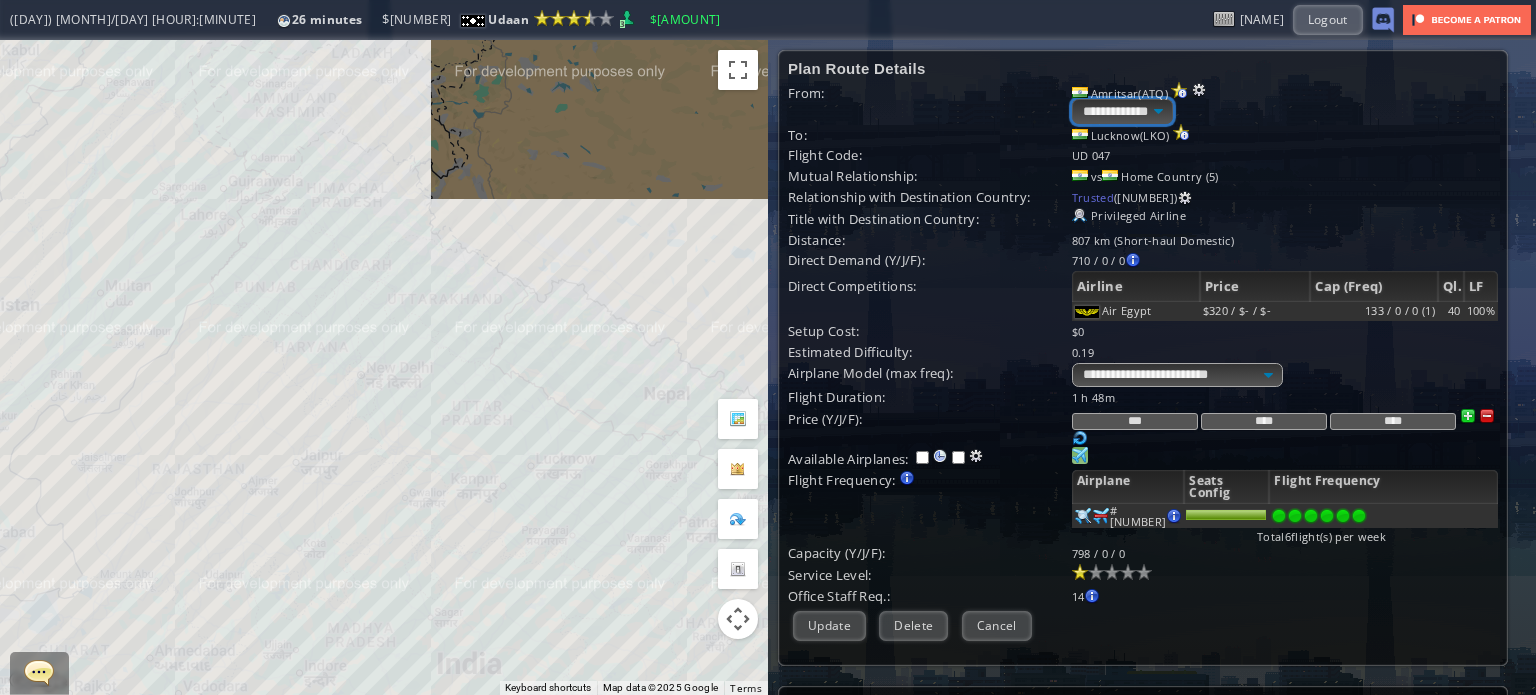 select on "****" 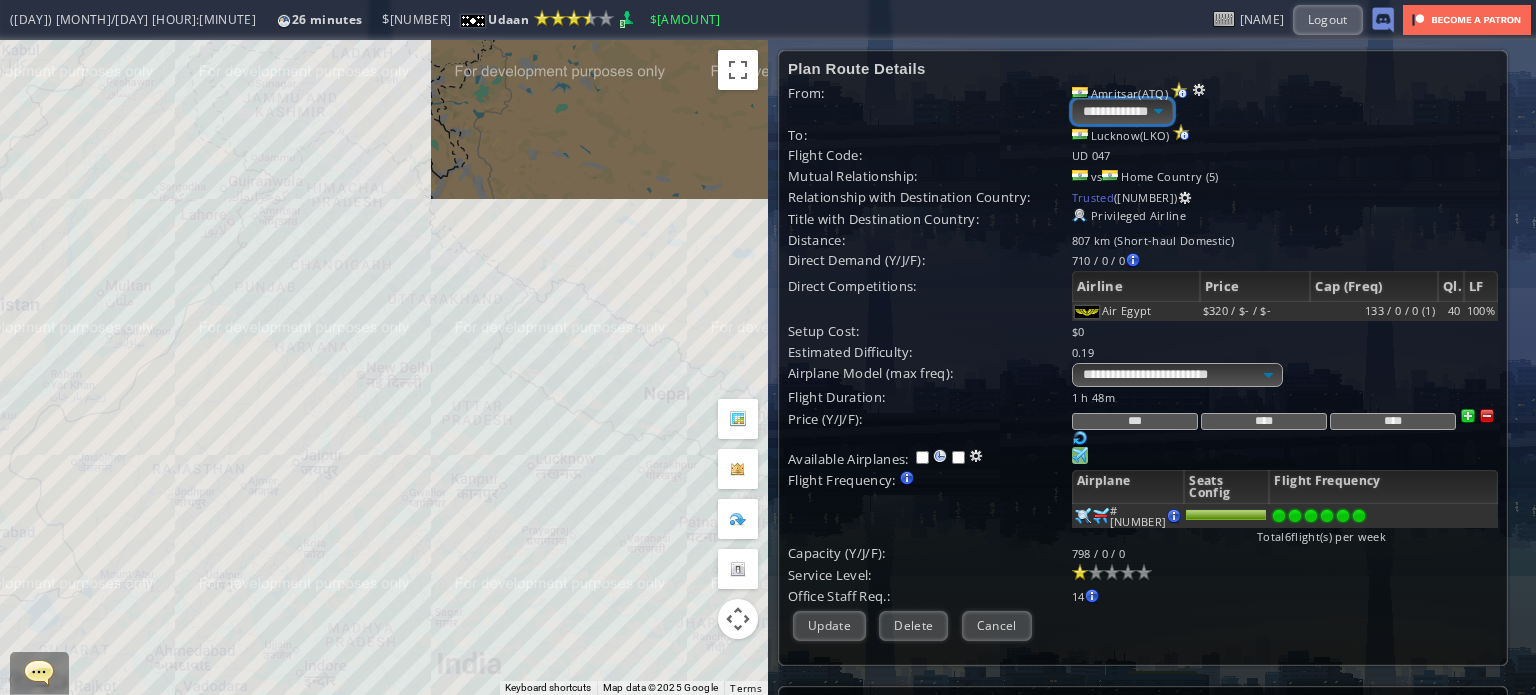 click on "**********" at bounding box center [1122, 111] 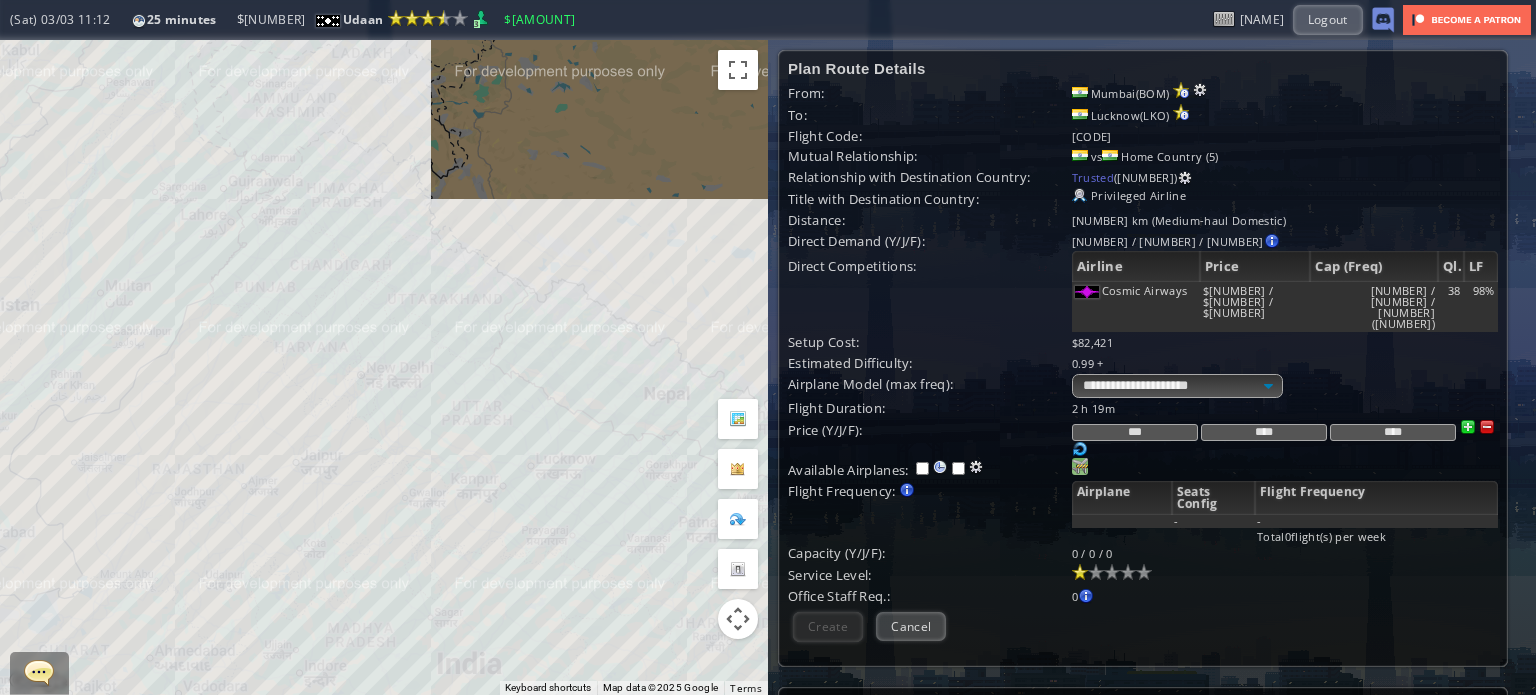 click at bounding box center [1080, 466] 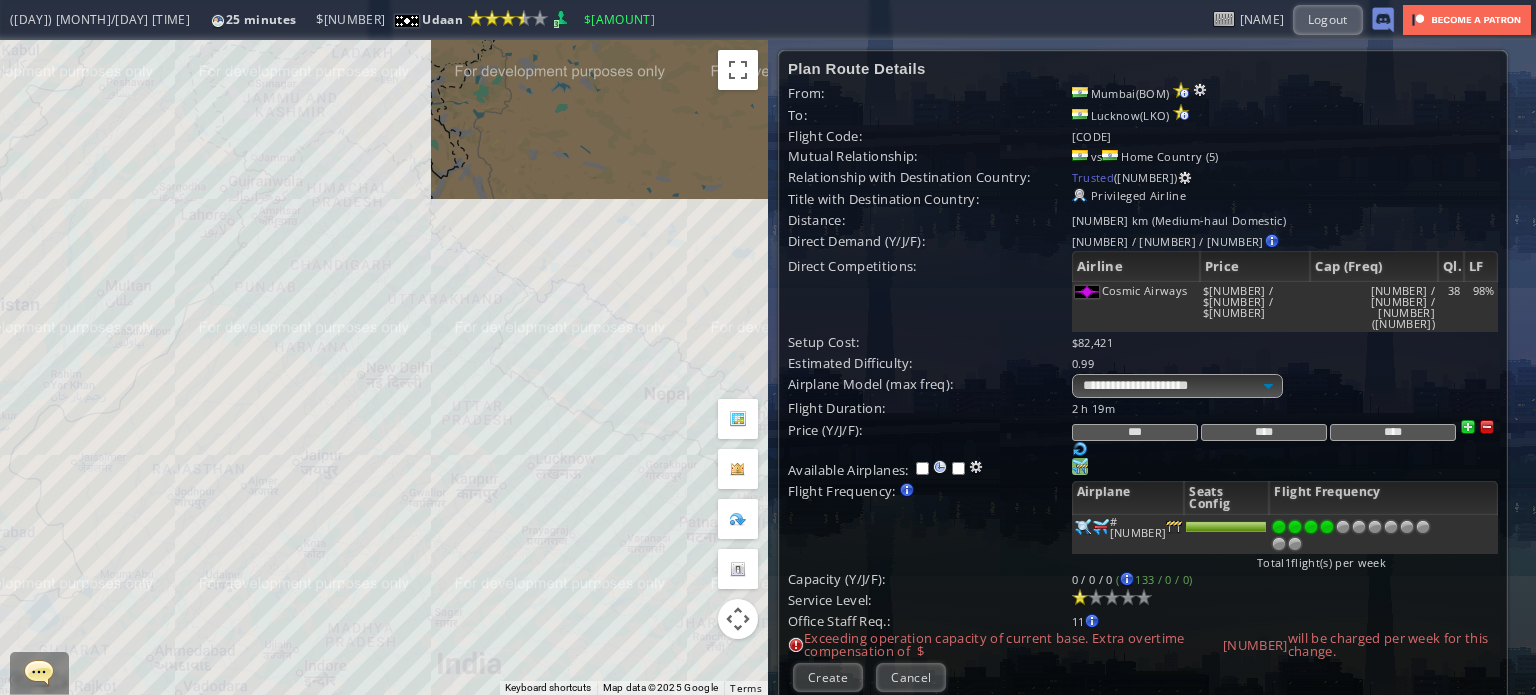 click at bounding box center [1327, 527] 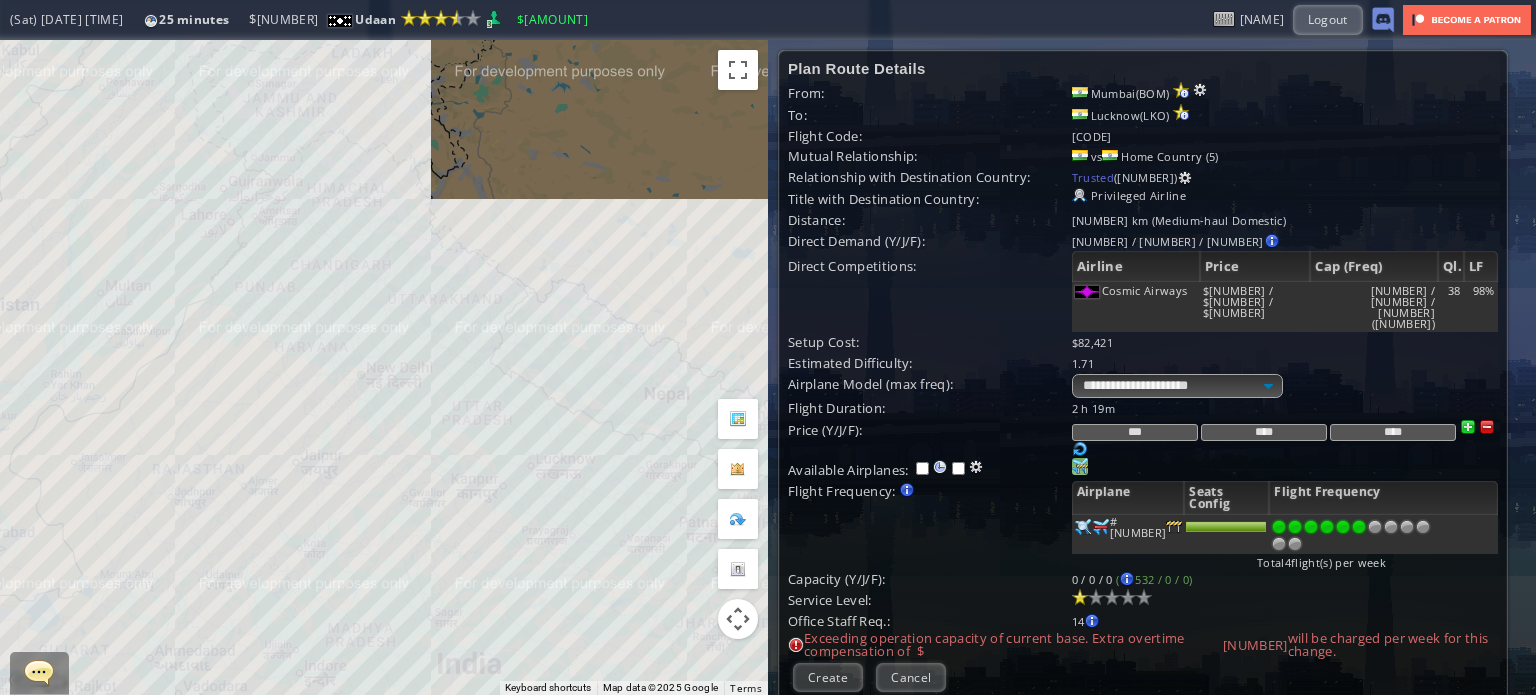 click at bounding box center (1359, 527) 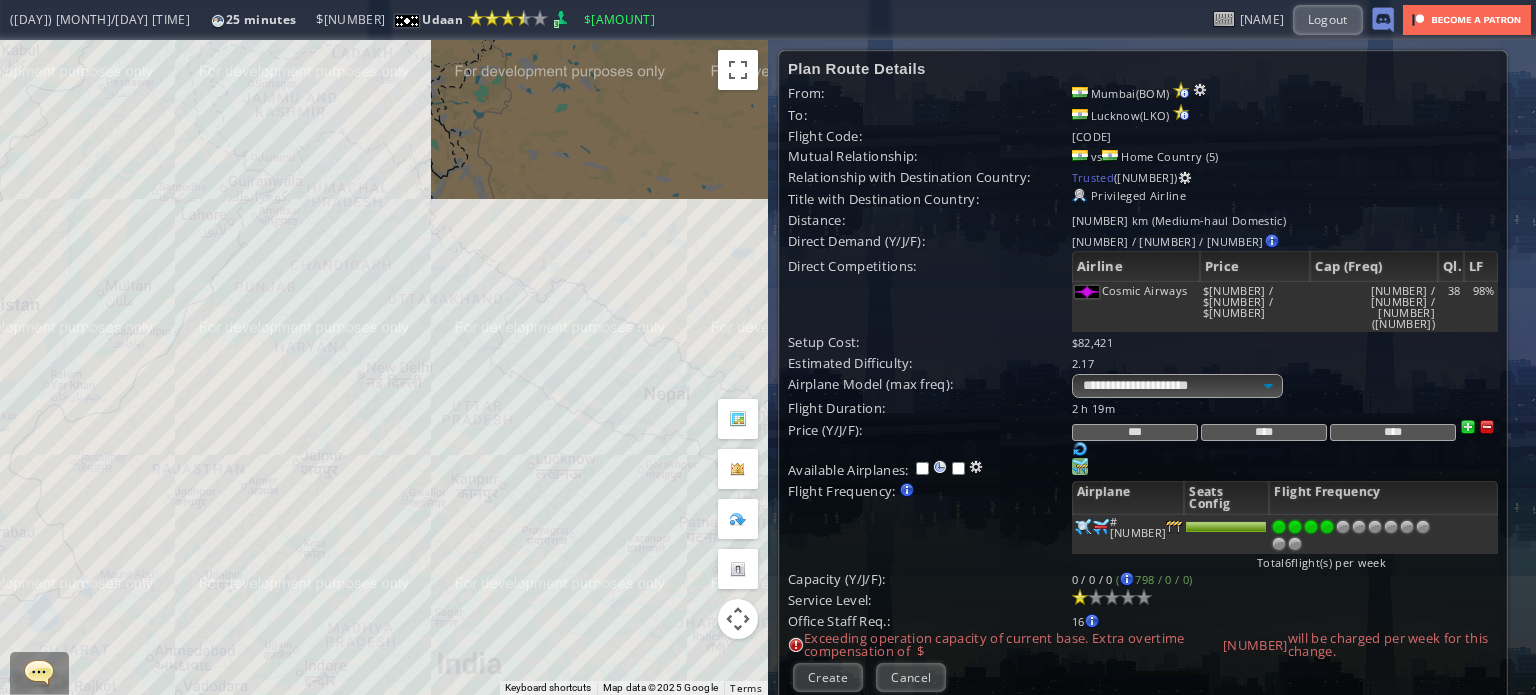click at bounding box center (1327, 527) 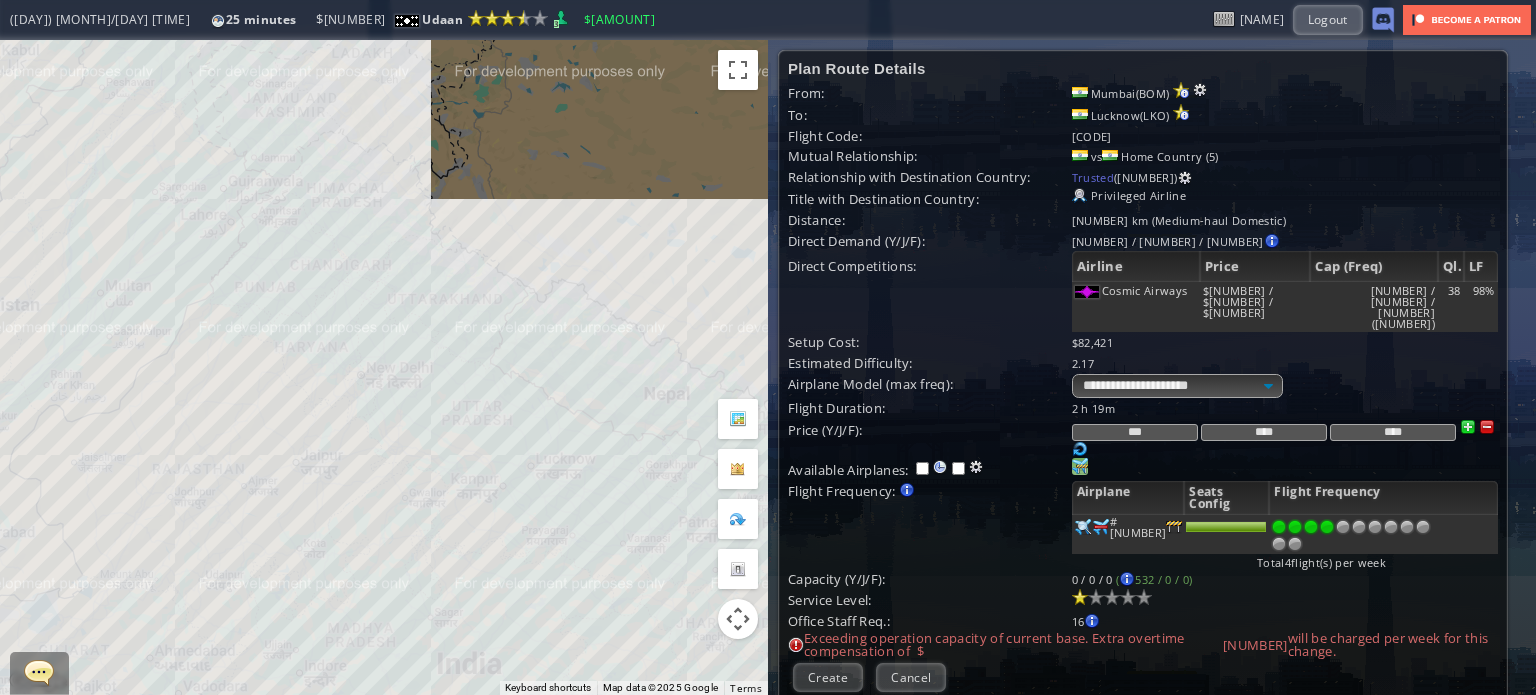 click at bounding box center (1327, 527) 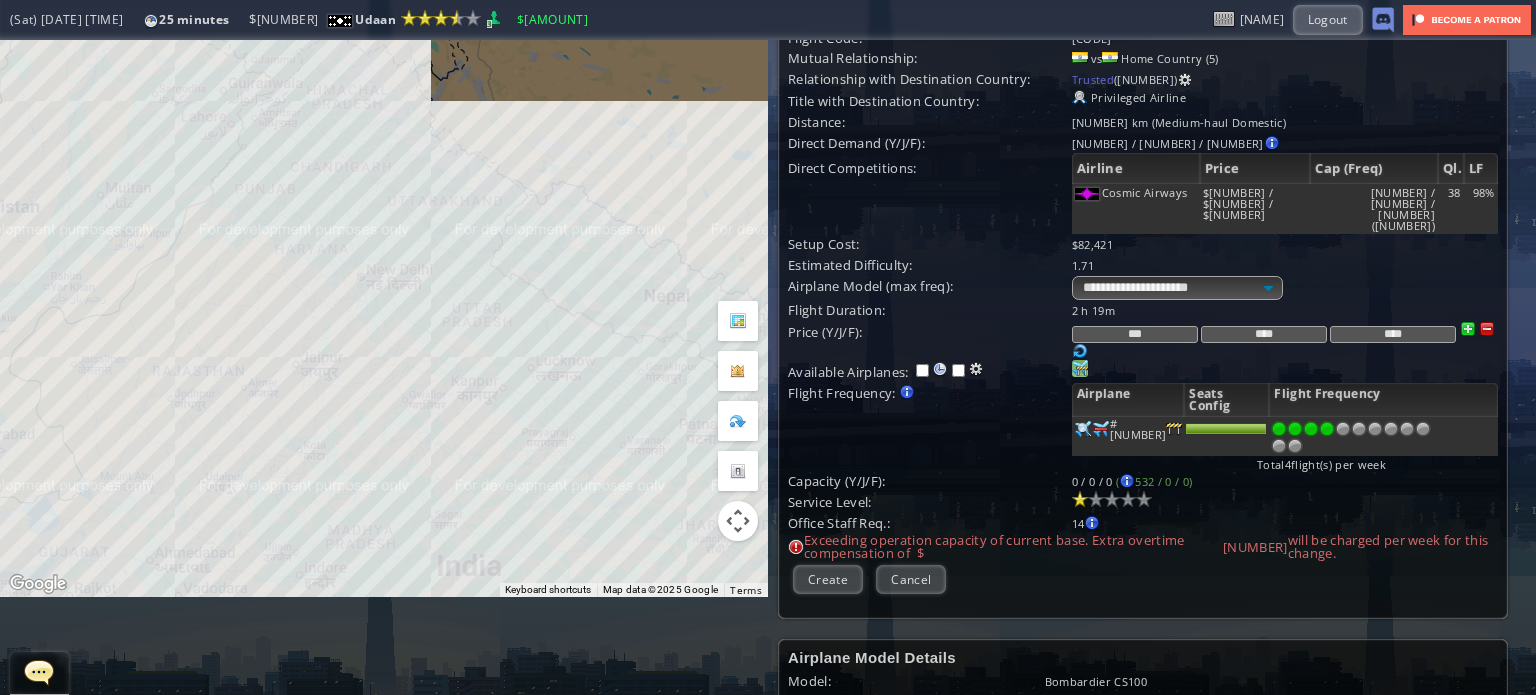 scroll, scrollTop: 100, scrollLeft: 0, axis: vertical 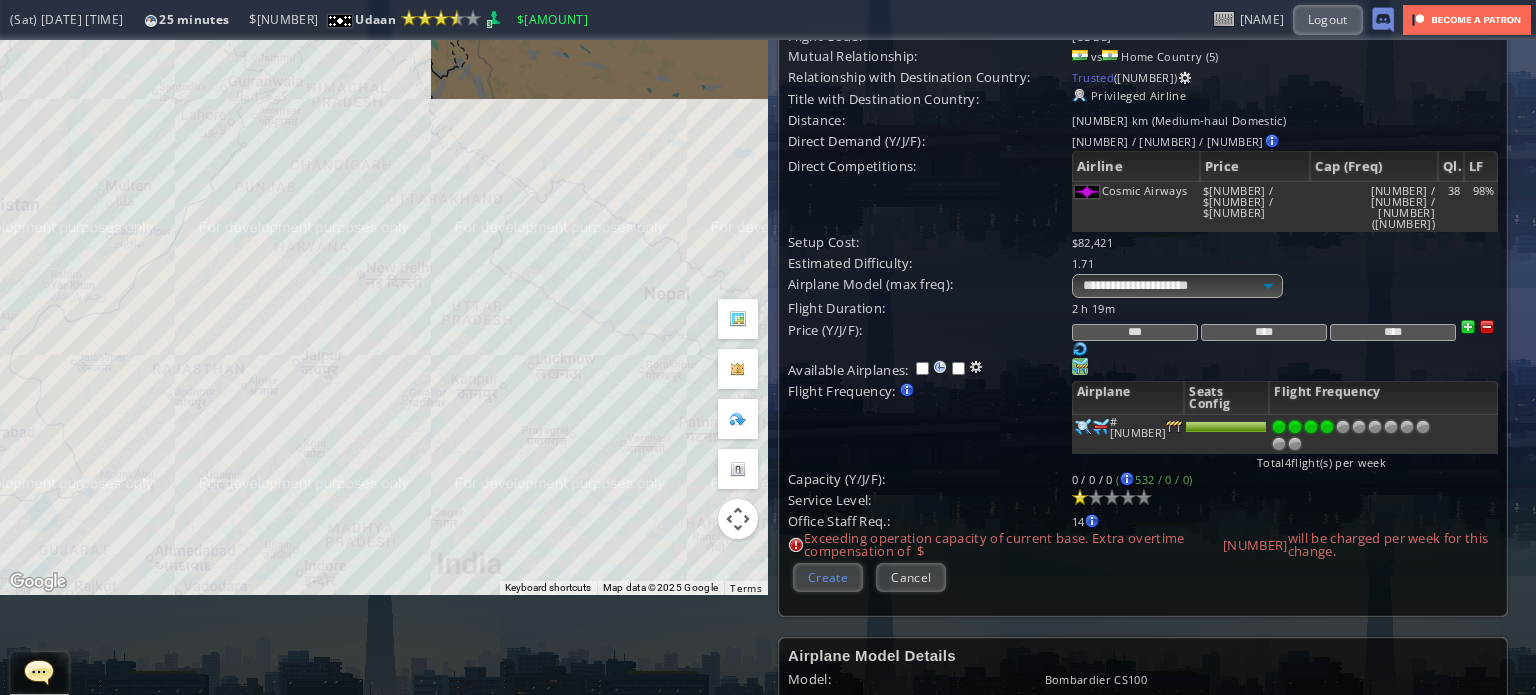 click on "Create" at bounding box center (828, 577) 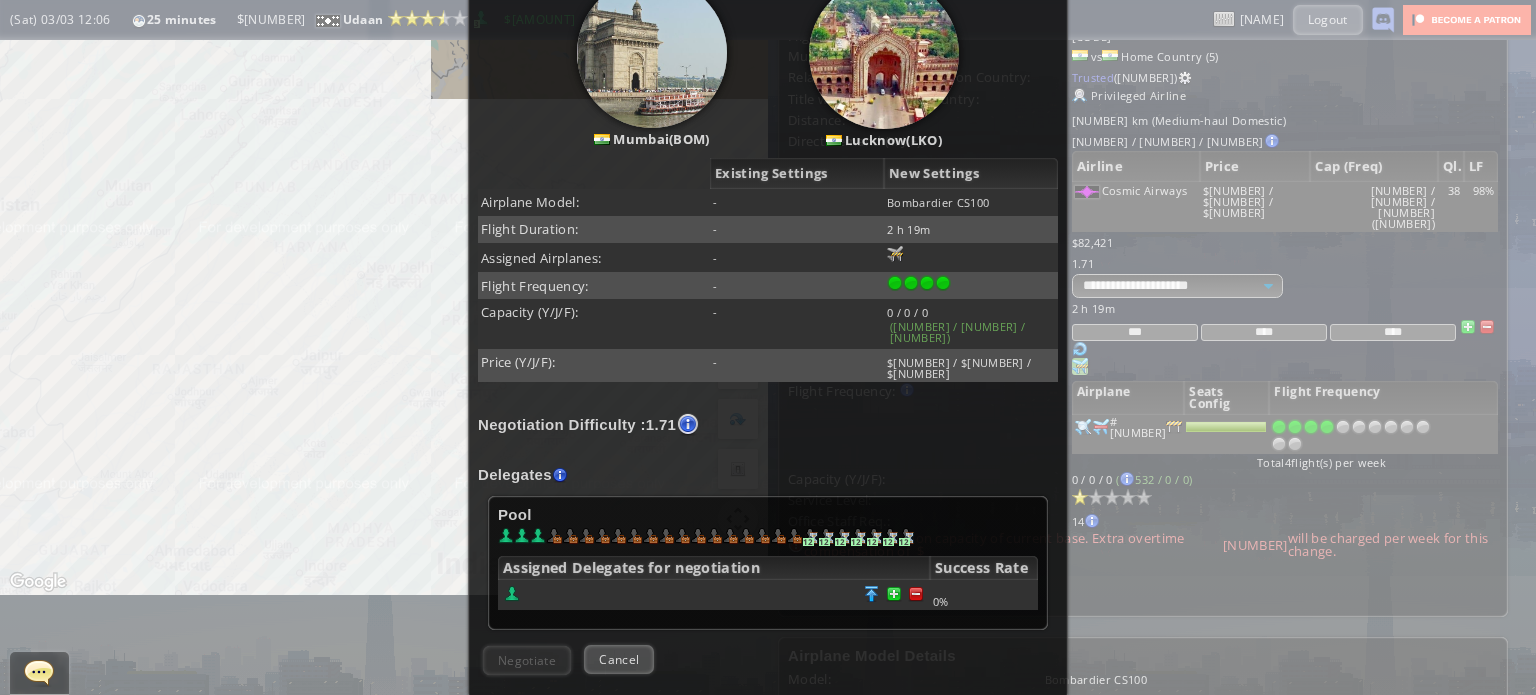 scroll, scrollTop: 293, scrollLeft: 0, axis: vertical 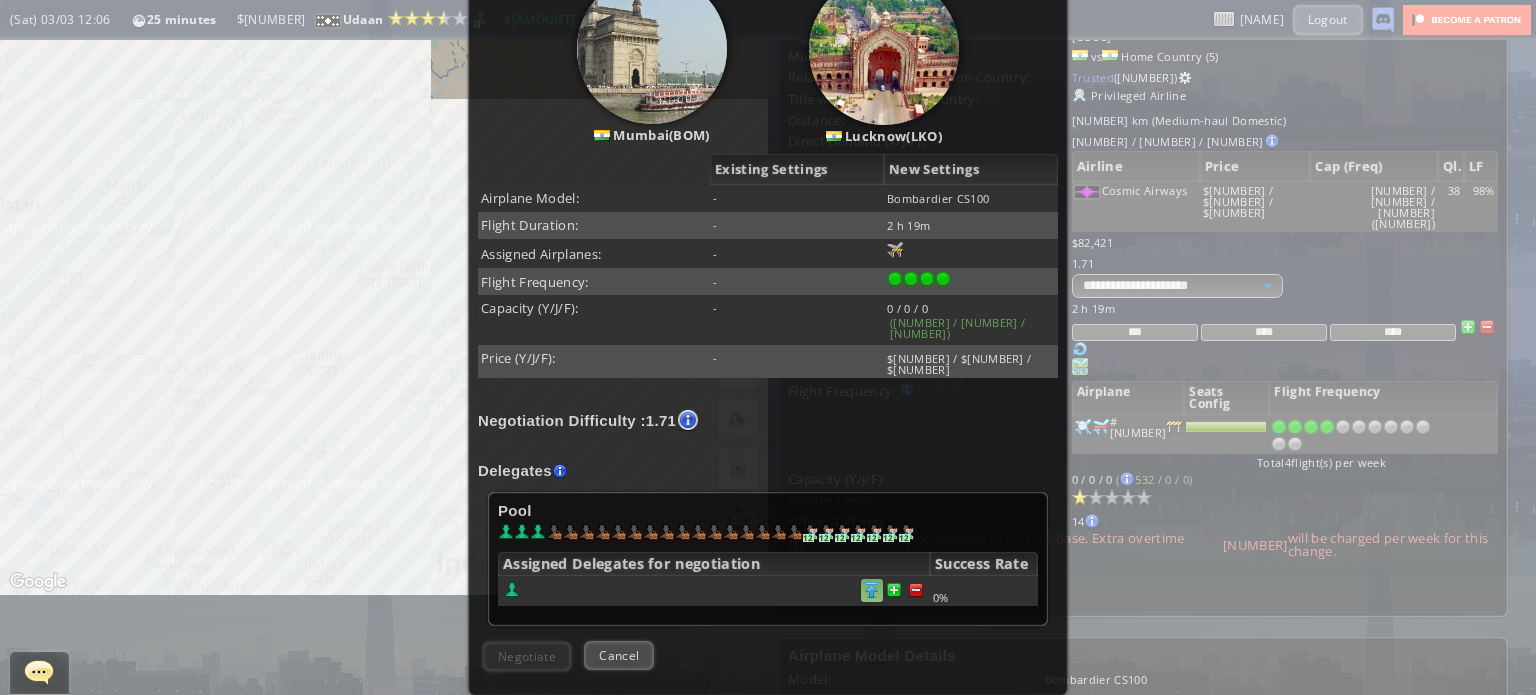click at bounding box center (916, 590) 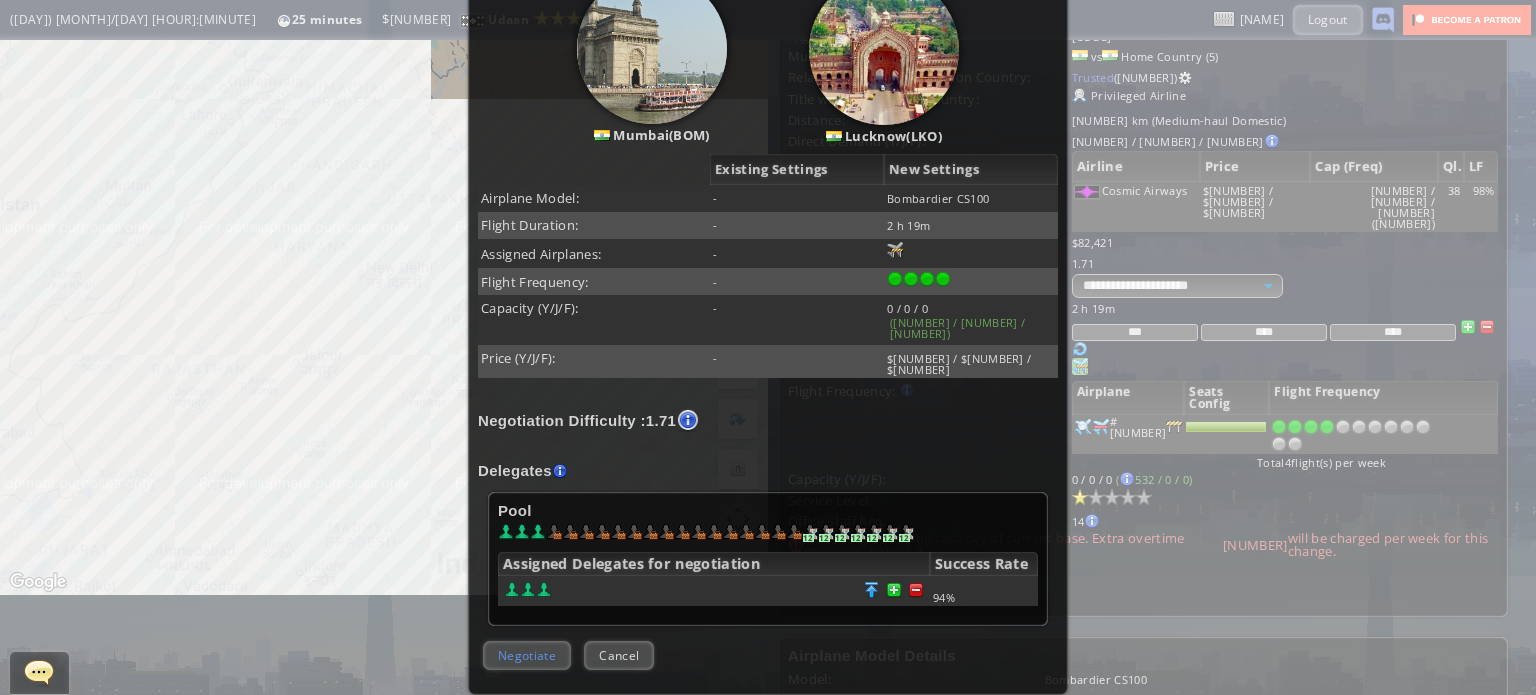 click on "Negotiate" at bounding box center (527, 655) 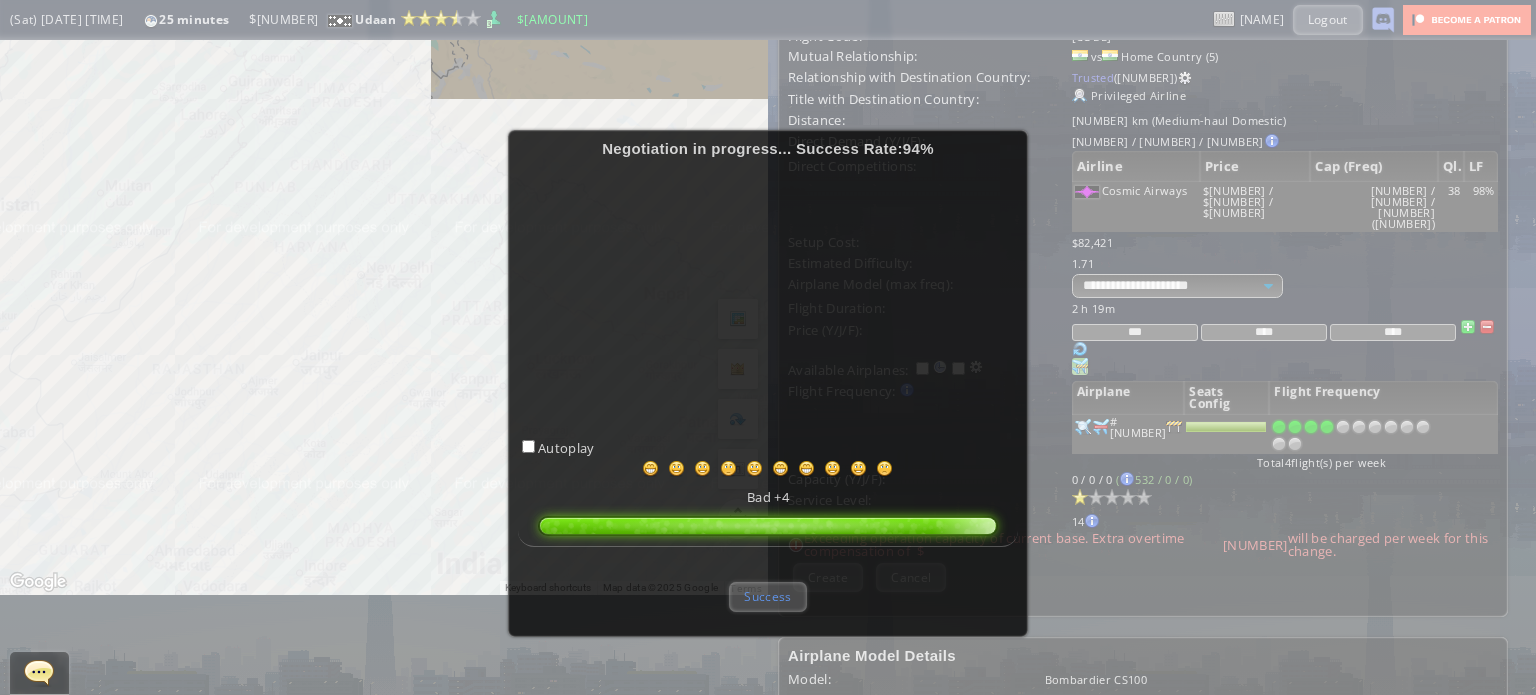 click on "Success" at bounding box center (767, 596) 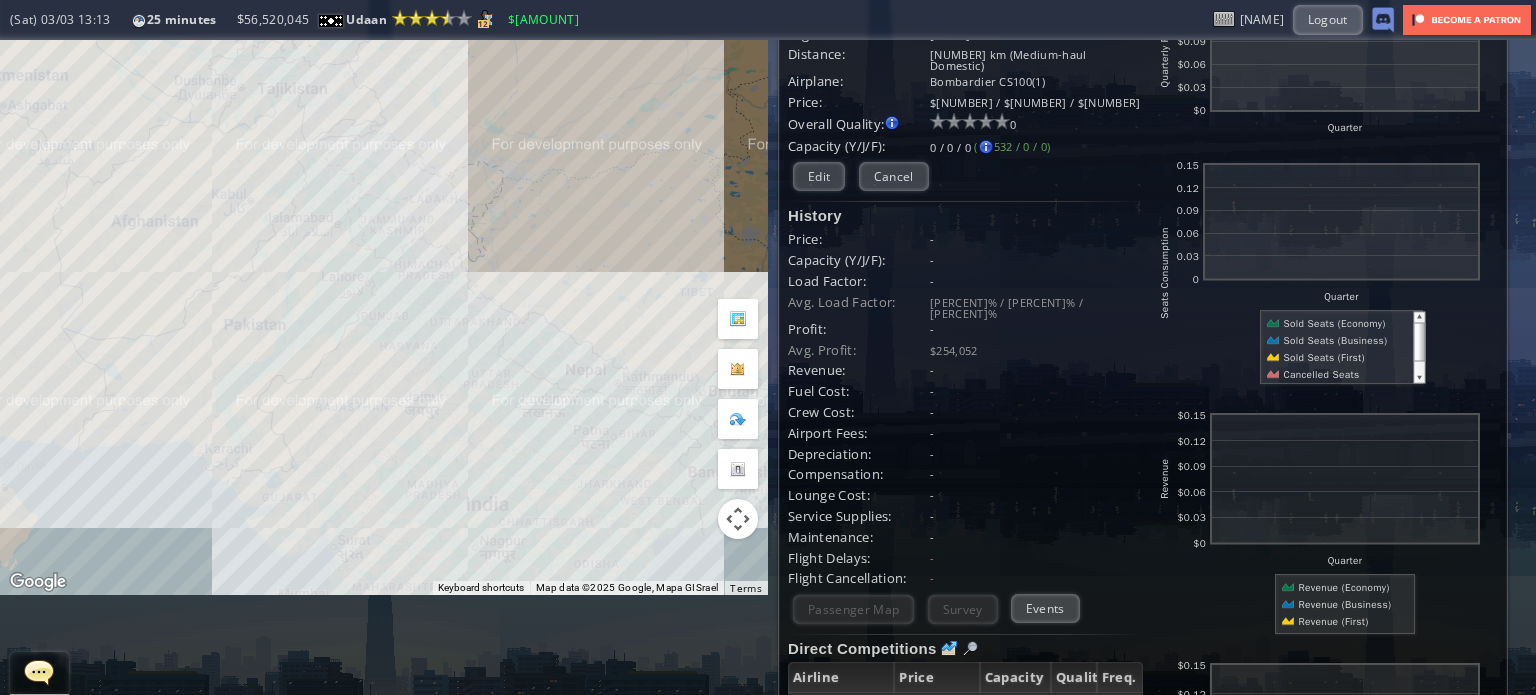 drag, startPoint x: 475, startPoint y: 411, endPoint x: 459, endPoint y: 307, distance: 105.22357 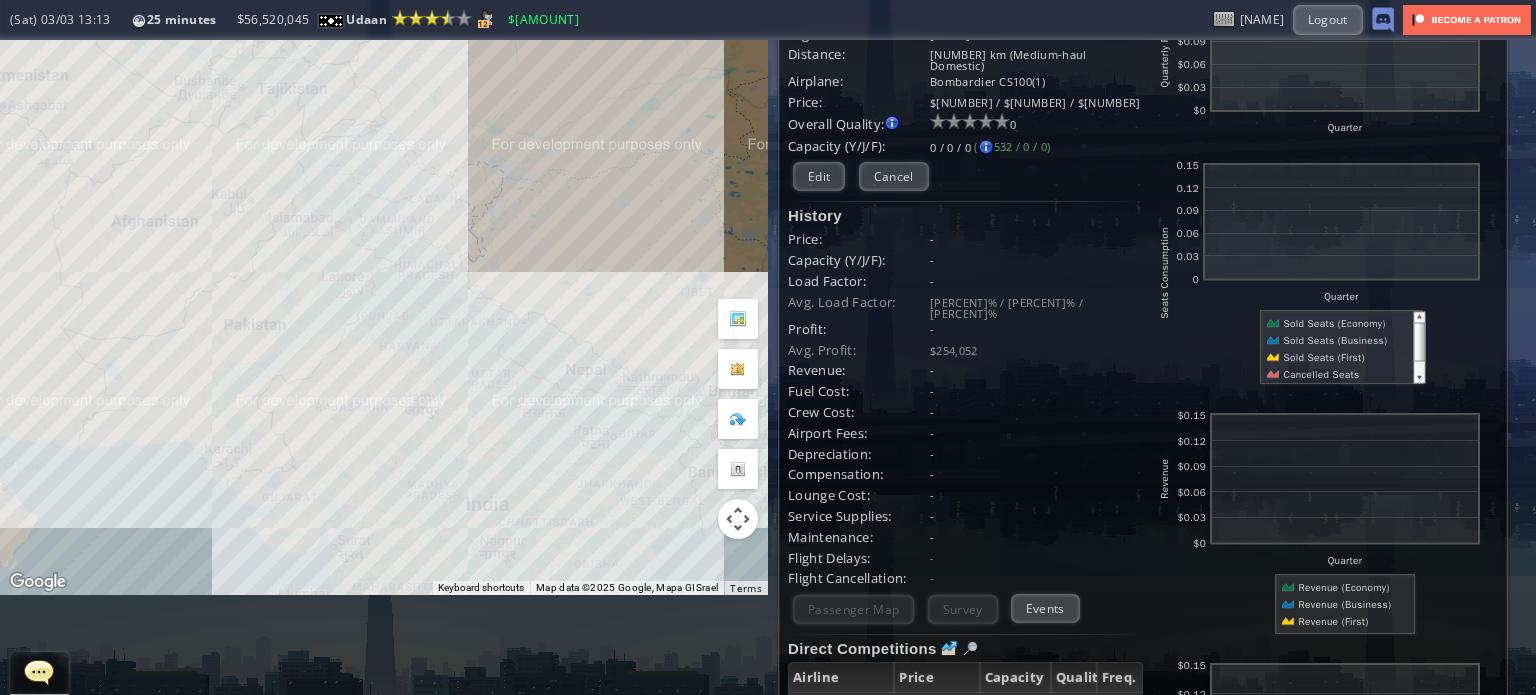 click on "To navigate, press the arrow keys." at bounding box center [384, 267] 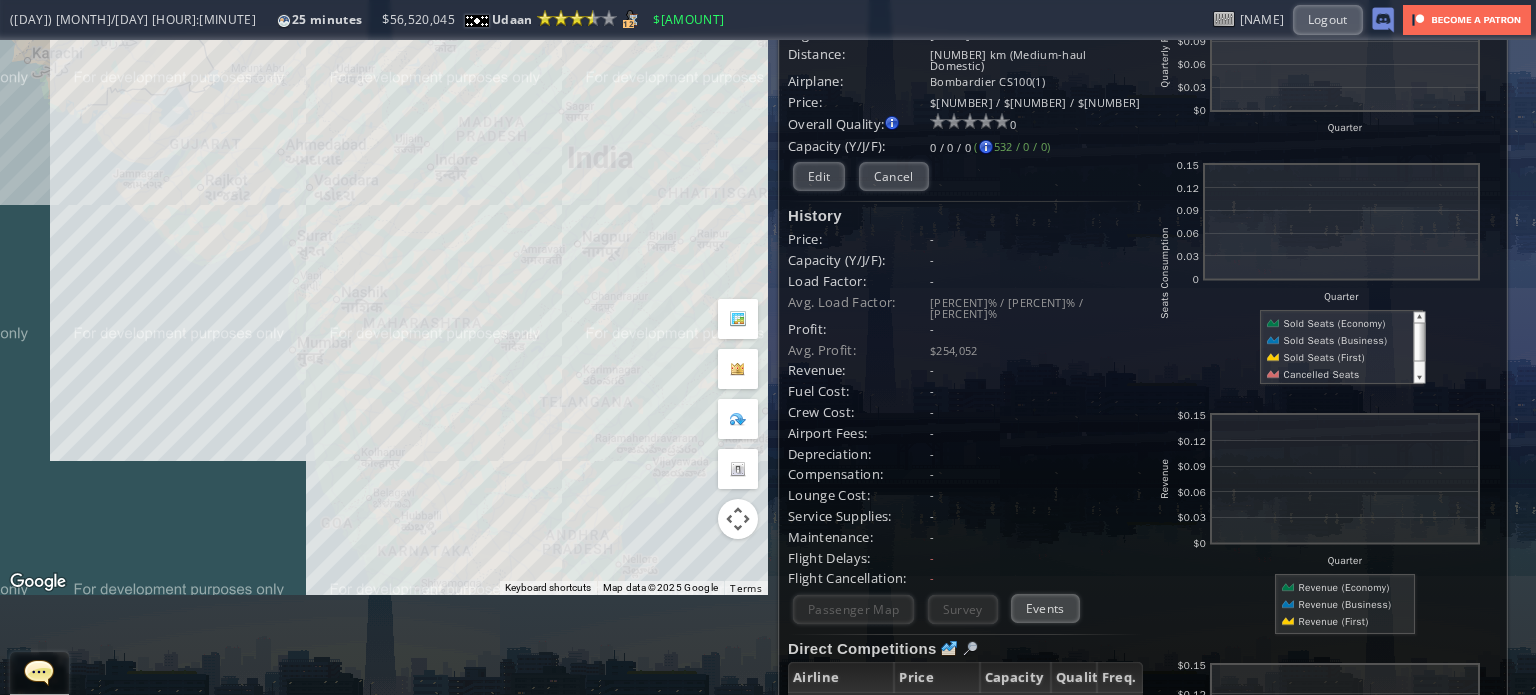 click on "To navigate, press the arrow keys." at bounding box center [384, 267] 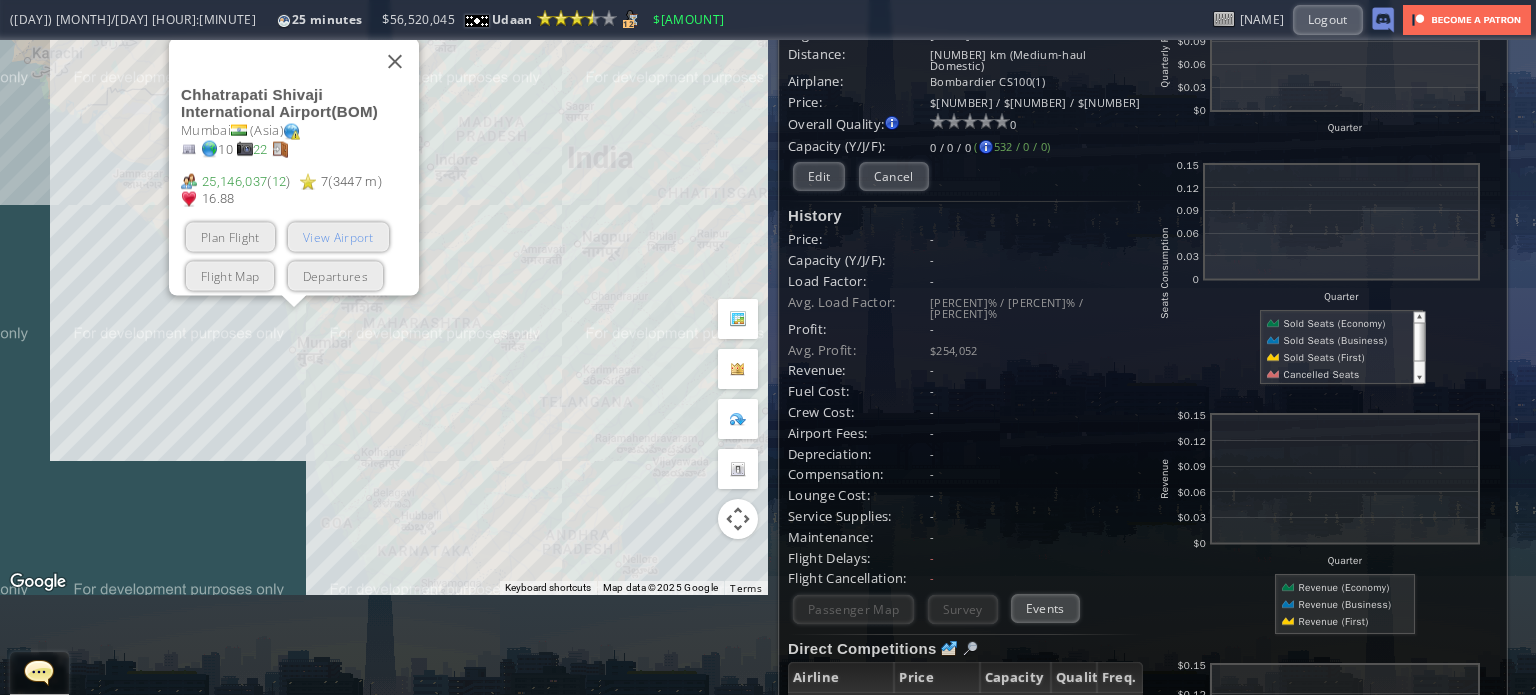 click on "View Airport" at bounding box center [338, 236] 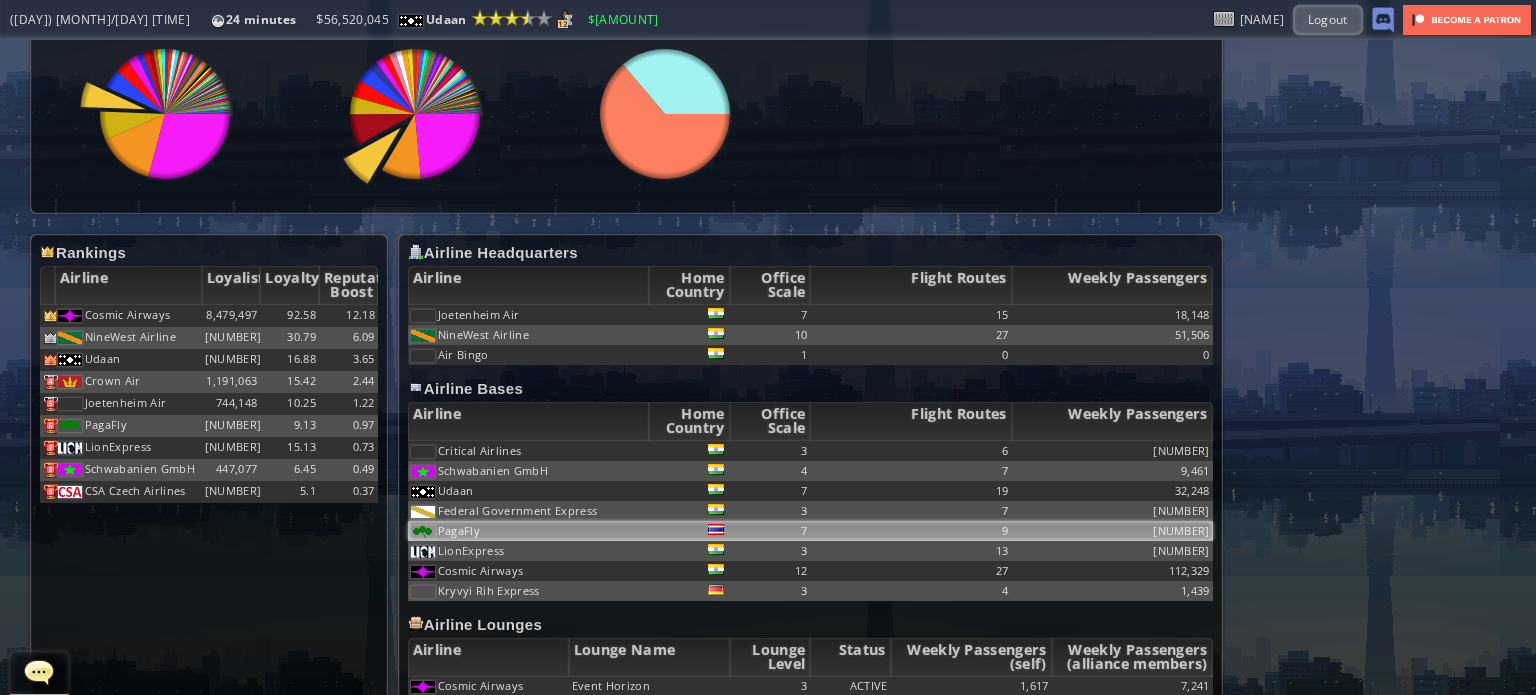 scroll, scrollTop: 450, scrollLeft: 0, axis: vertical 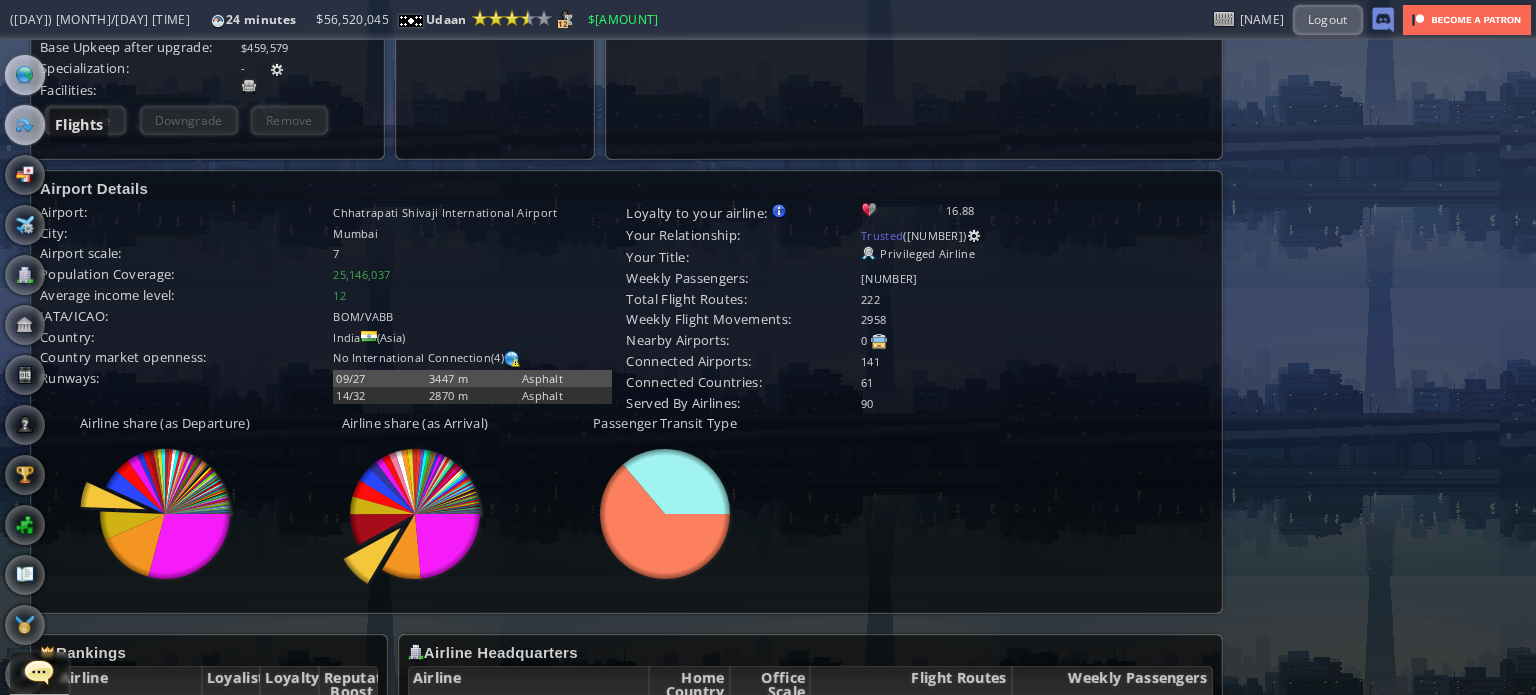 click at bounding box center (25, 125) 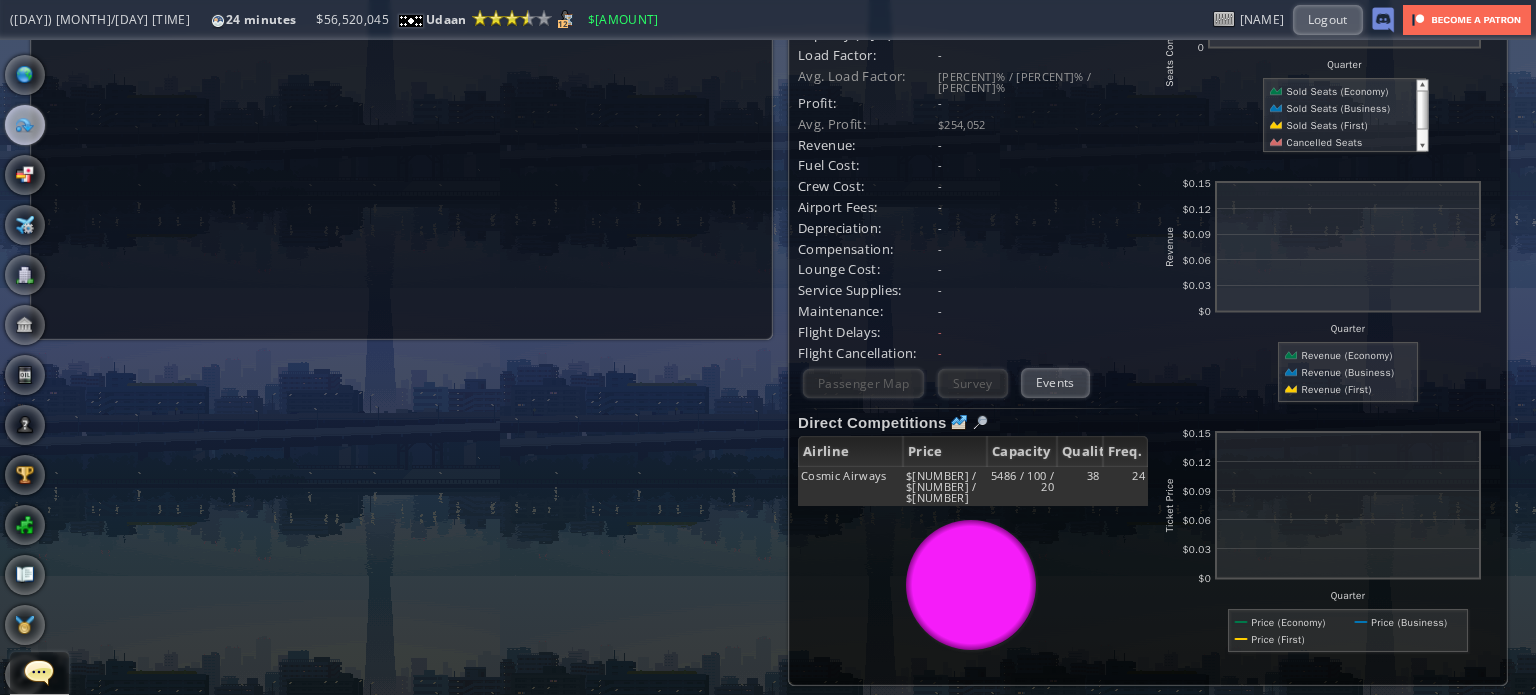 scroll, scrollTop: 0, scrollLeft: 0, axis: both 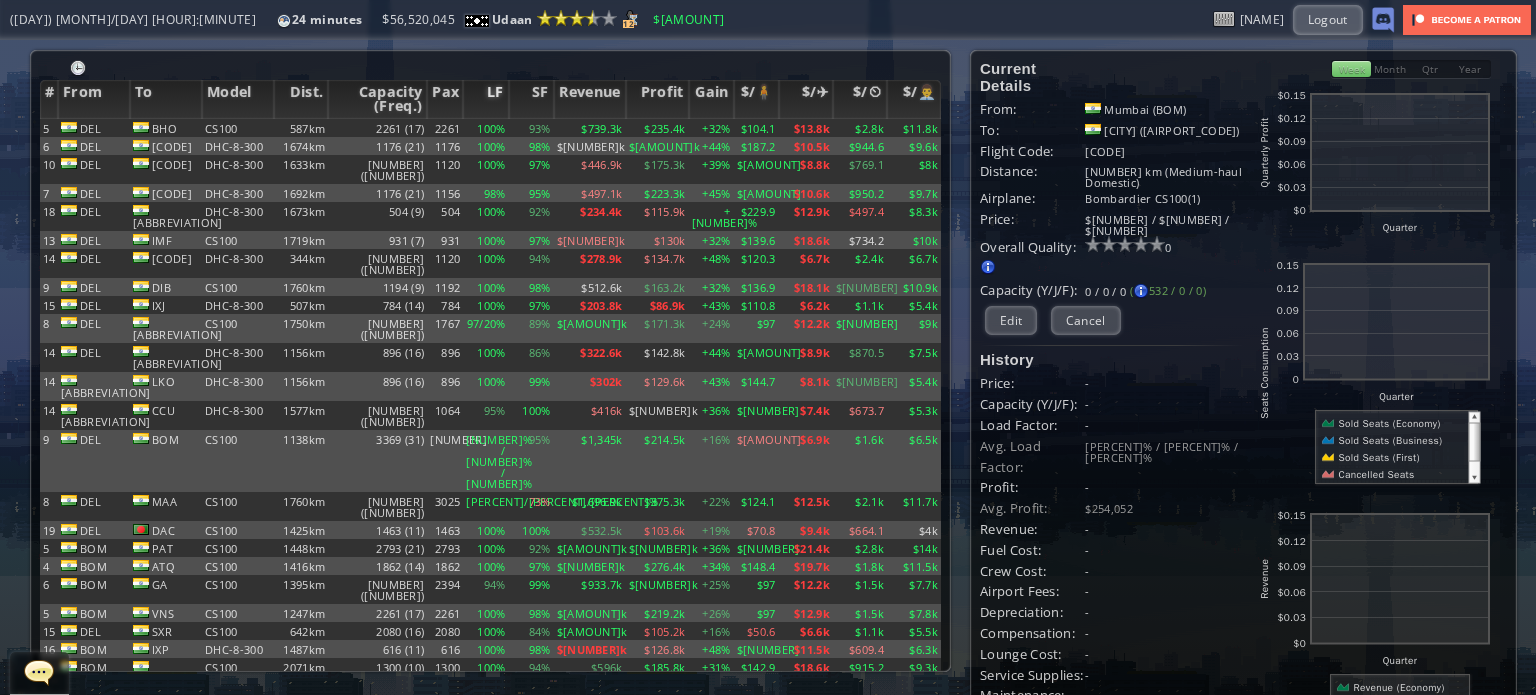 click on "LF" at bounding box center (485, 99) 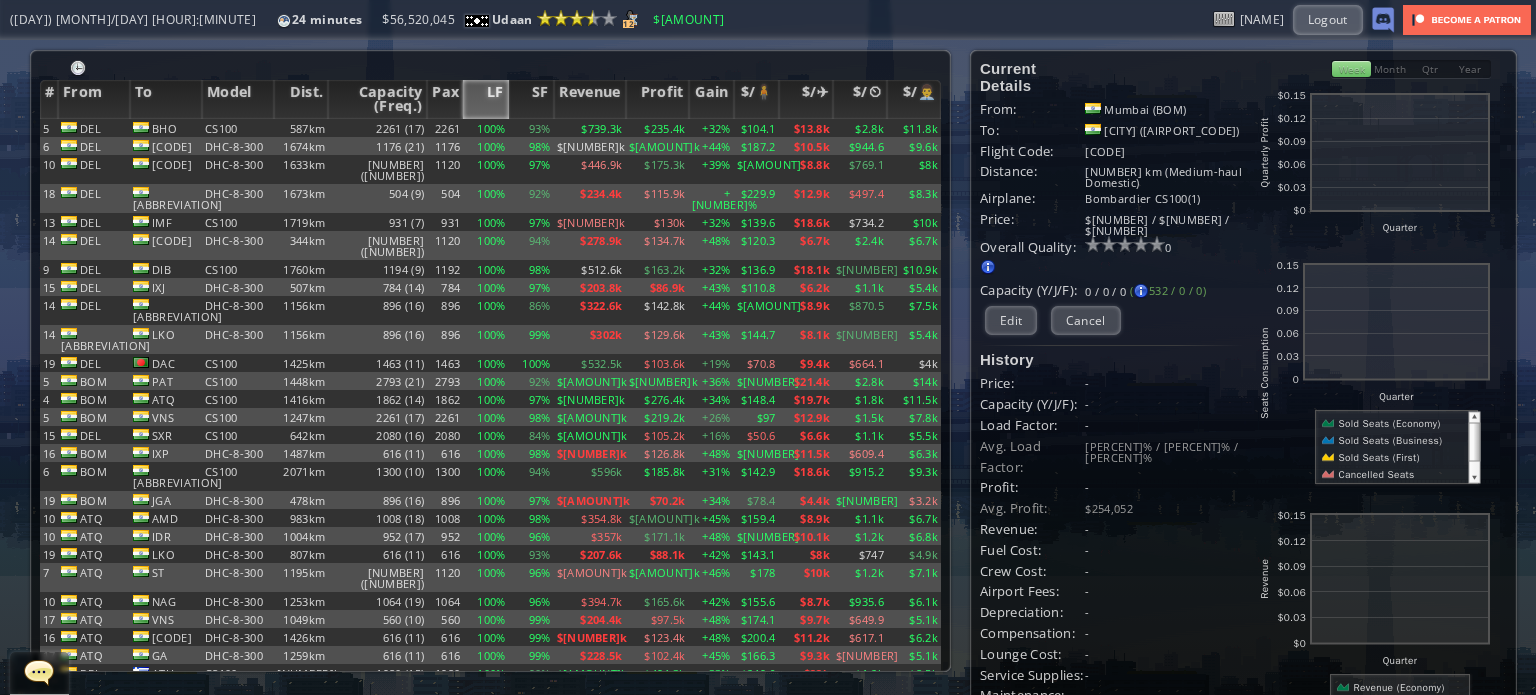 click on "LF" at bounding box center [485, 99] 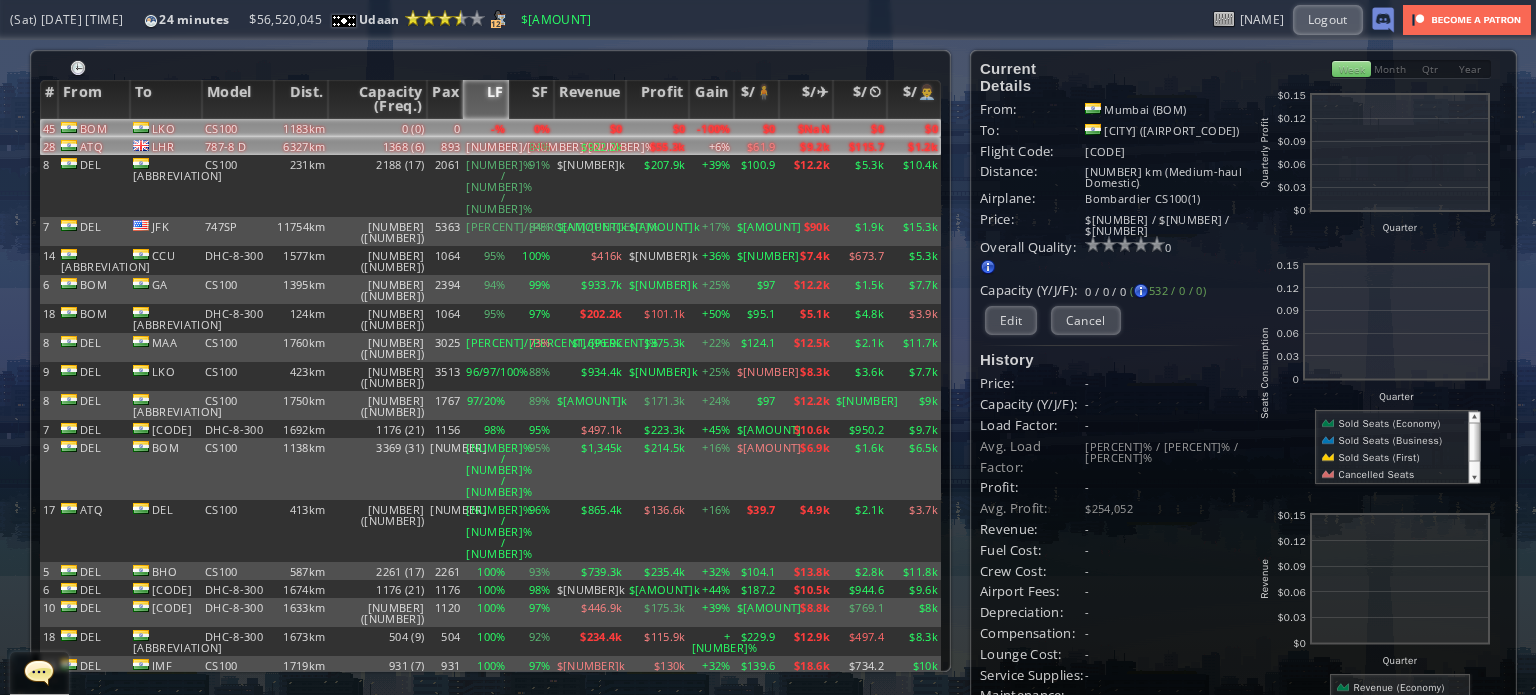 click on "[NUMBER]/[NUMBER]/[NUMBER]%" at bounding box center (485, 128) 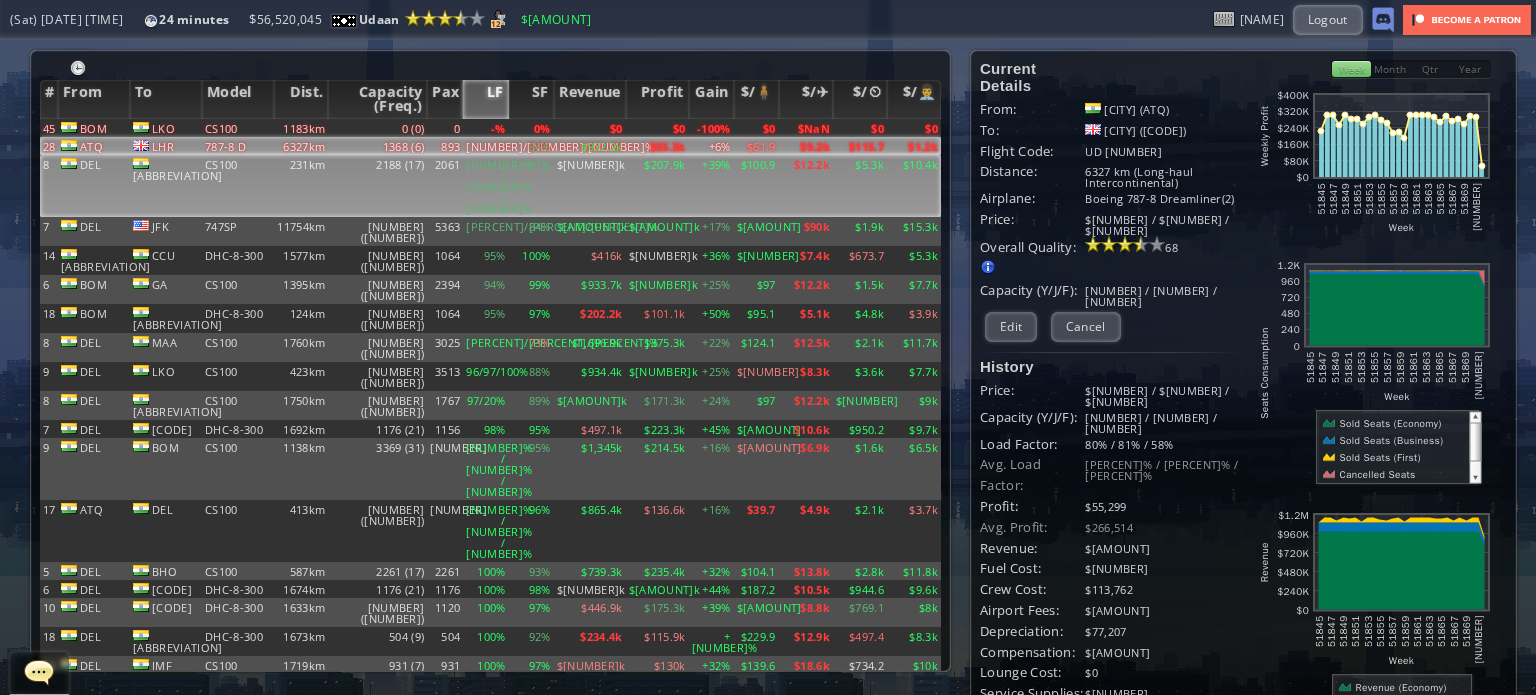 click on "2061" at bounding box center [445, 128] 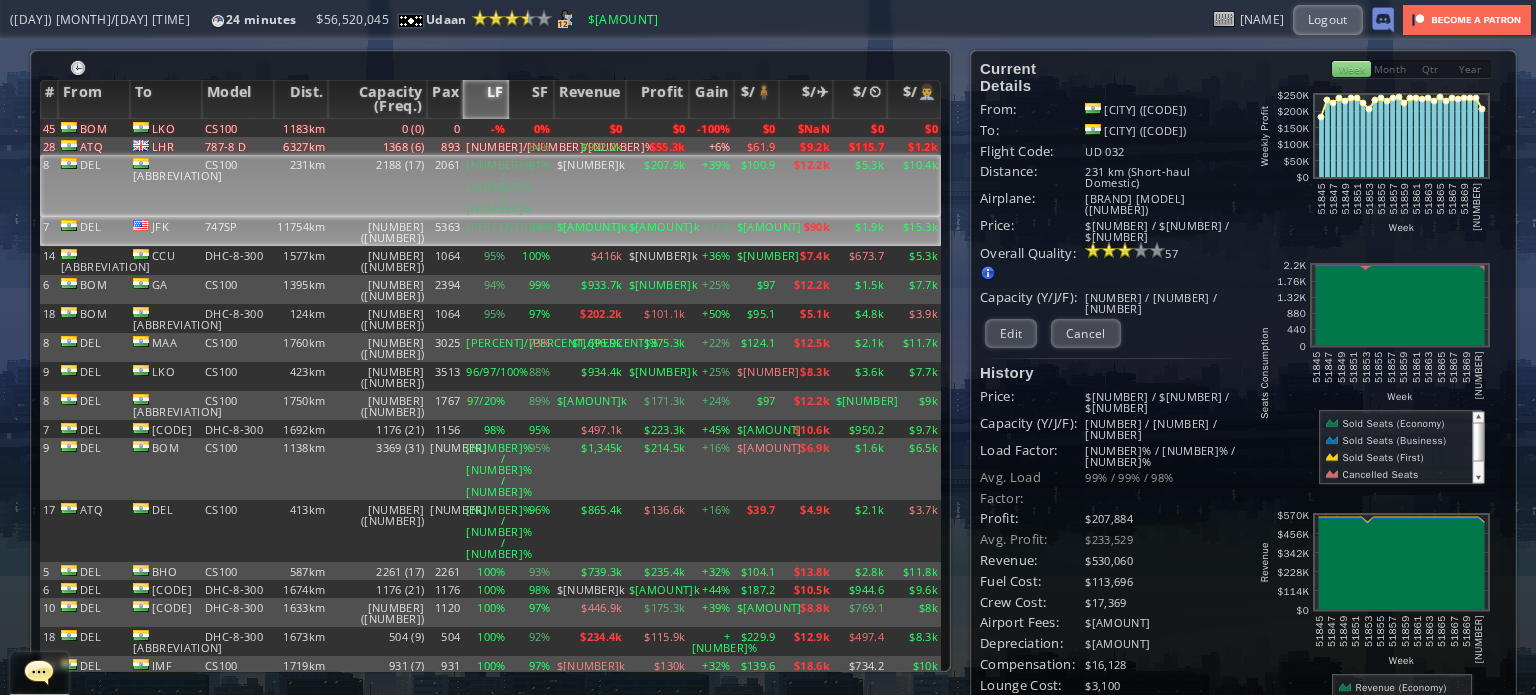 click on "[NUMBER] ([NUMBER])" at bounding box center (377, 128) 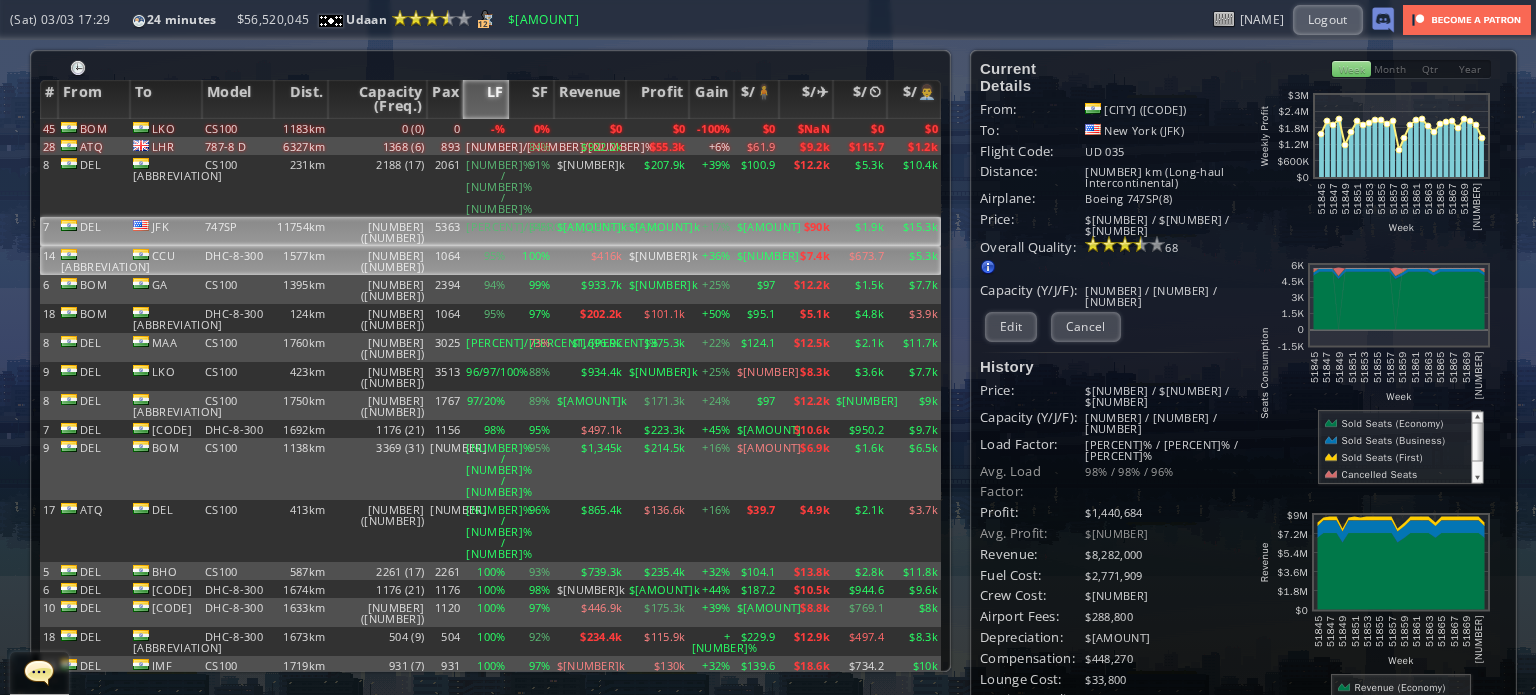 click on "[NUMBER] ([NUMBER])" at bounding box center [377, 128] 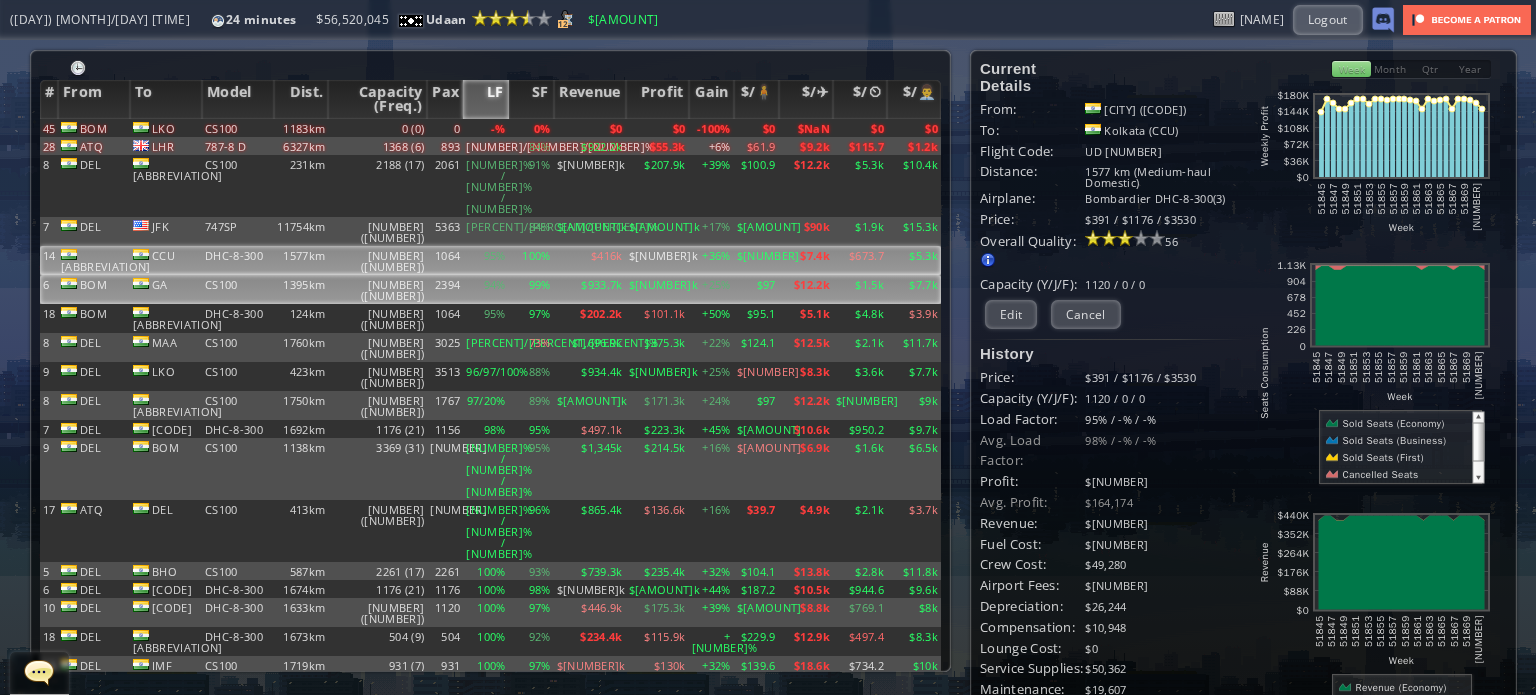 click on "[NUMBER] ([NUMBER])" at bounding box center (377, 128) 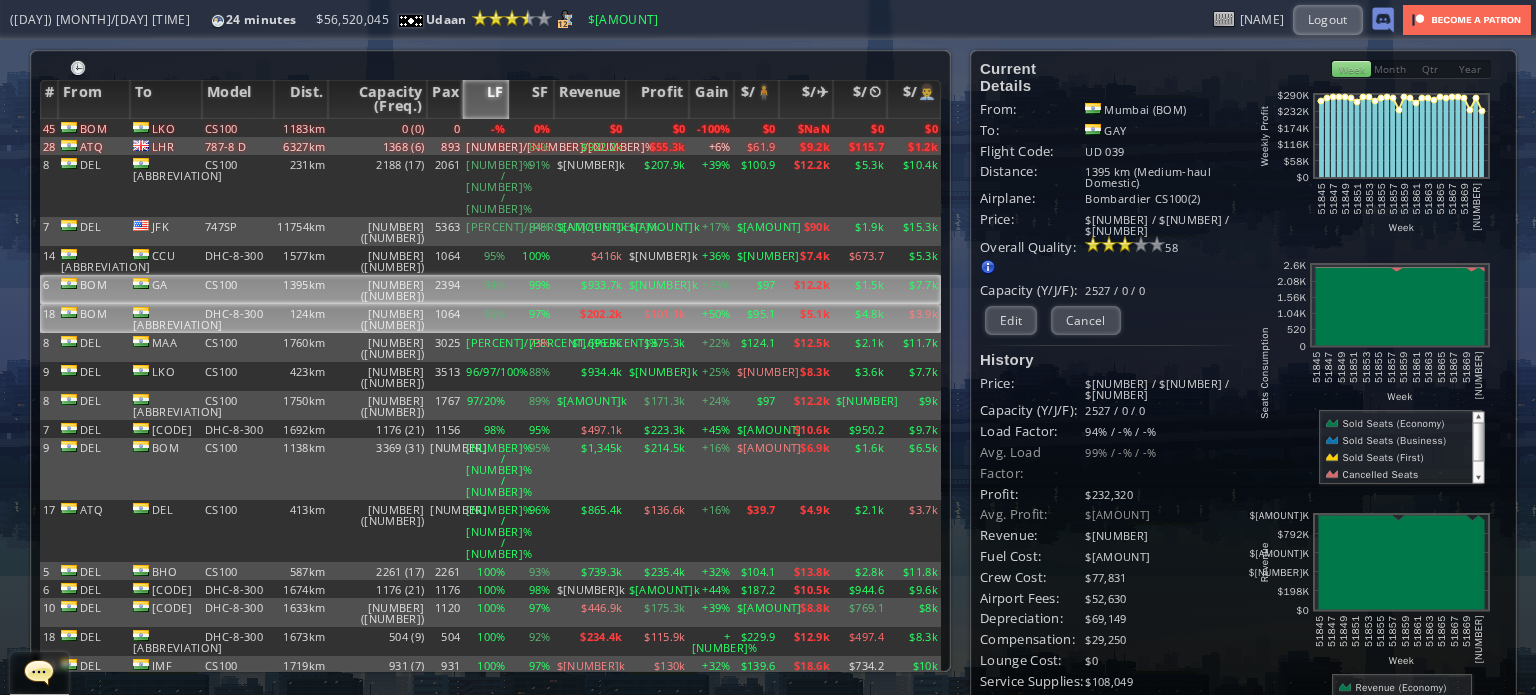 click on "[NUMBER] ([NUMBER])" at bounding box center [377, 128] 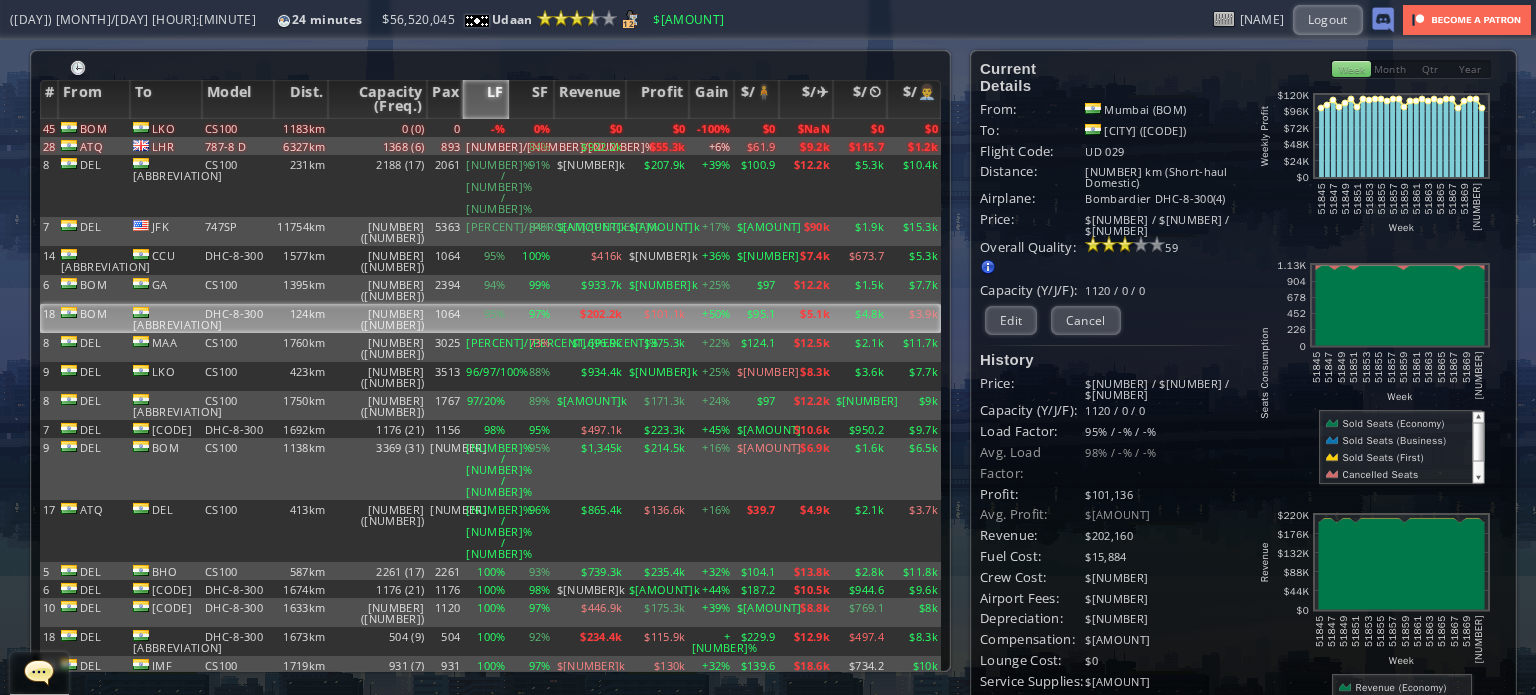 scroll, scrollTop: 100, scrollLeft: 0, axis: vertical 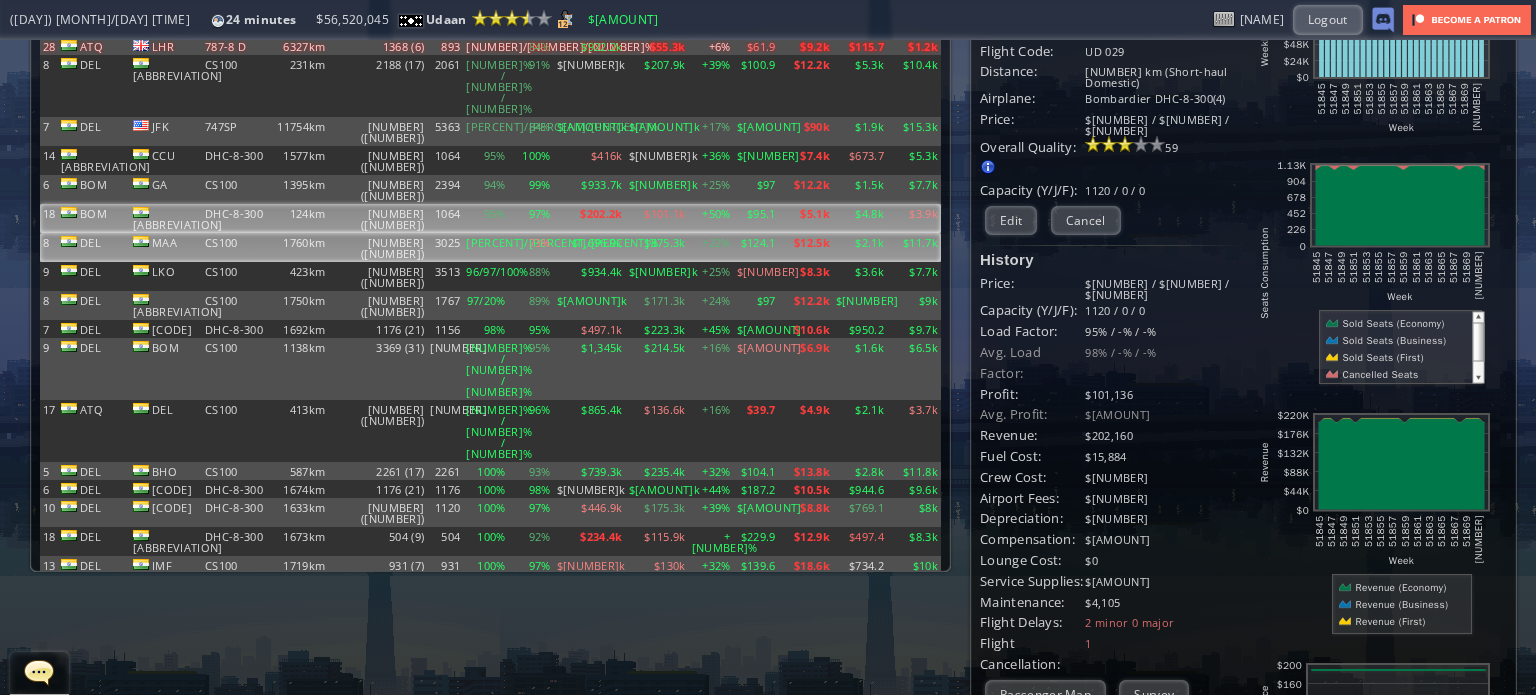 click on "1760km" at bounding box center [301, 28] 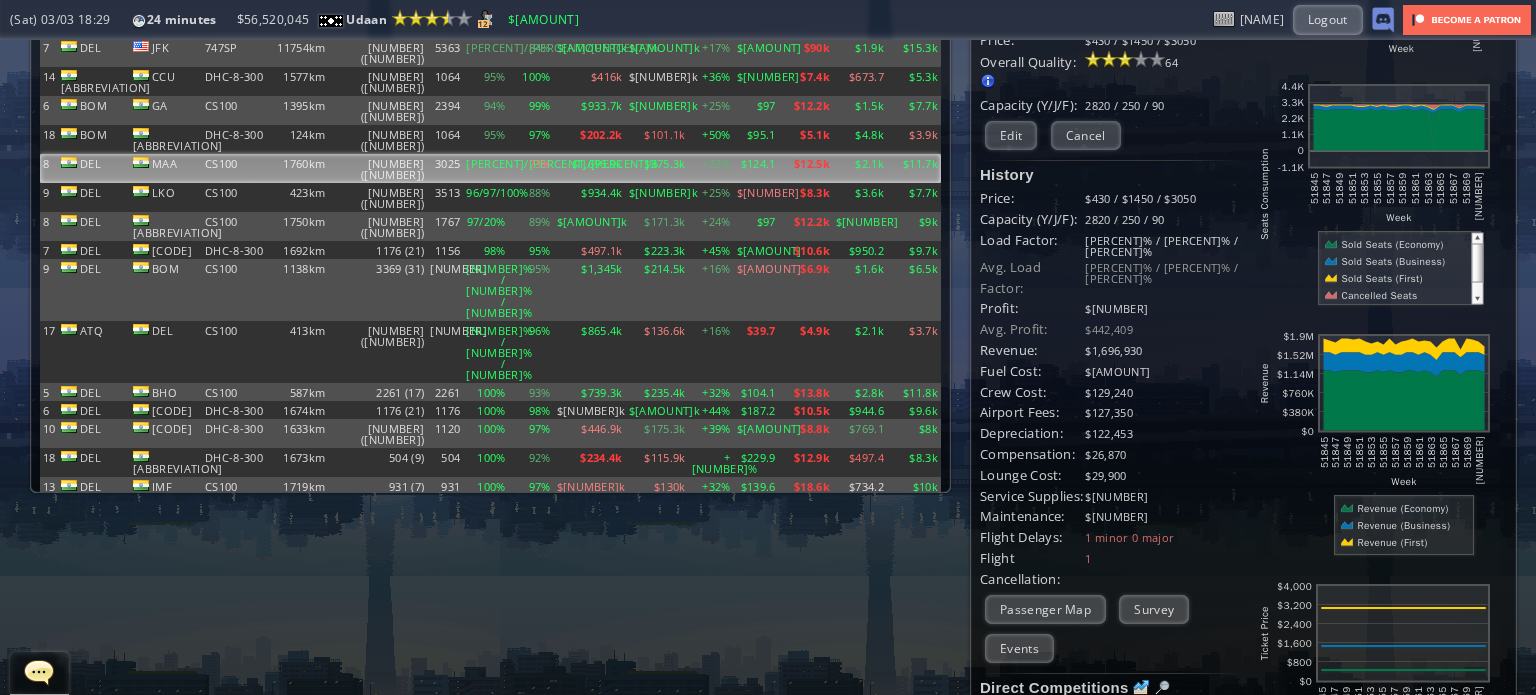 scroll, scrollTop: 300, scrollLeft: 0, axis: vertical 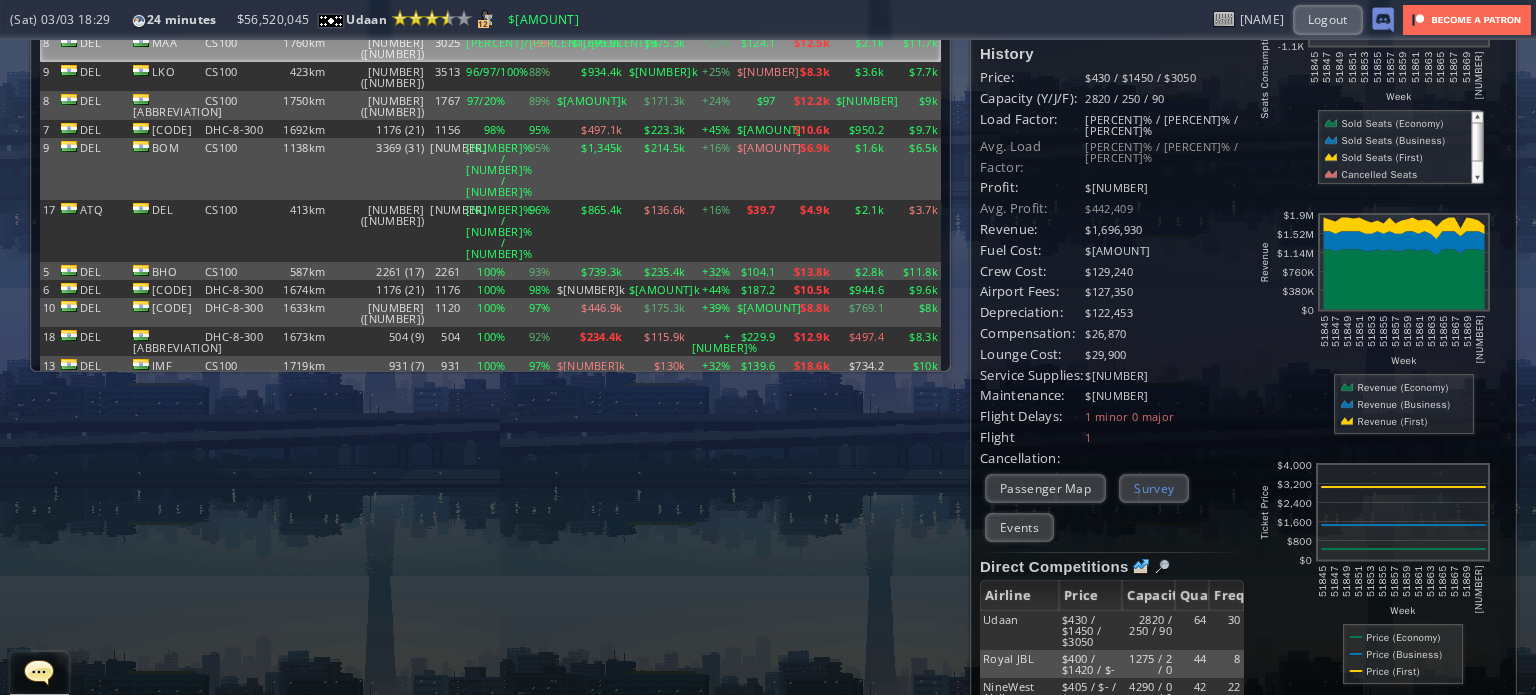 click on "Survey" at bounding box center (1154, 488) 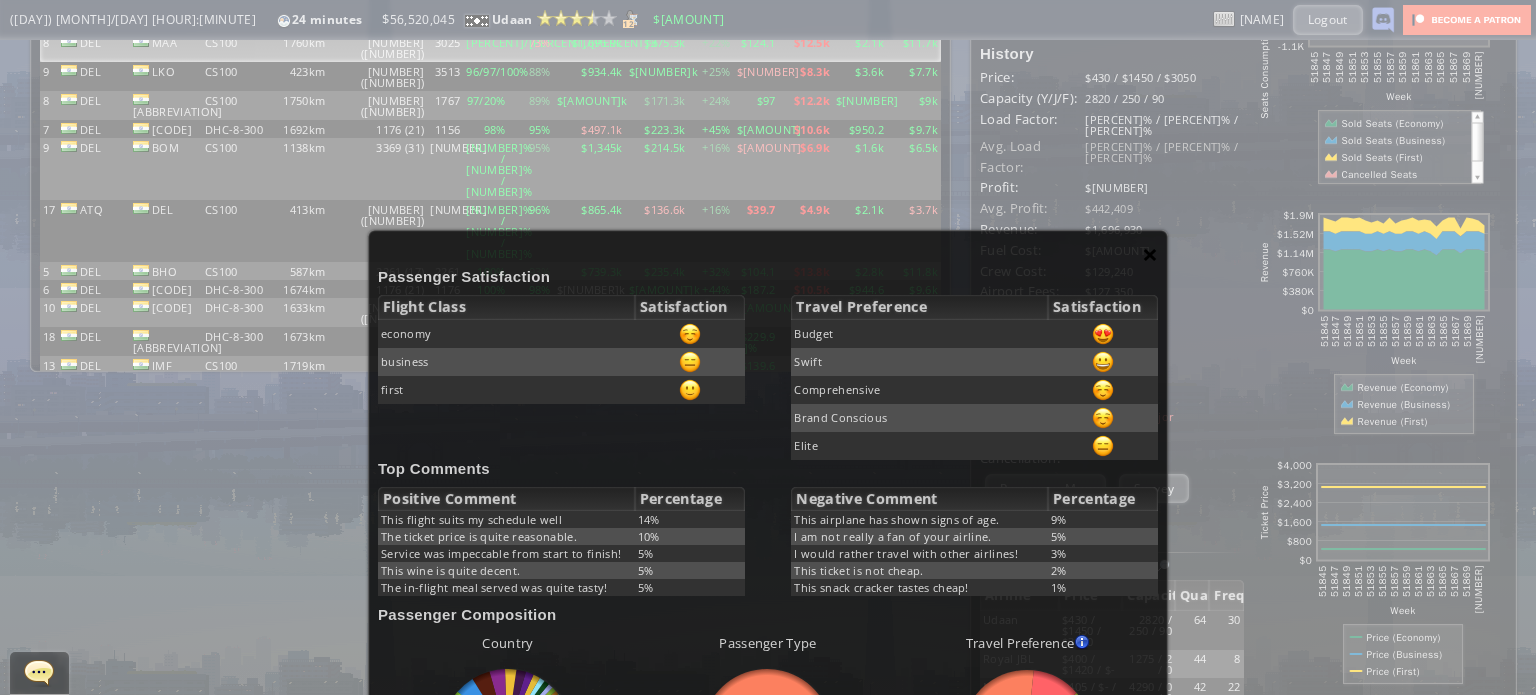 click on "×" at bounding box center (1150, 254) 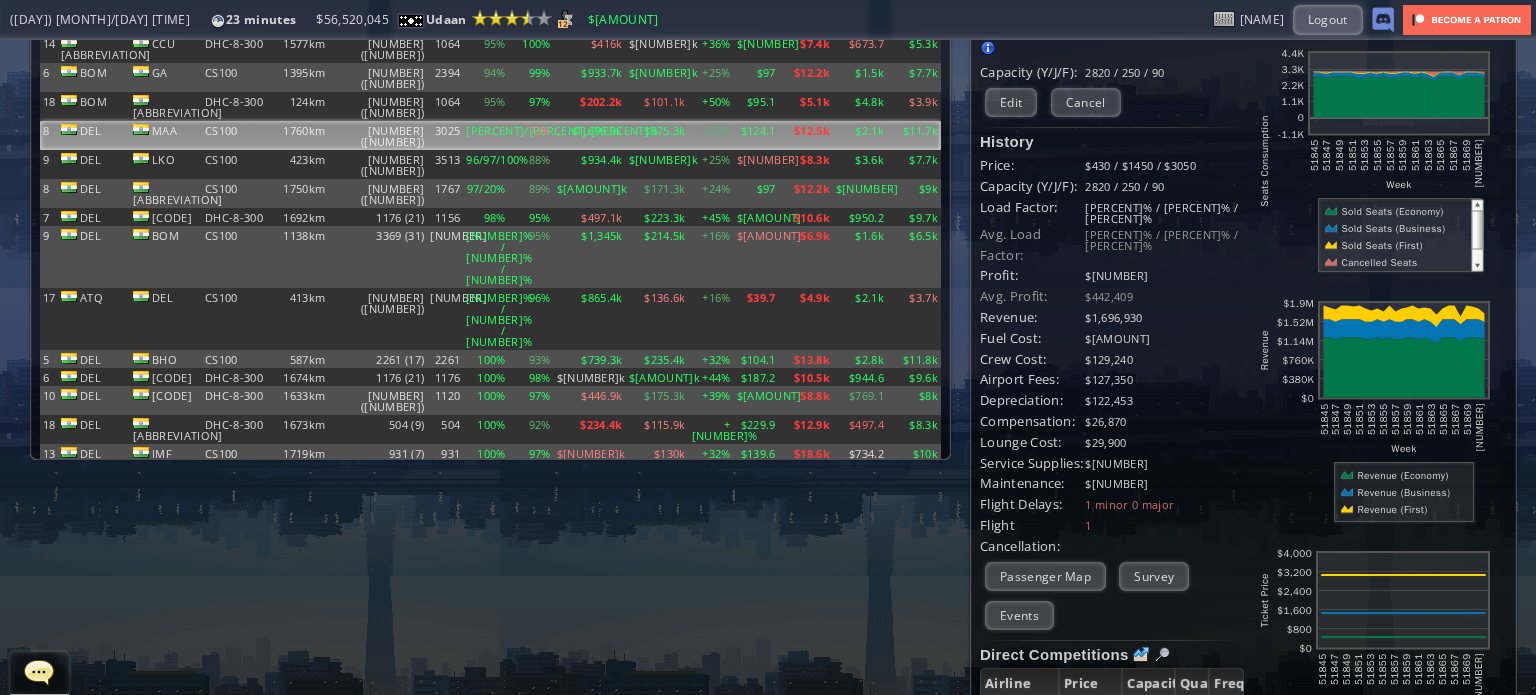 scroll, scrollTop: 0, scrollLeft: 0, axis: both 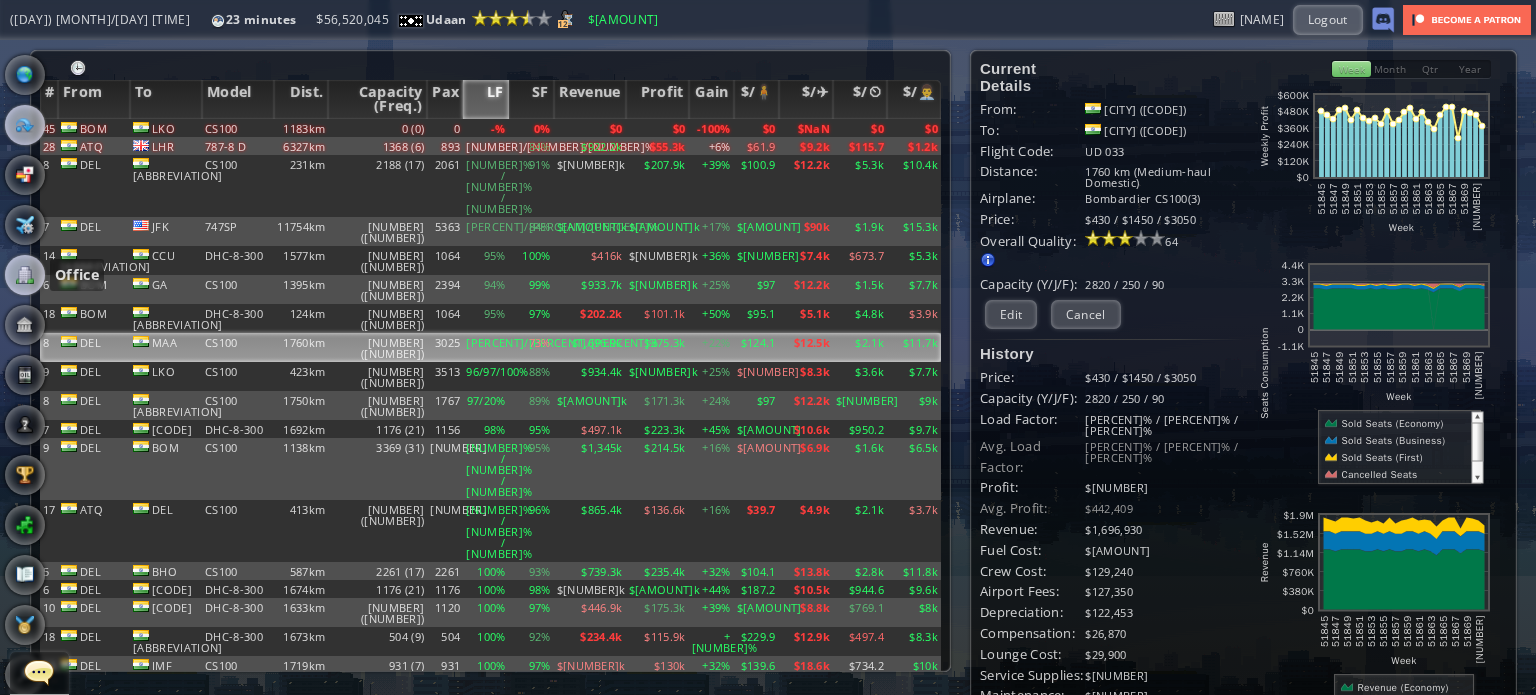 click at bounding box center (25, 275) 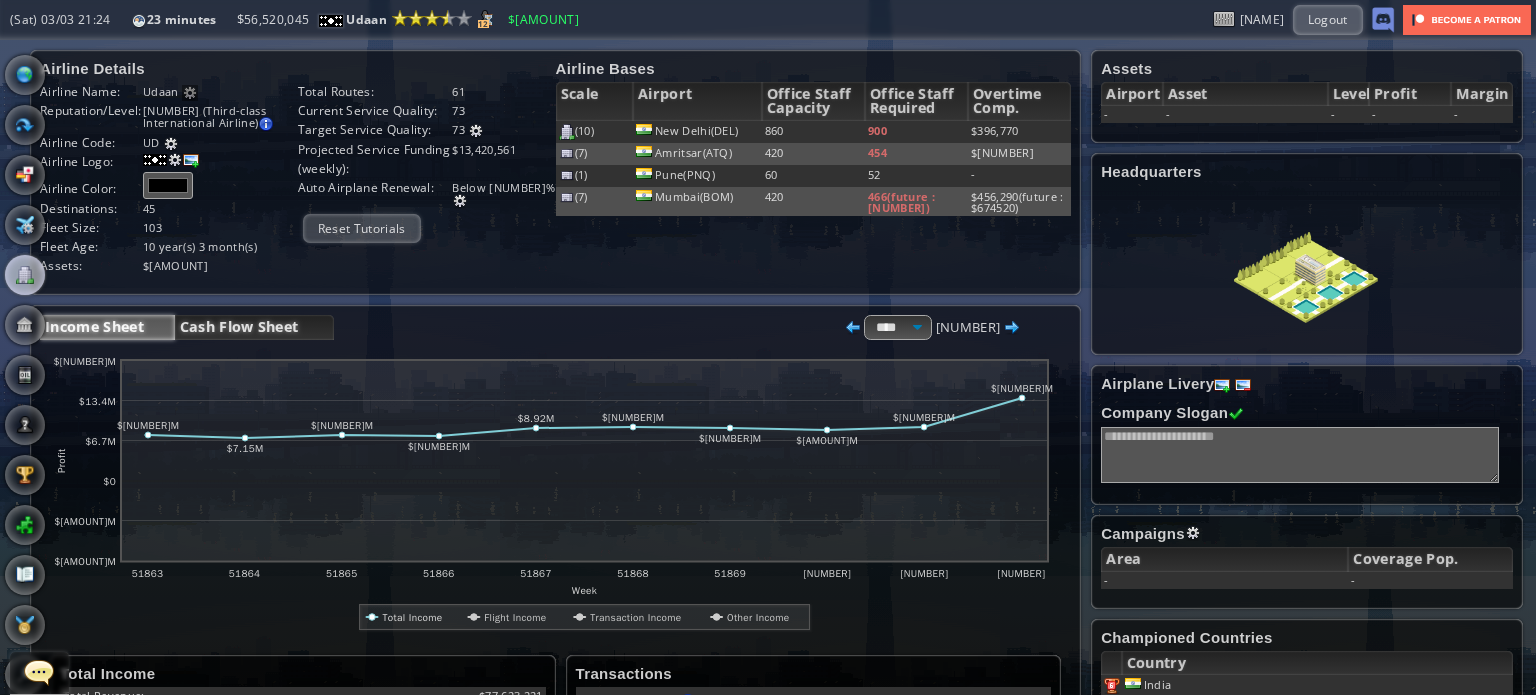 click on "Cash Flow Sheet" at bounding box center (254, 327) 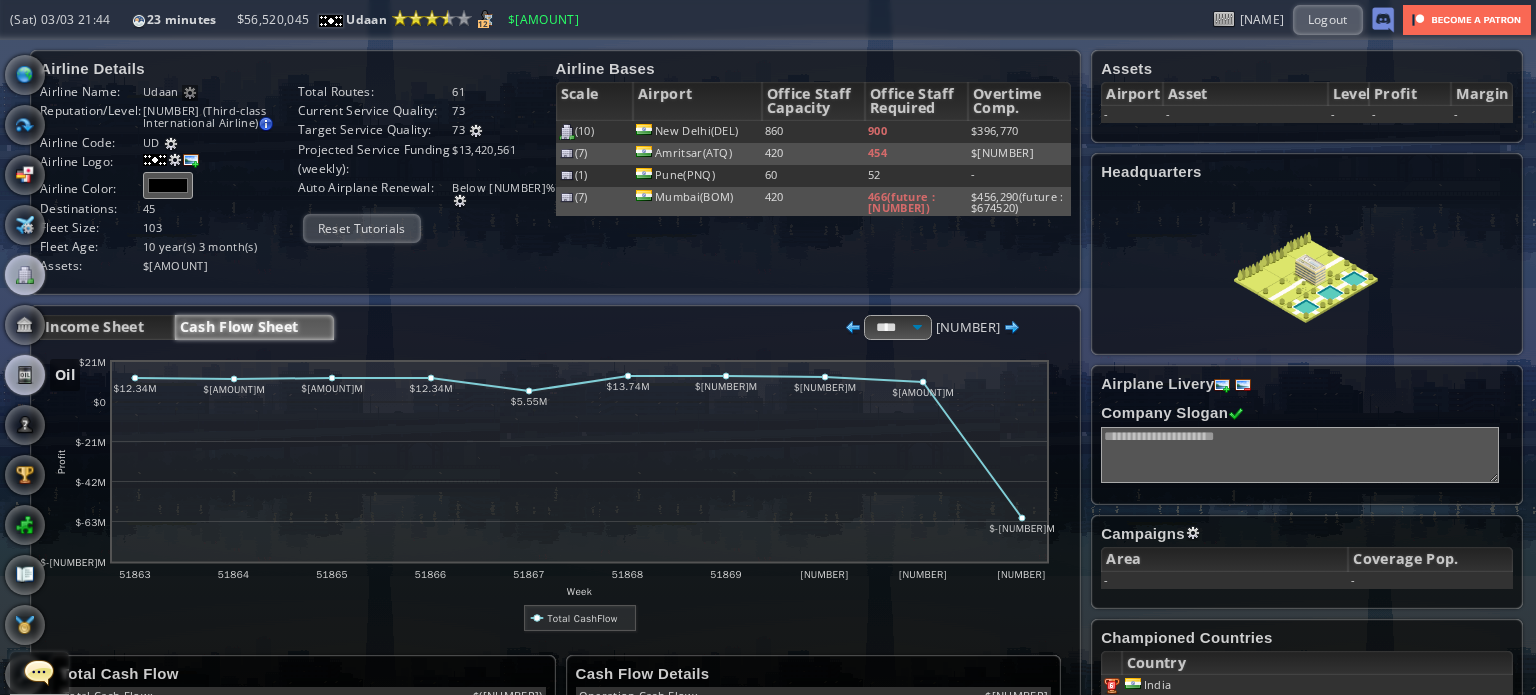 click at bounding box center (25, 375) 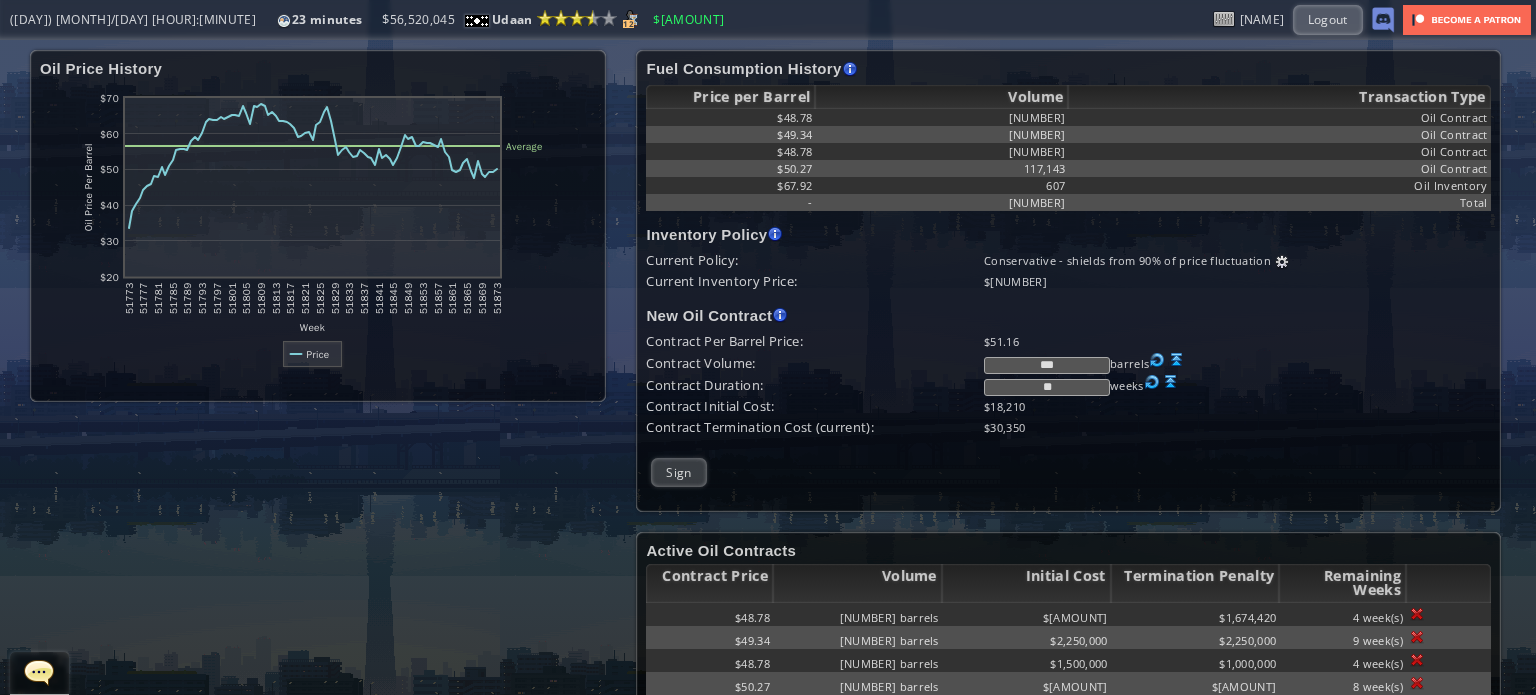 scroll, scrollTop: 0, scrollLeft: 0, axis: both 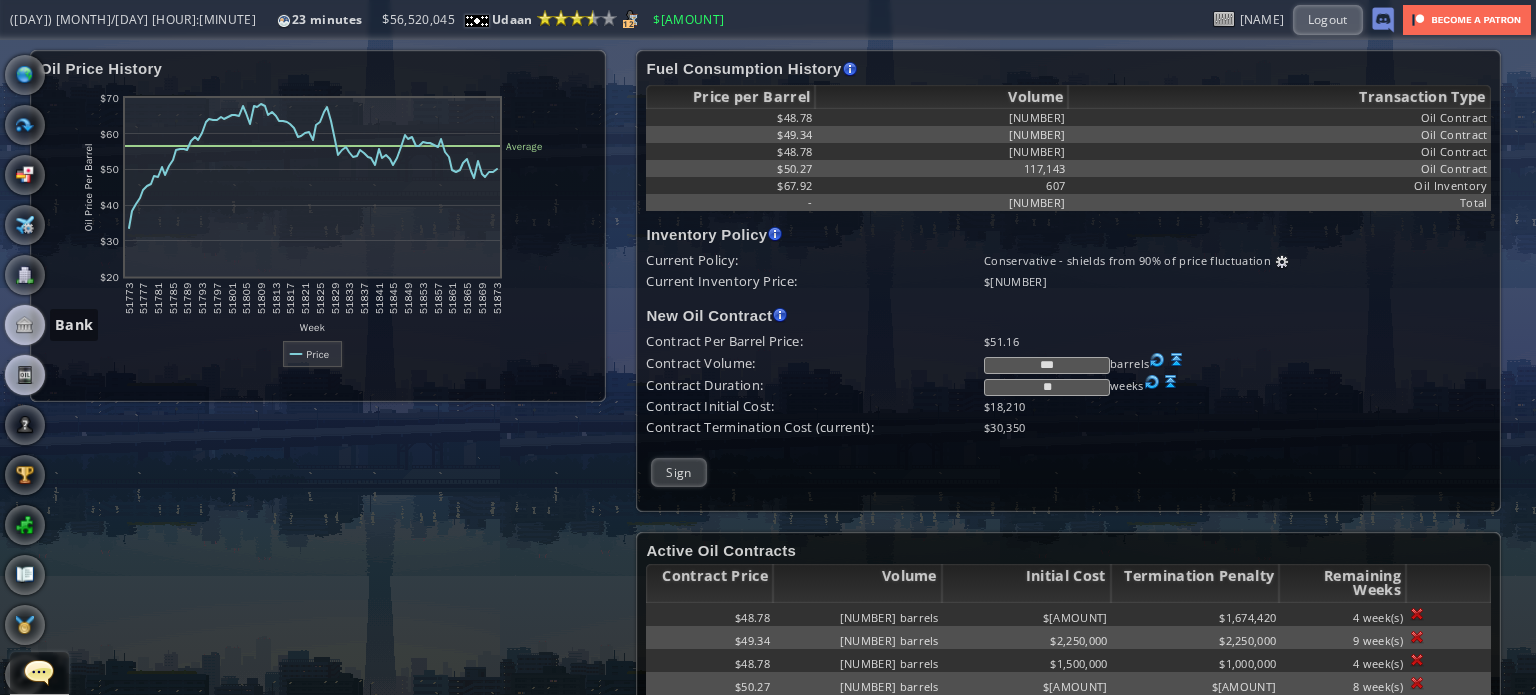 click at bounding box center (25, 325) 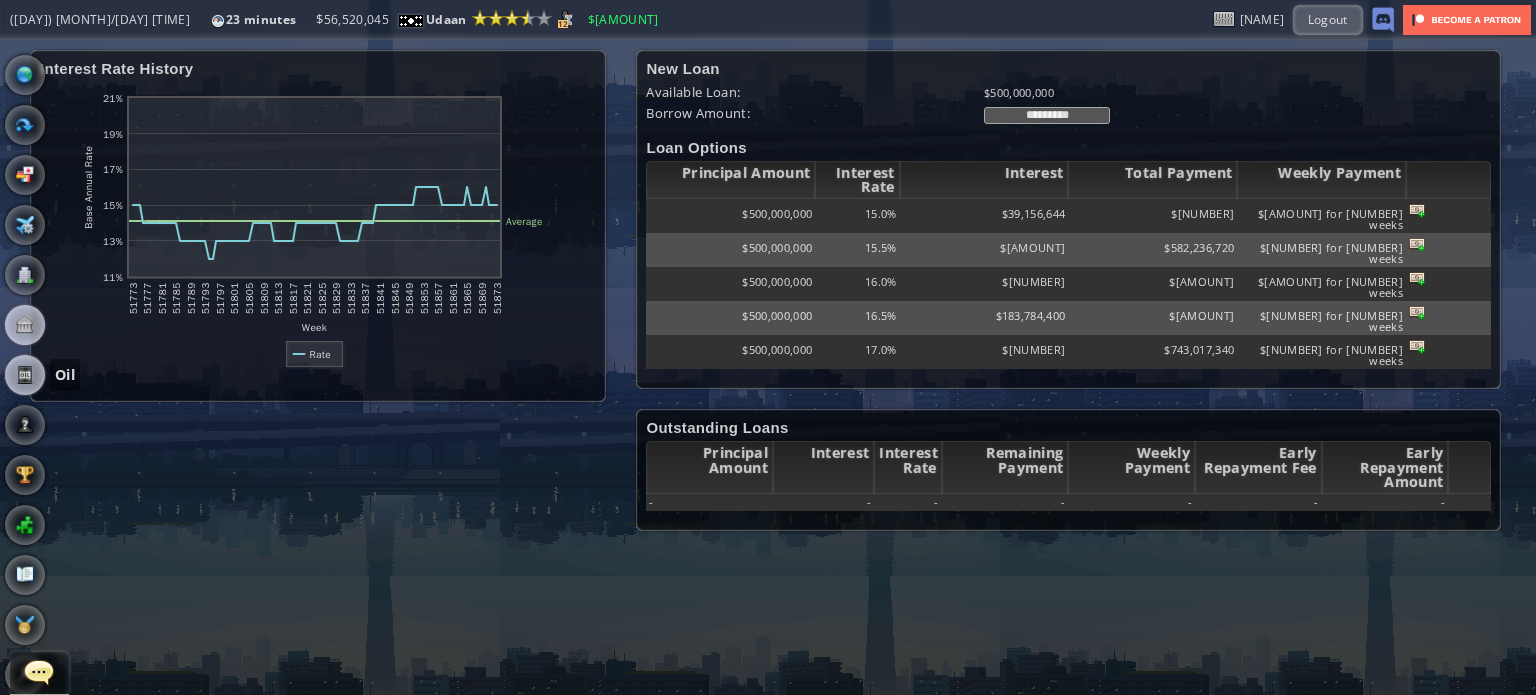 click at bounding box center (25, 375) 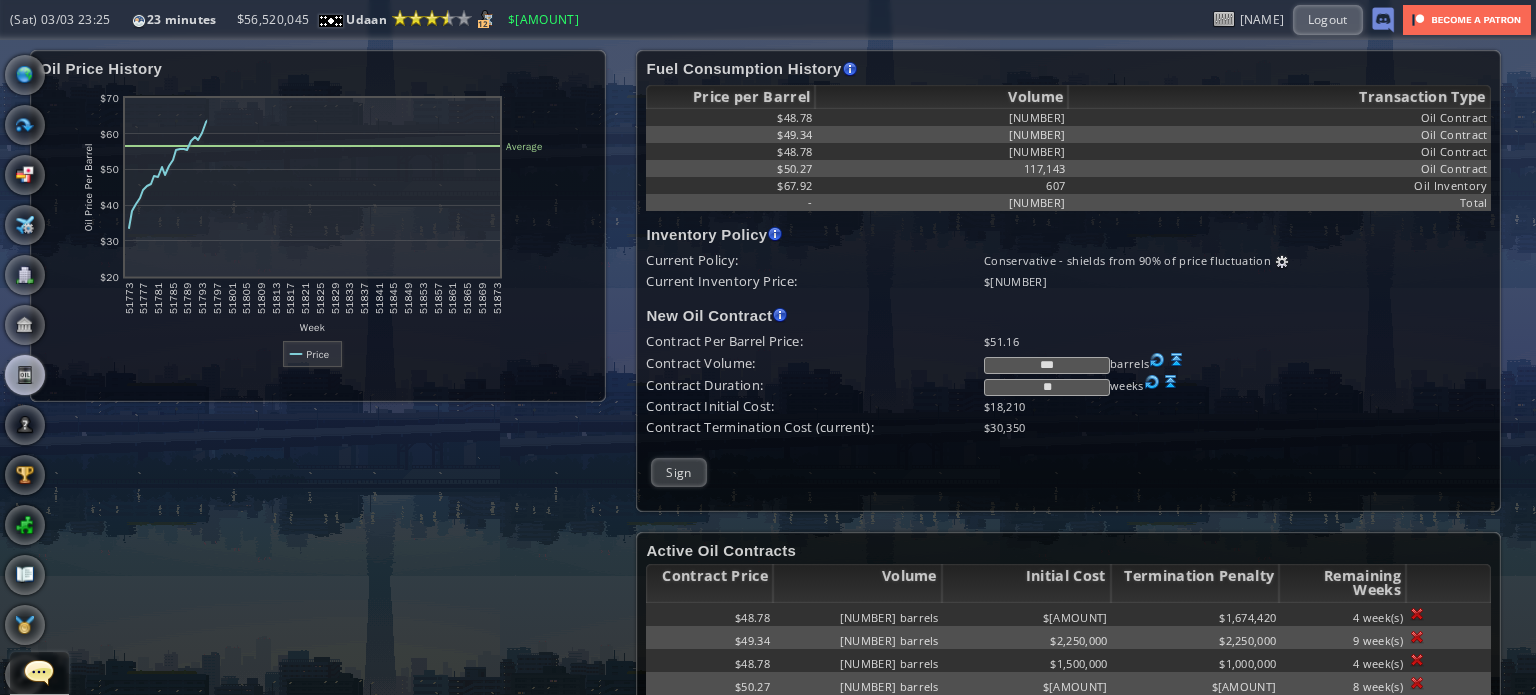 click at bounding box center (7, 347) 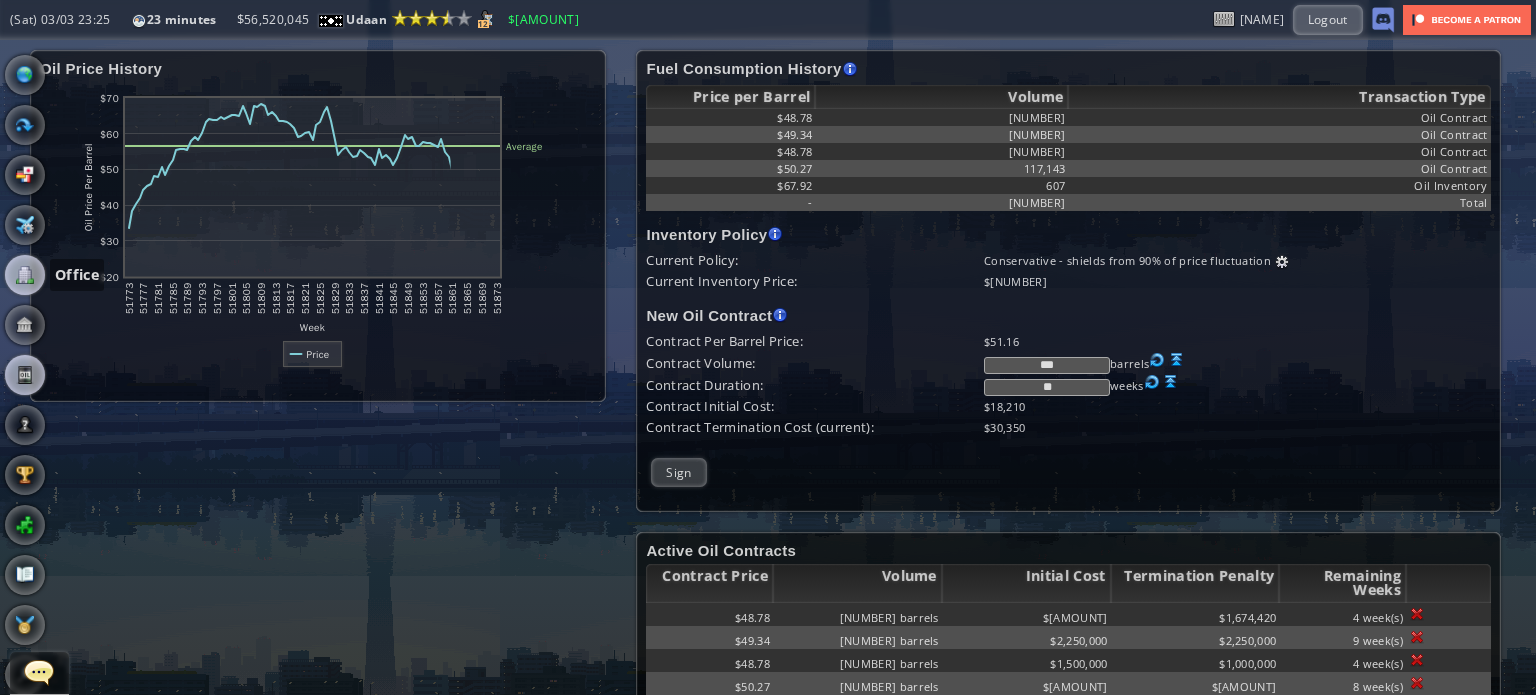 click at bounding box center (25, 275) 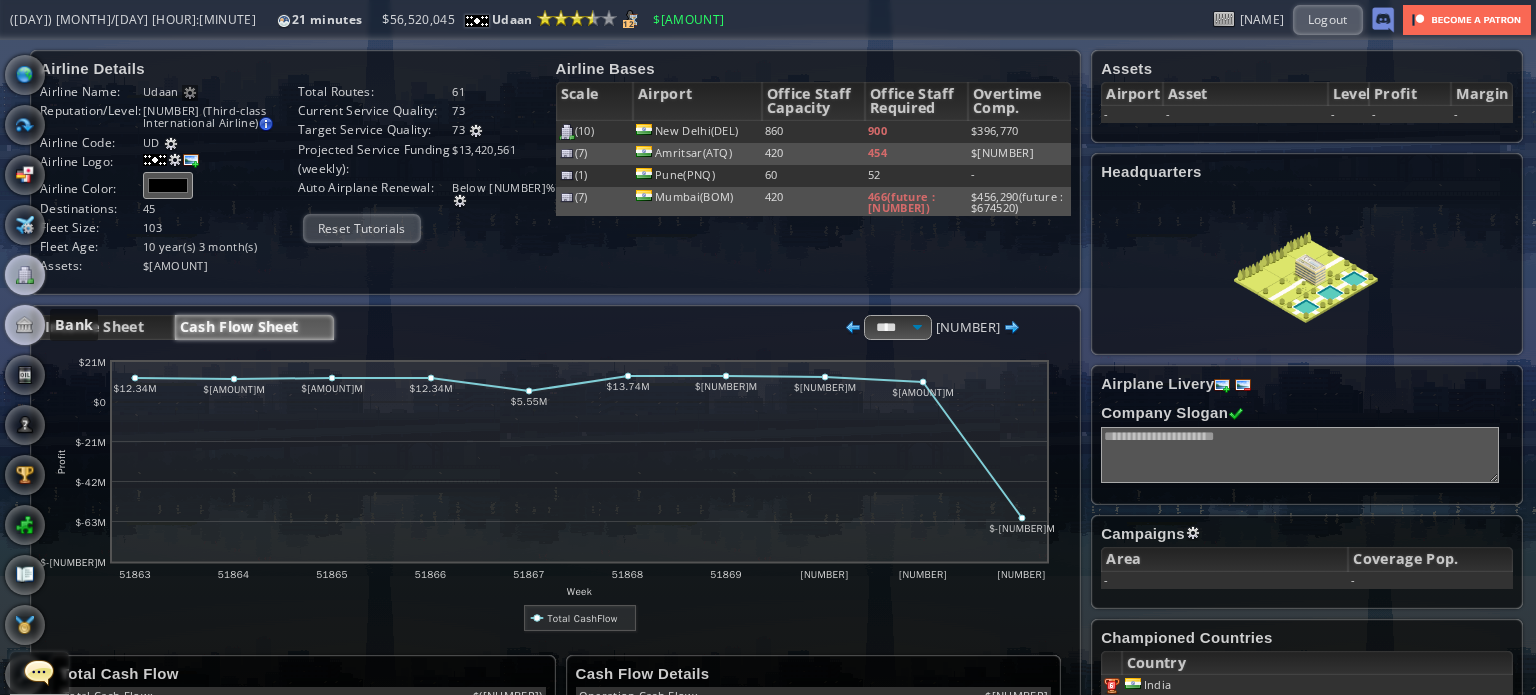 click at bounding box center [25, 325] 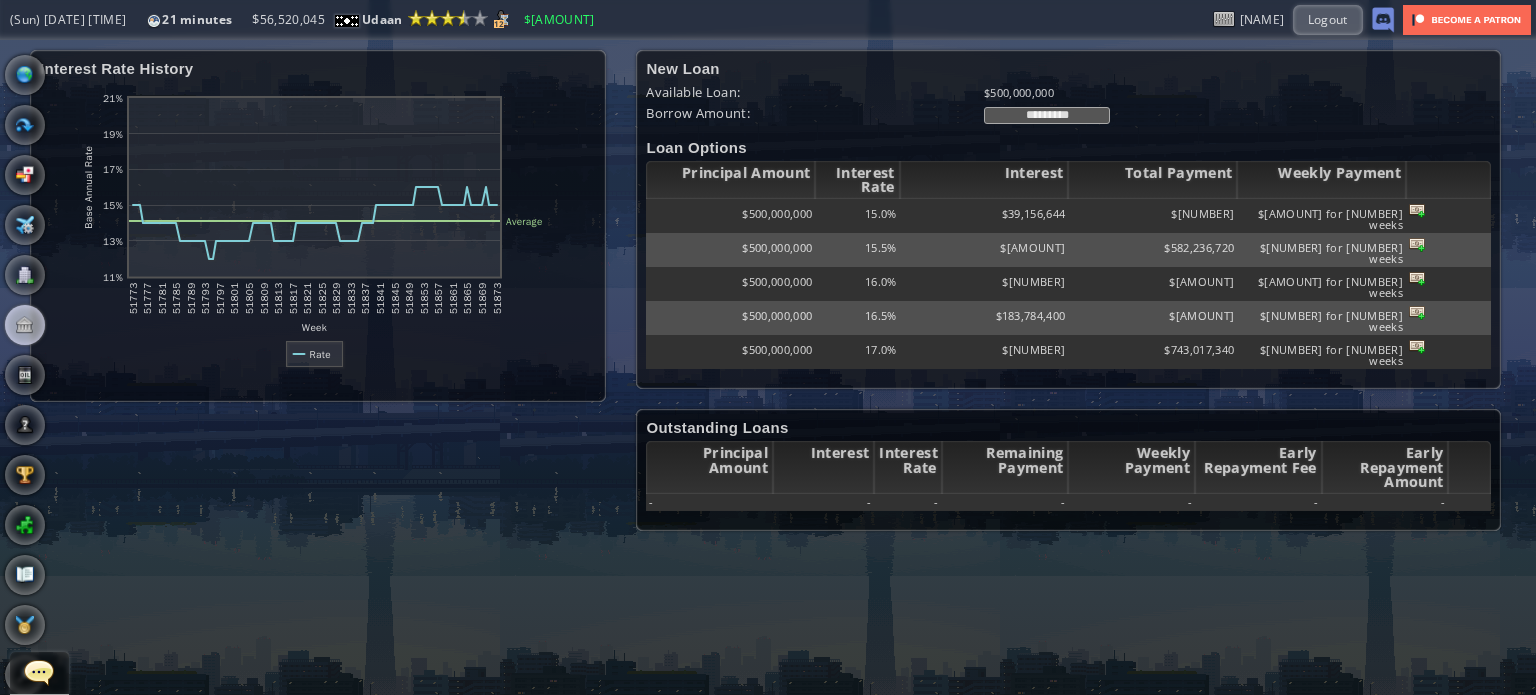 click on "Oil" at bounding box center [25, 375] 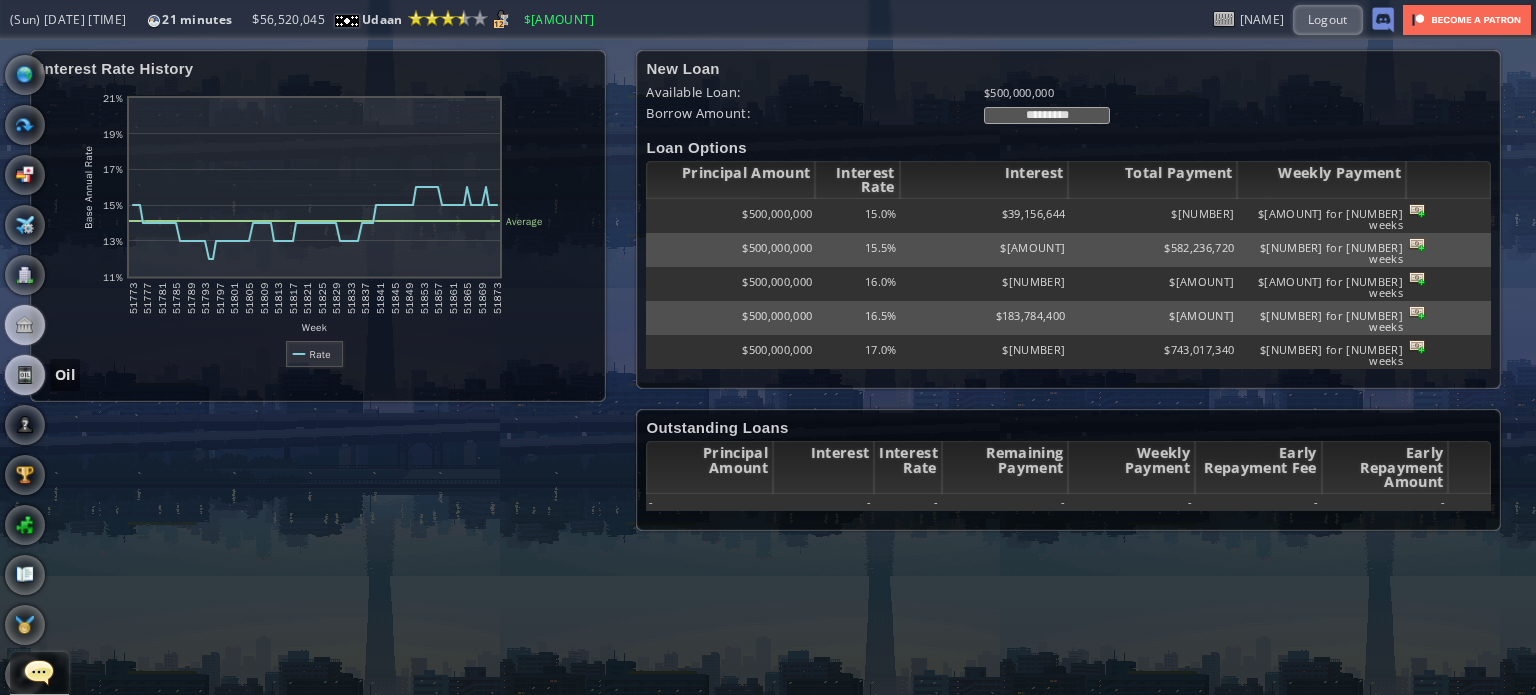 click at bounding box center [25, 375] 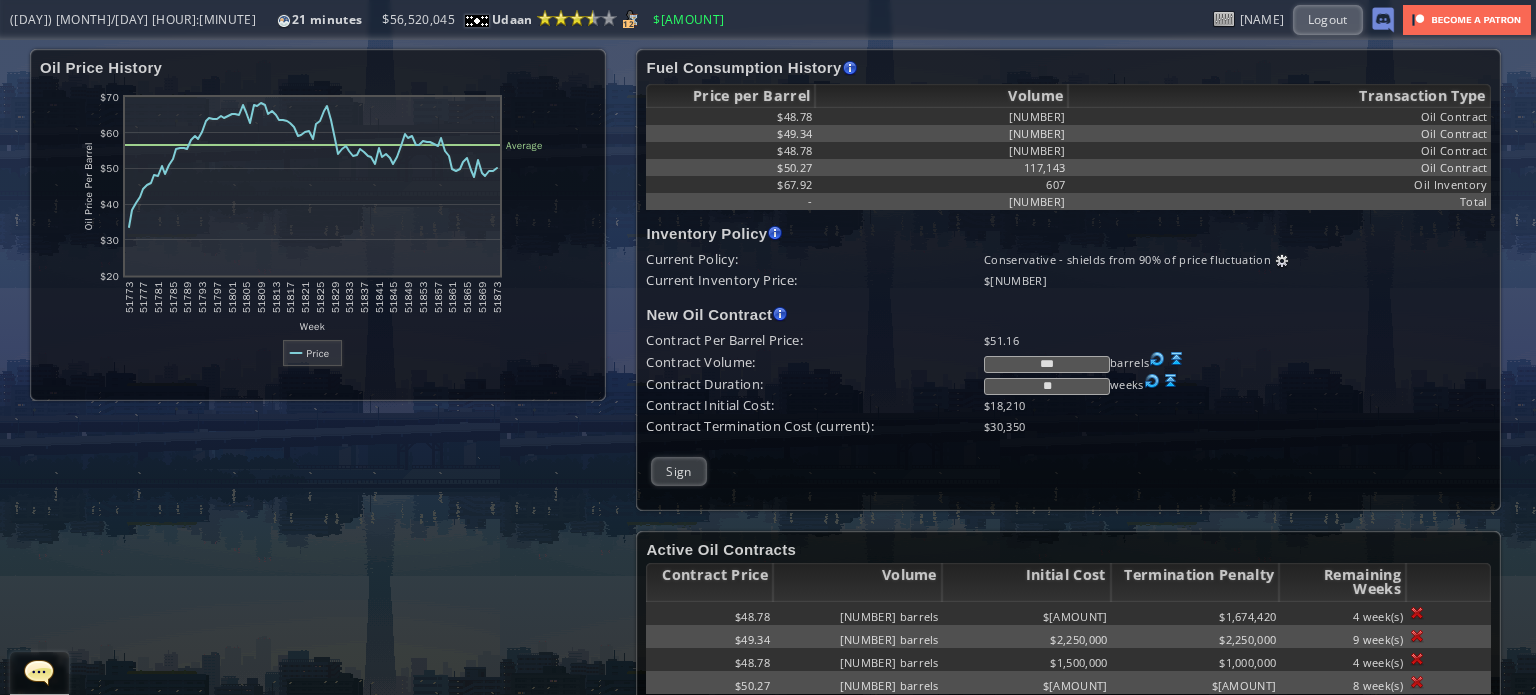 scroll, scrollTop: 0, scrollLeft: 0, axis: both 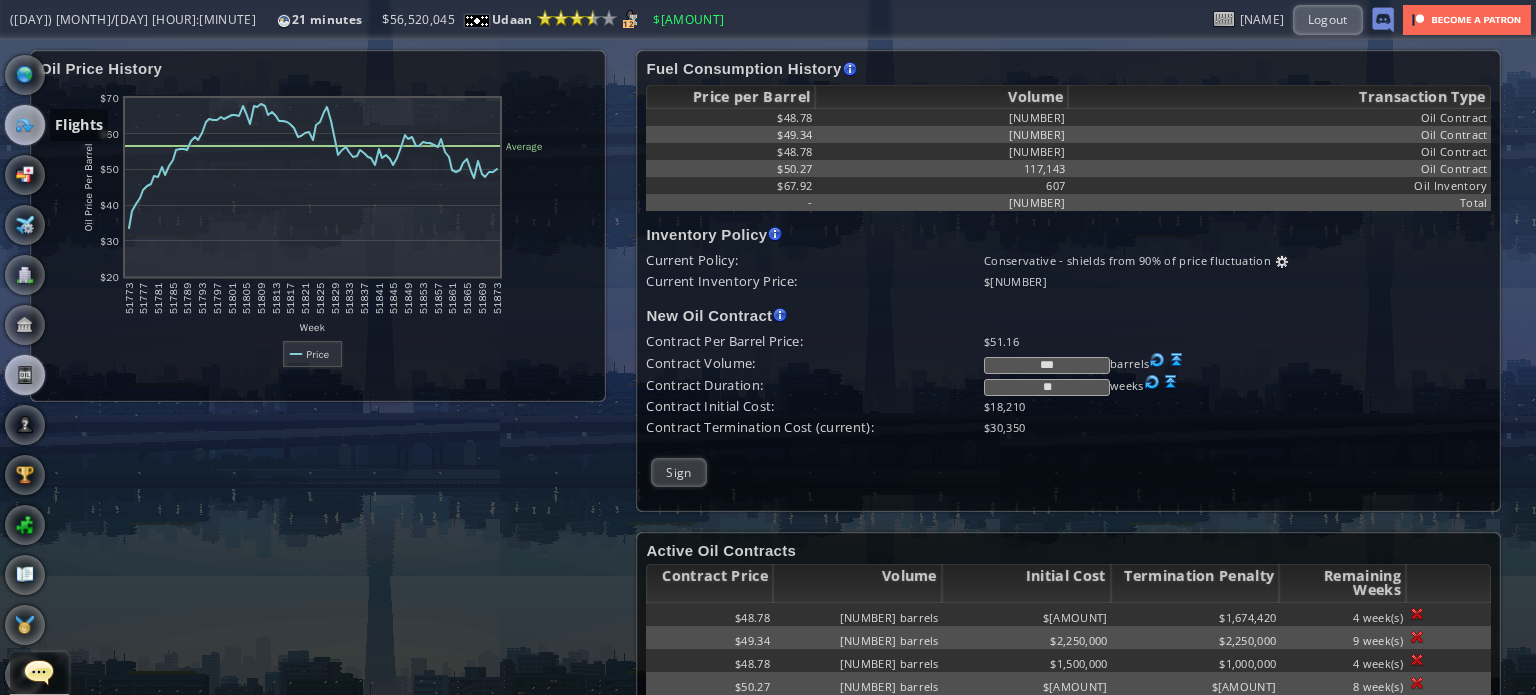 click at bounding box center (25, 125) 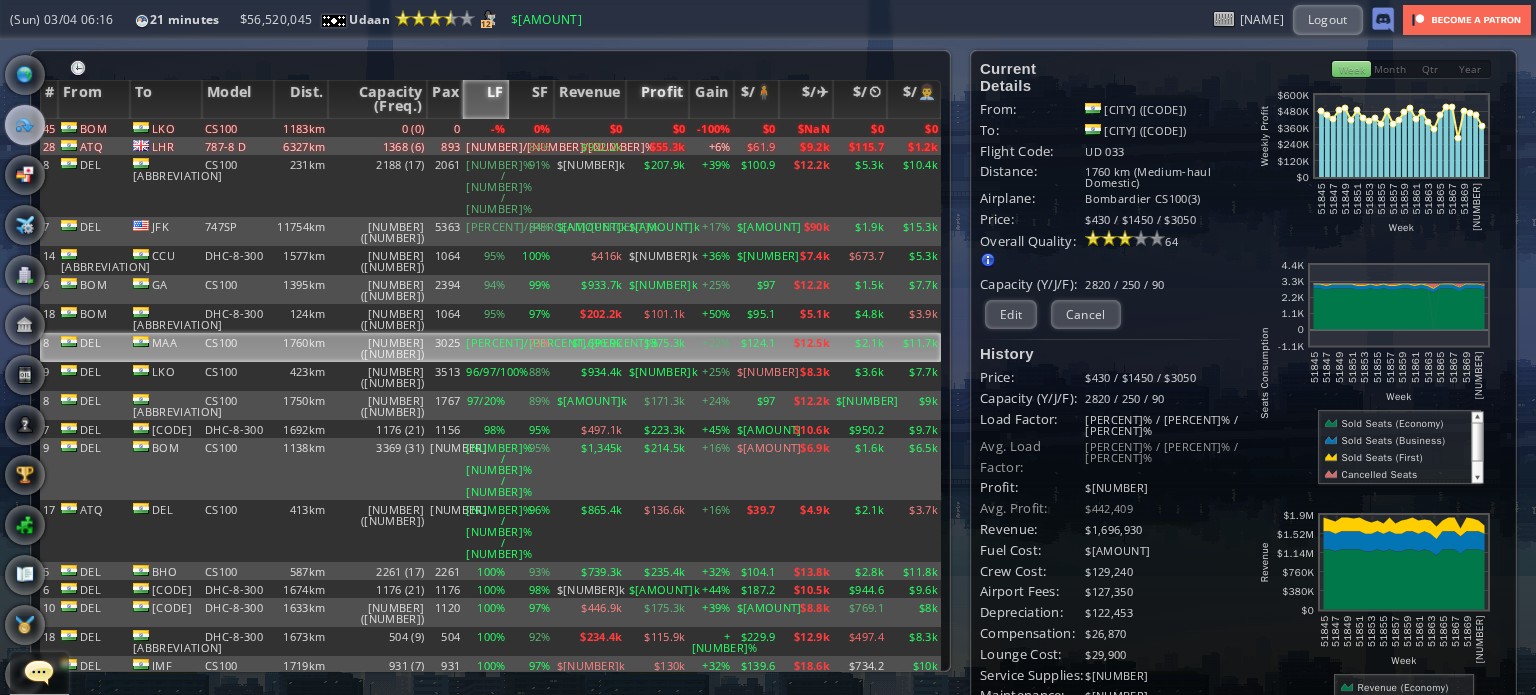 click on "Profit" at bounding box center (657, 99) 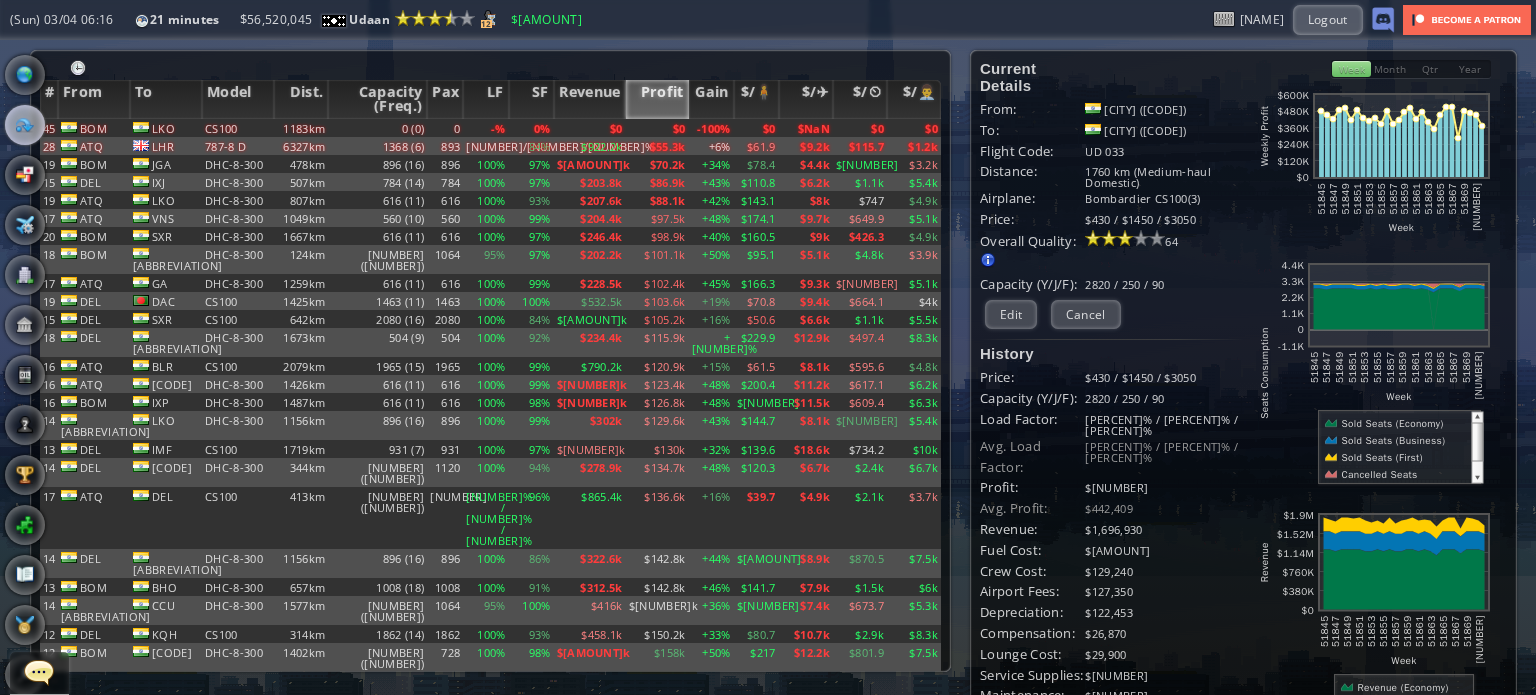 click on "Profit" at bounding box center [657, 99] 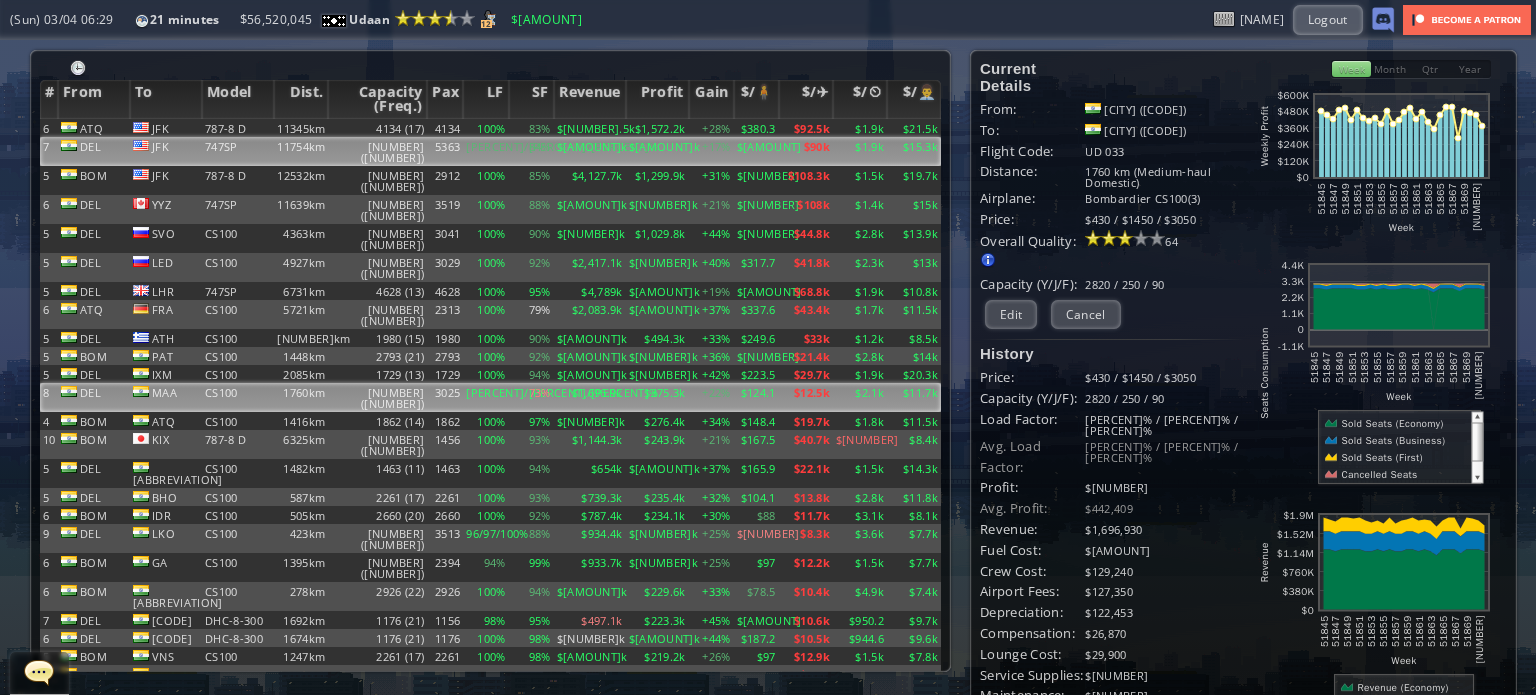 click on "[PERCENT]/[PERCENT]/[PERCENT]%" at bounding box center [485, 128] 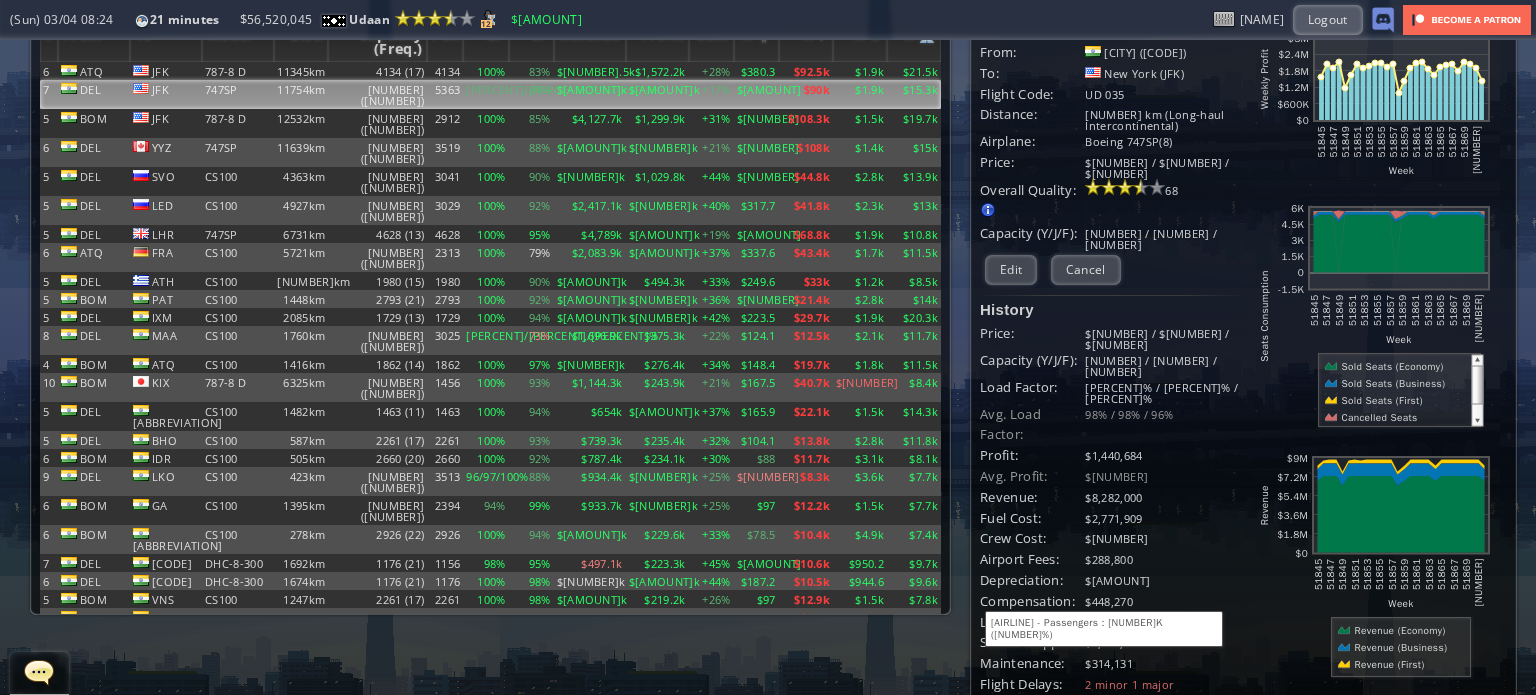 scroll, scrollTop: 0, scrollLeft: 0, axis: both 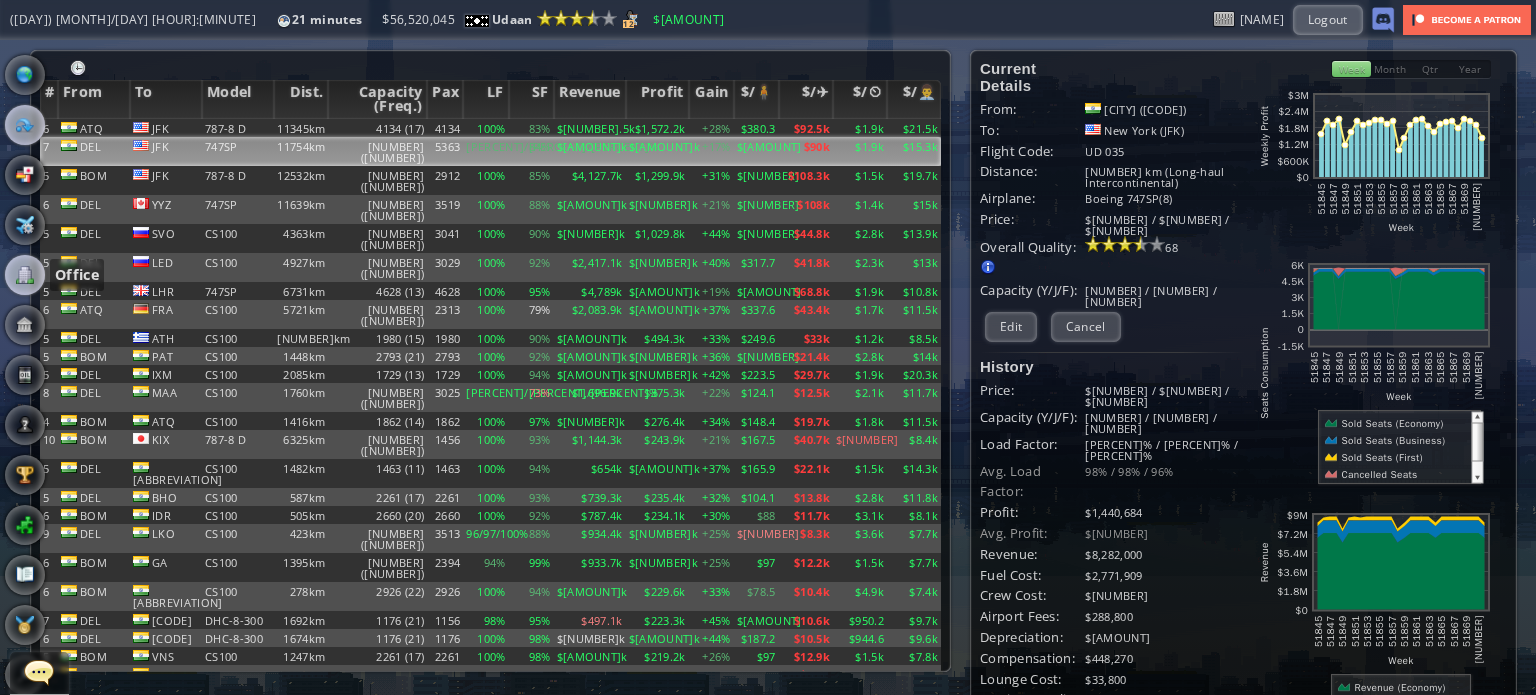 click at bounding box center (25, 275) 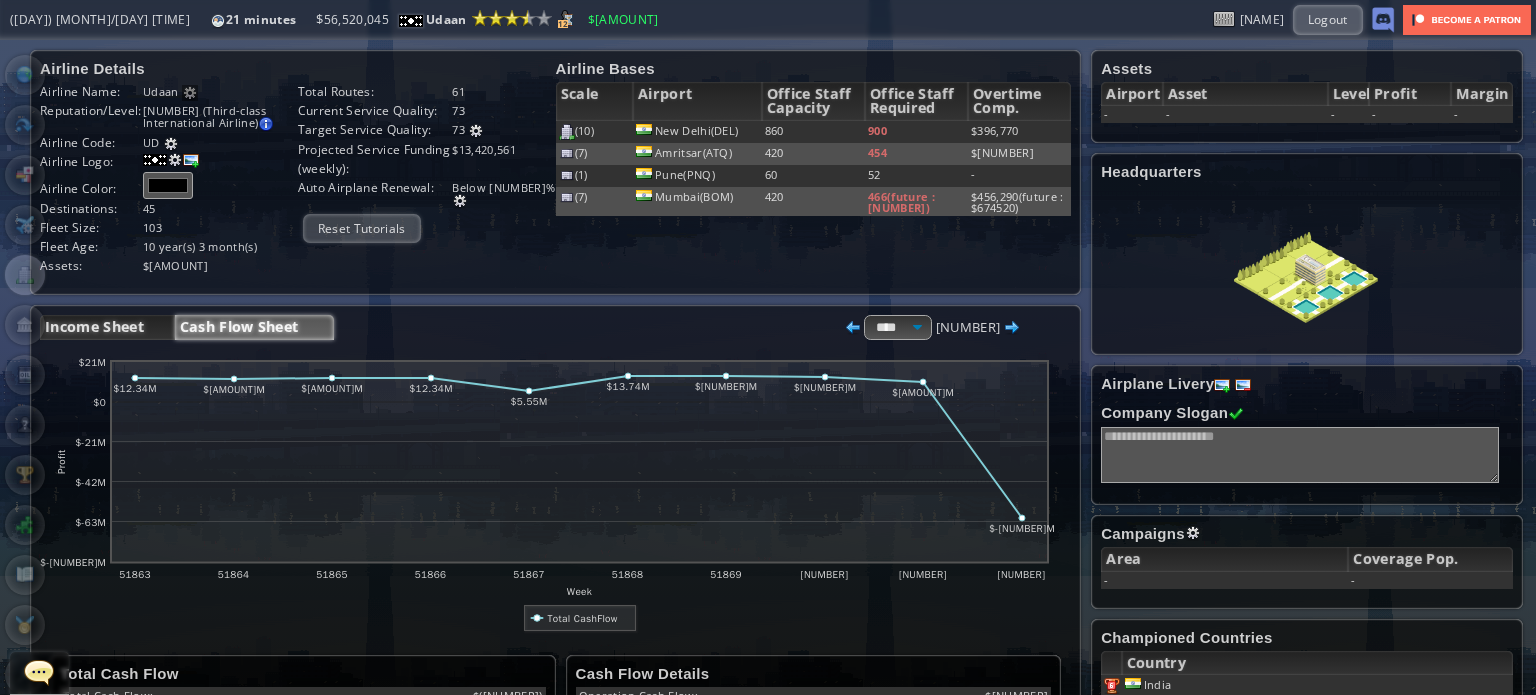 click on "Income Sheet" at bounding box center (107, 327) 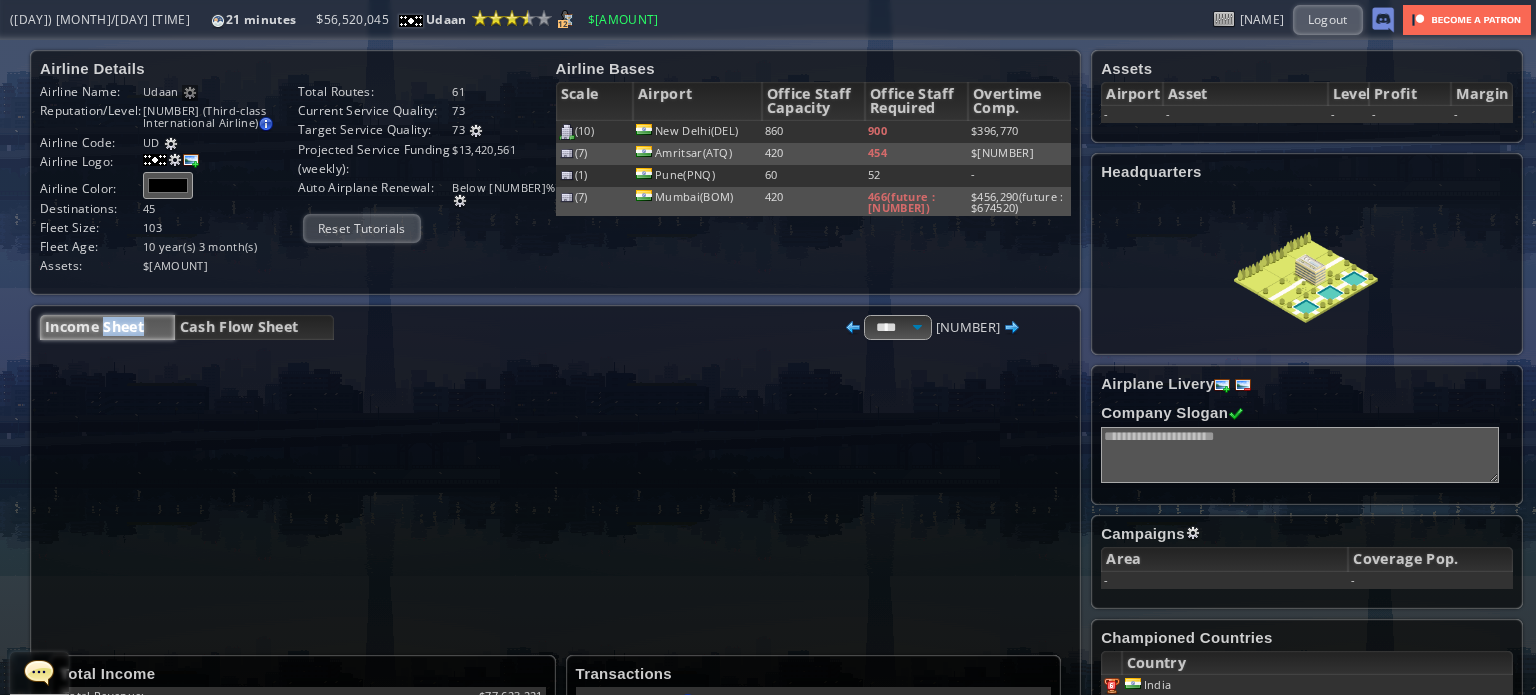 click on "Income Sheet" at bounding box center (107, 327) 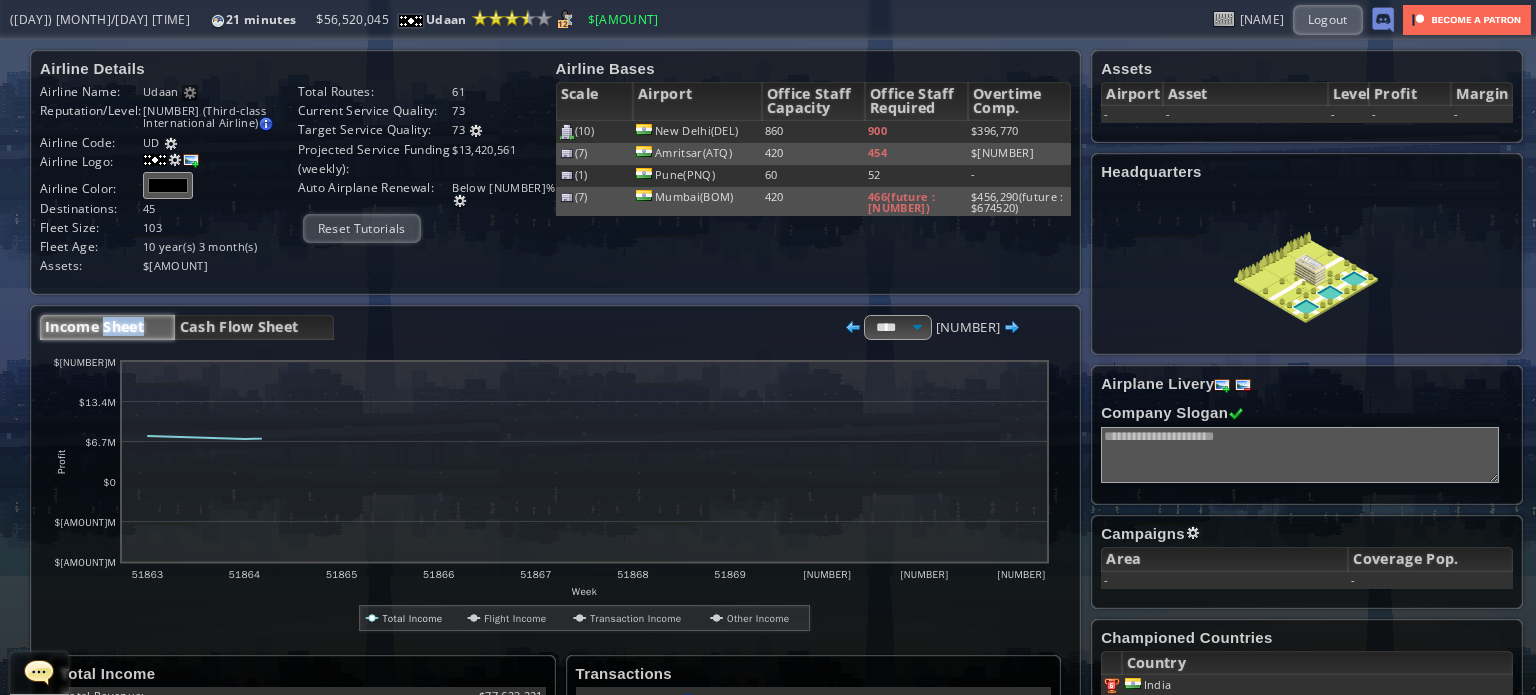 scroll, scrollTop: 400, scrollLeft: 0, axis: vertical 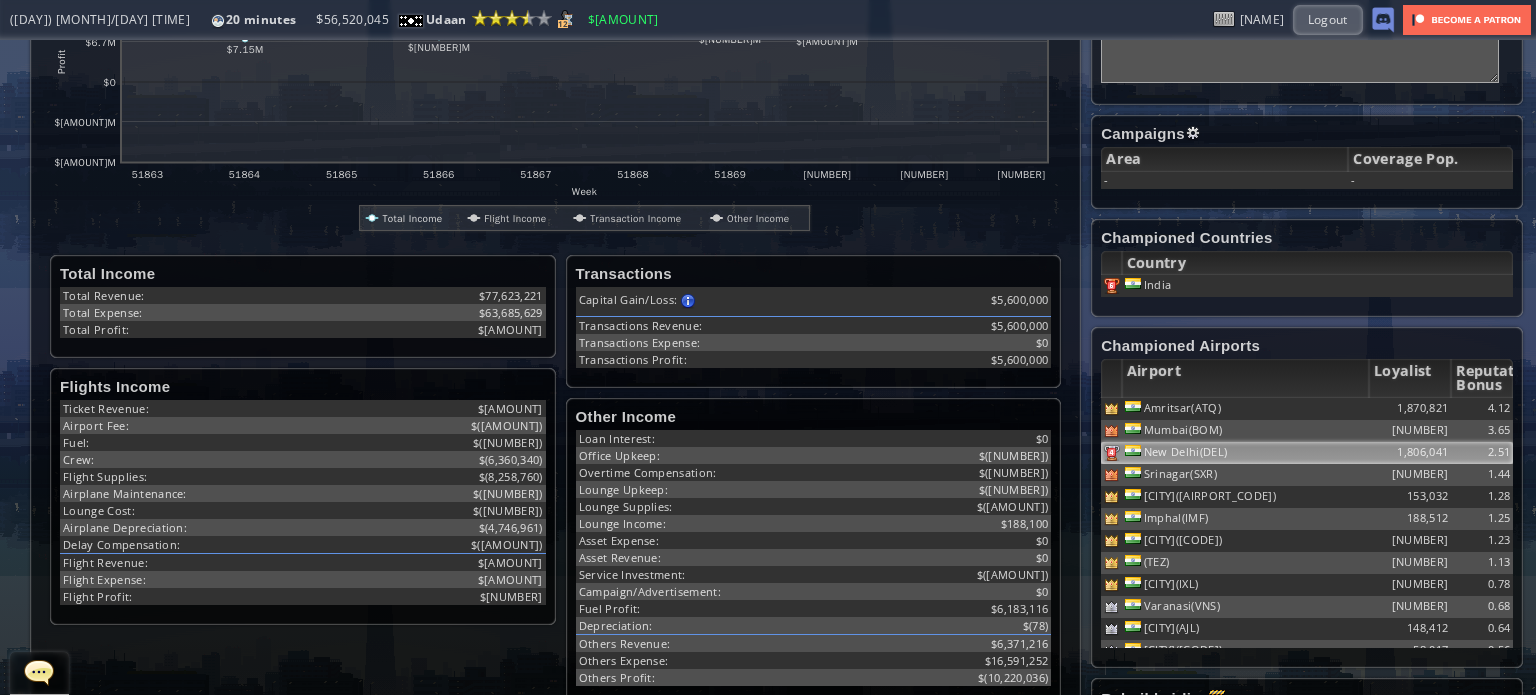 click at bounding box center [1112, 409] 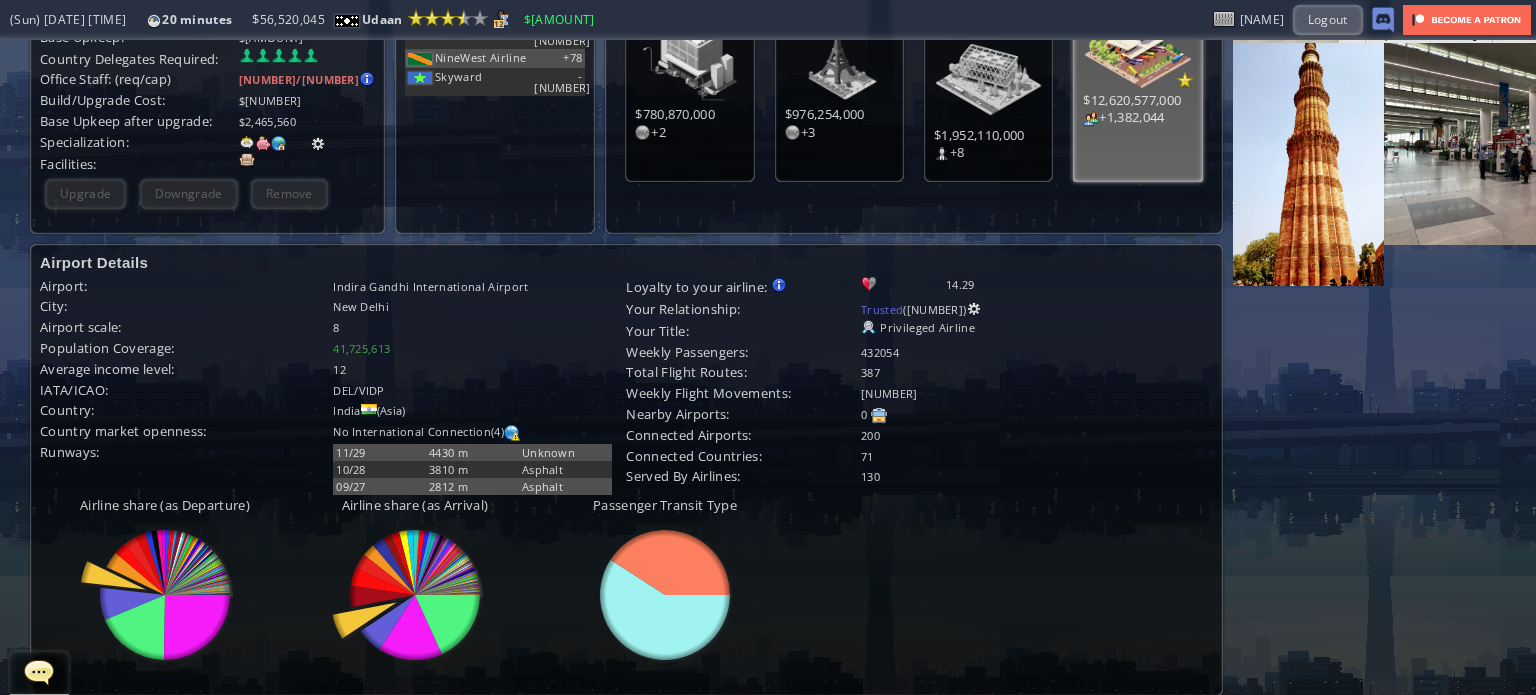 scroll, scrollTop: 0, scrollLeft: 0, axis: both 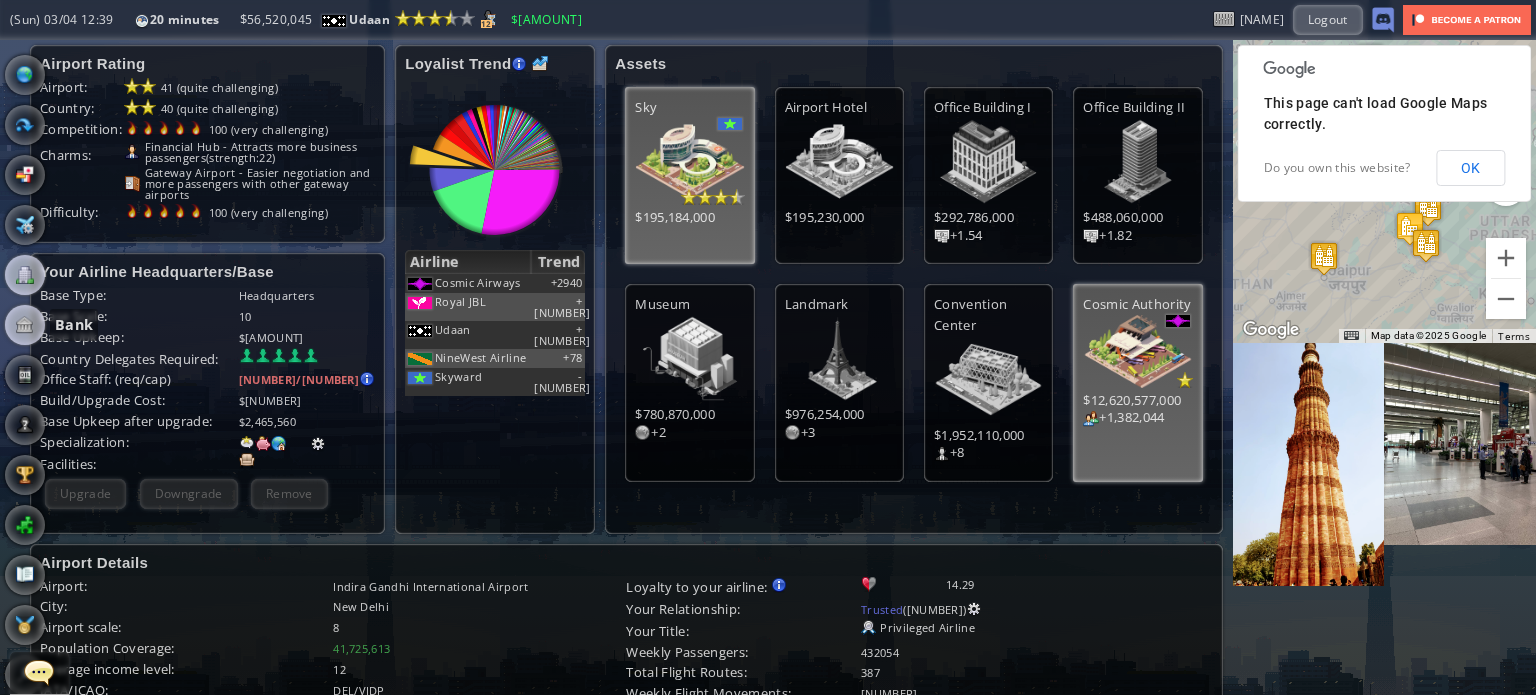 click at bounding box center [25, 325] 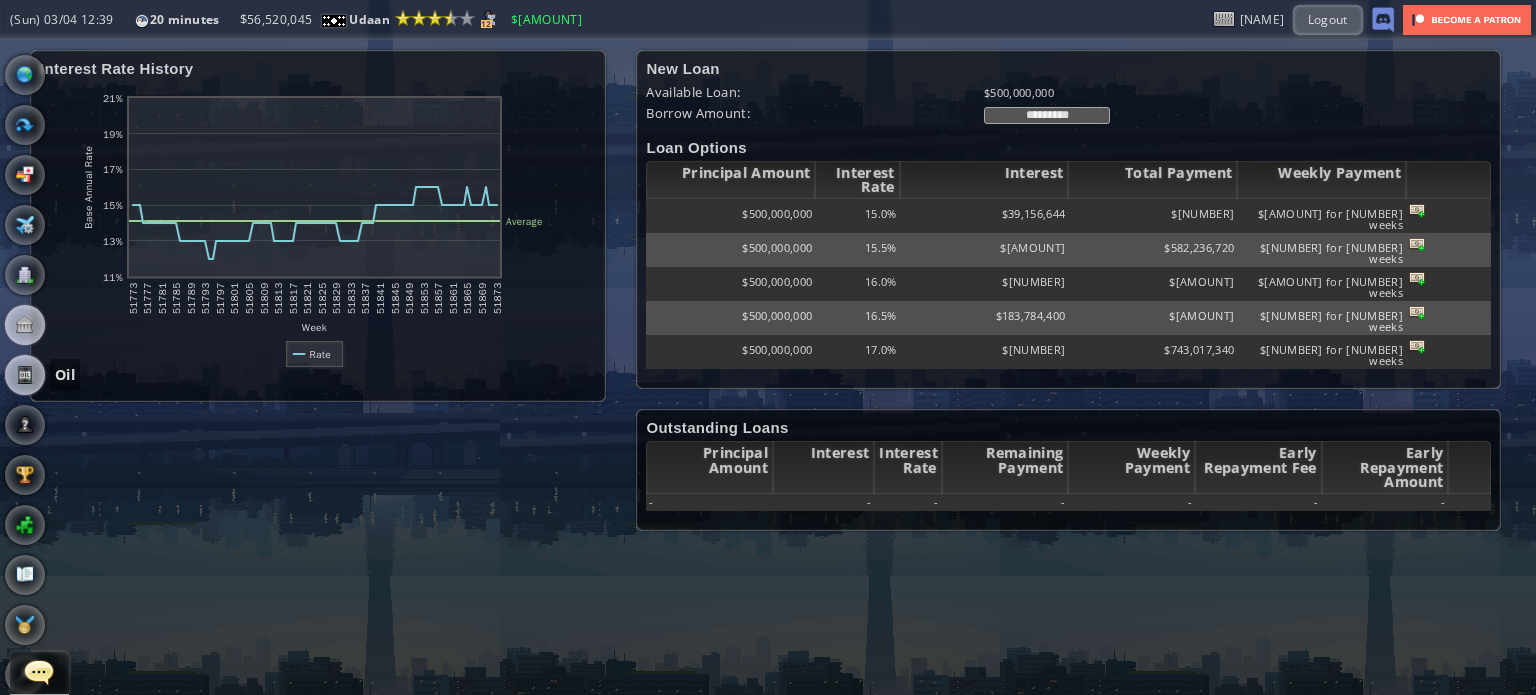 click at bounding box center (25, 375) 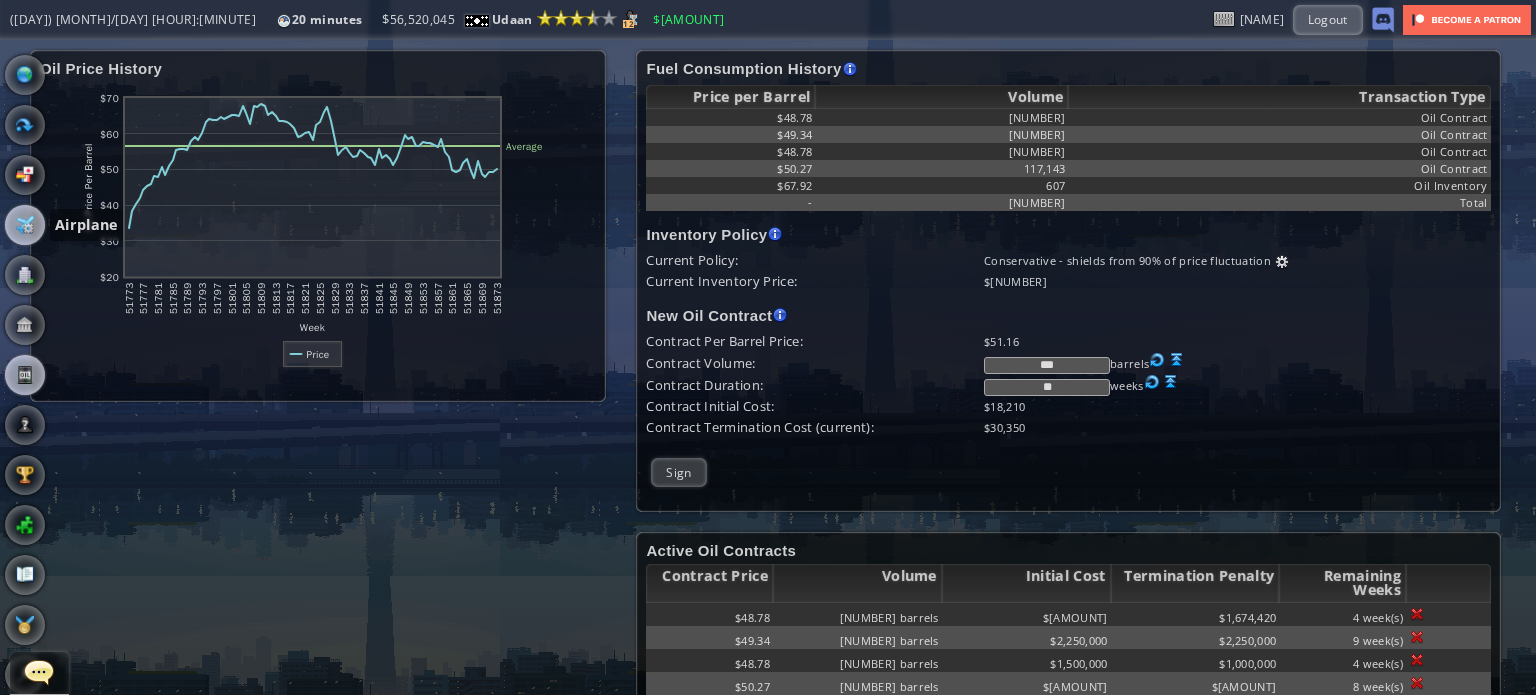 click at bounding box center (25, 225) 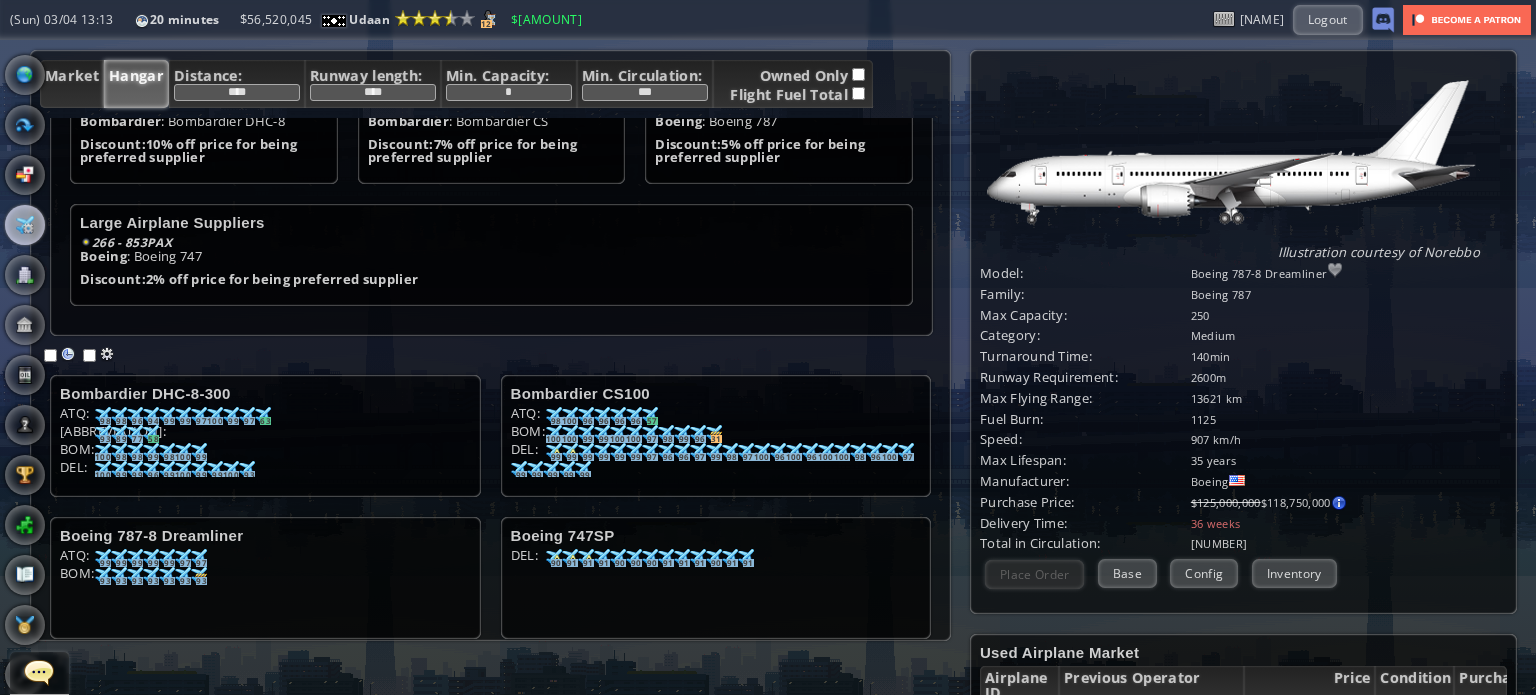 scroll, scrollTop: 195, scrollLeft: 0, axis: vertical 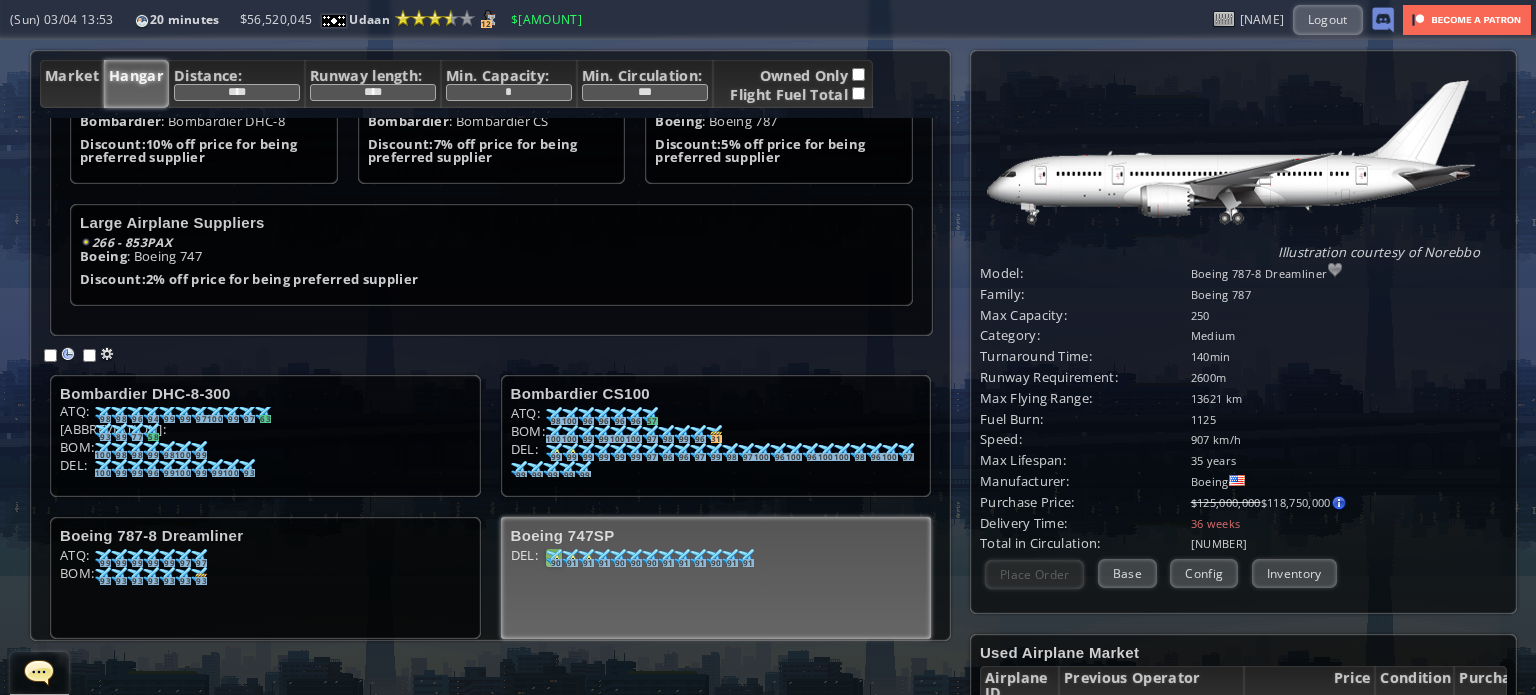 click at bounding box center (103, 413) 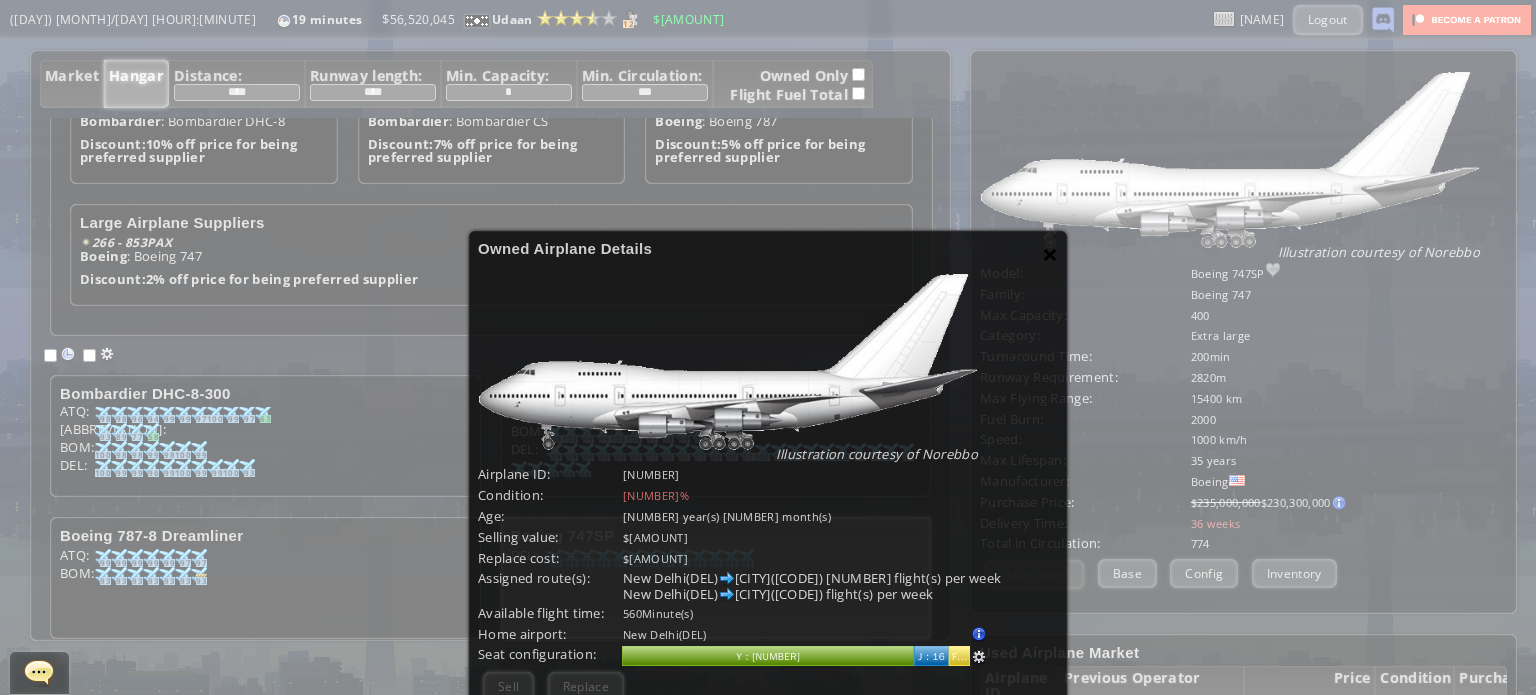 click on "×" at bounding box center (1050, 254) 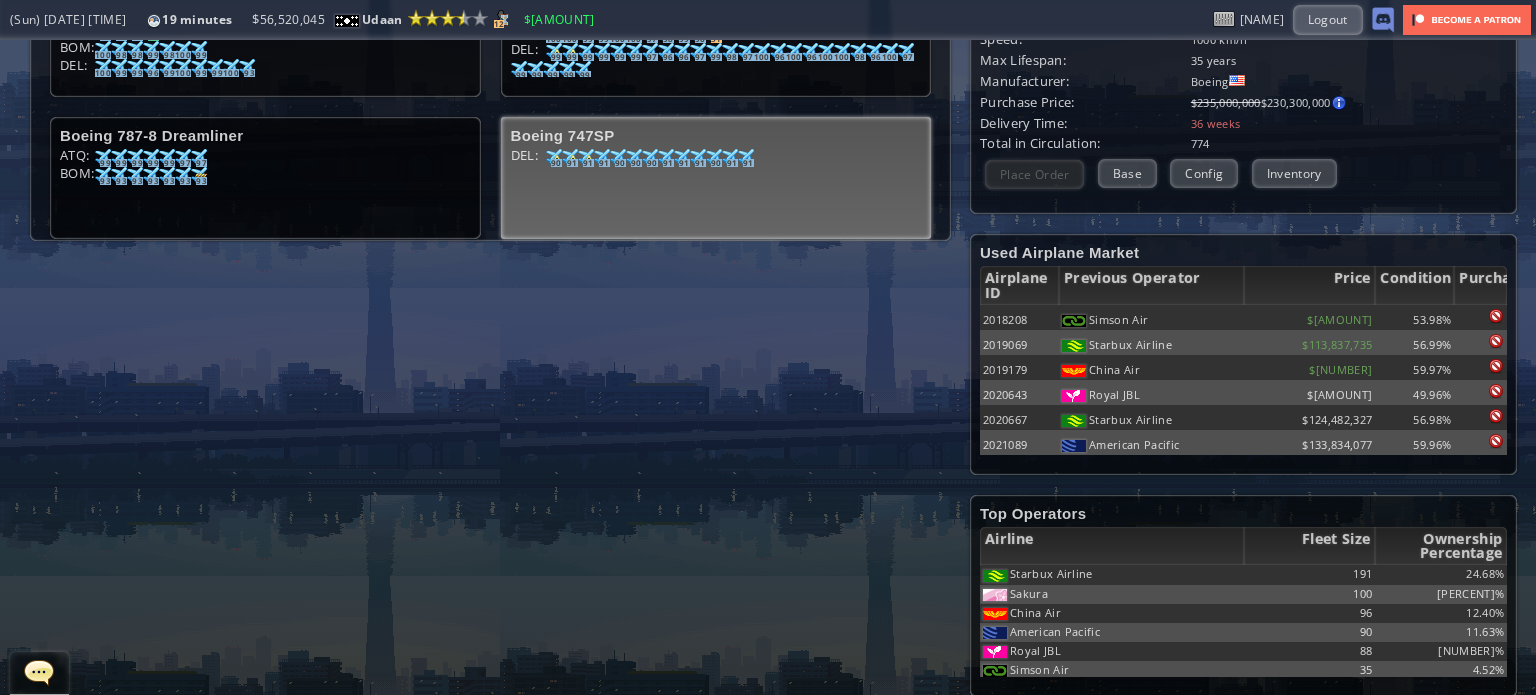 scroll, scrollTop: 100, scrollLeft: 0, axis: vertical 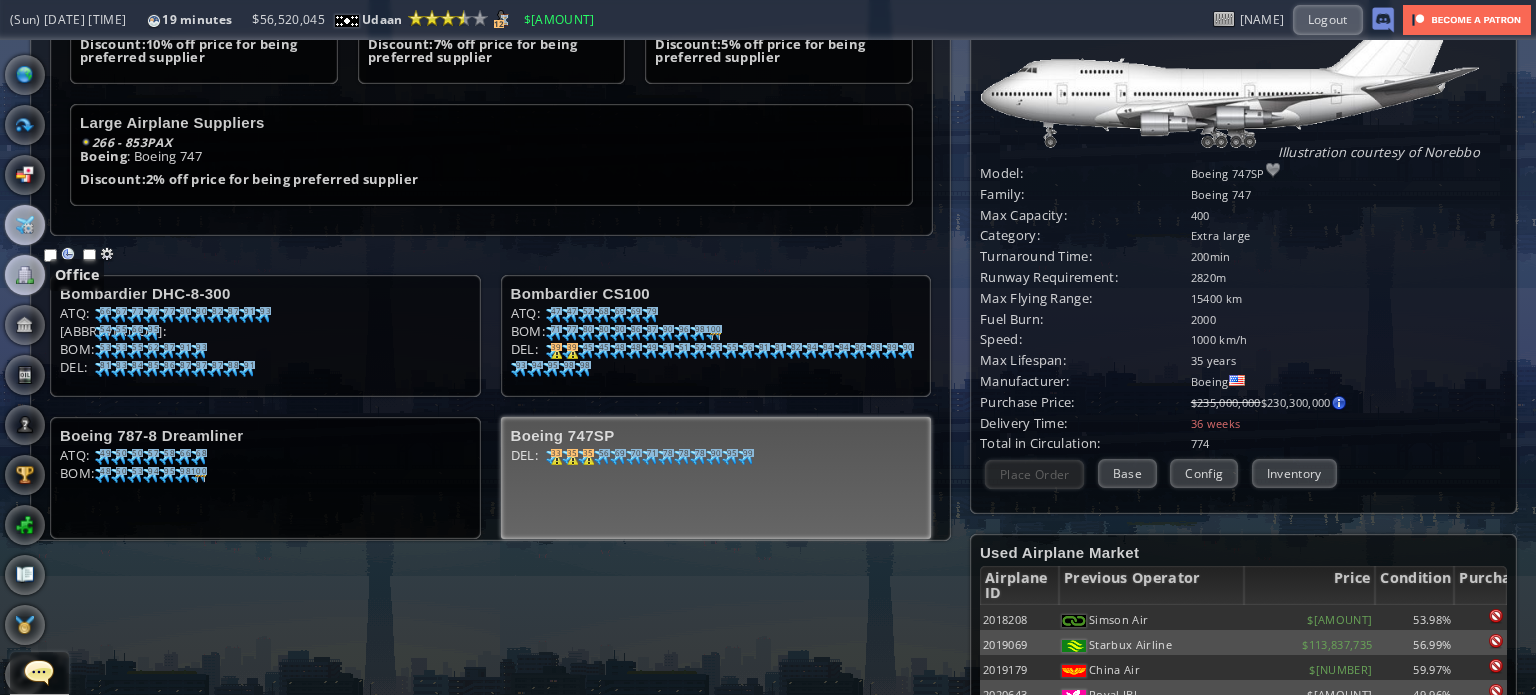 click at bounding box center (25, 275) 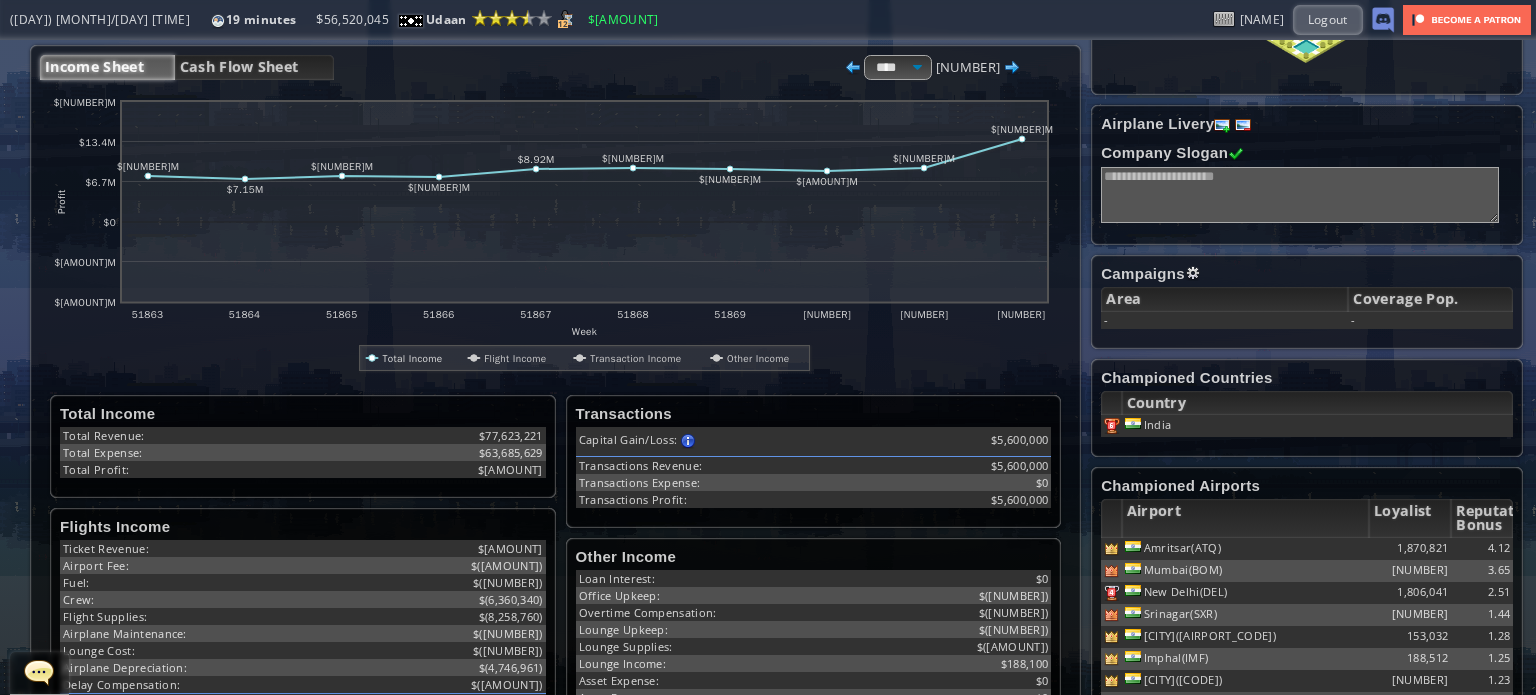 scroll, scrollTop: 200, scrollLeft: 0, axis: vertical 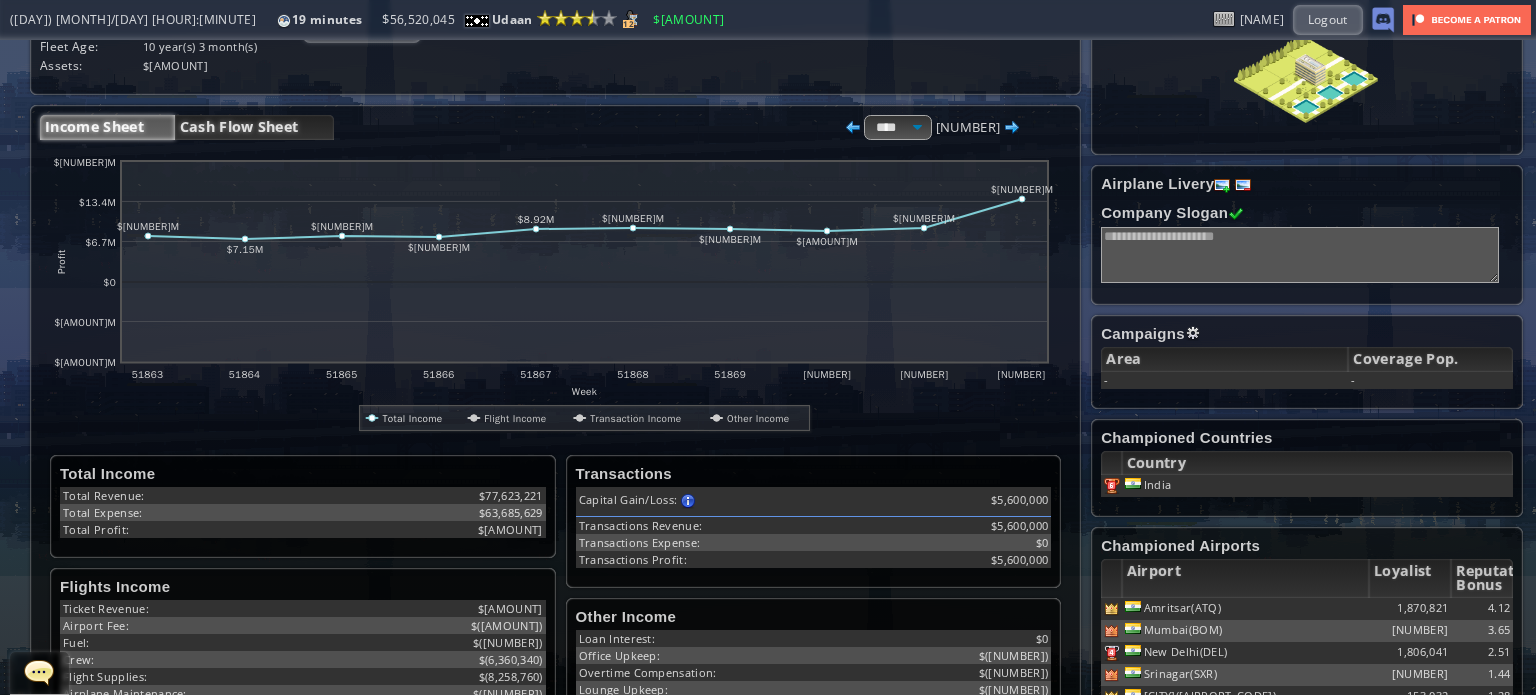 click on "Cash Flow Sheet" at bounding box center [254, 127] 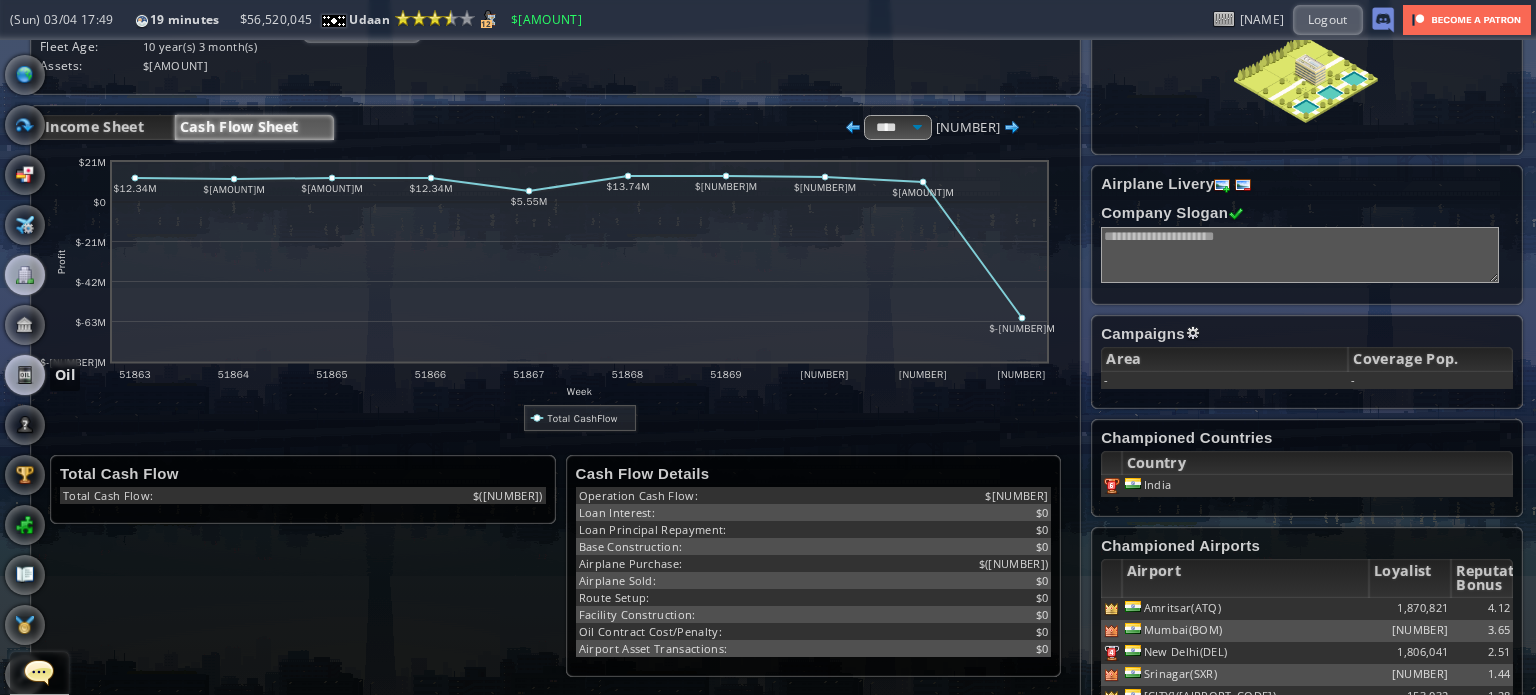 click at bounding box center [25, 375] 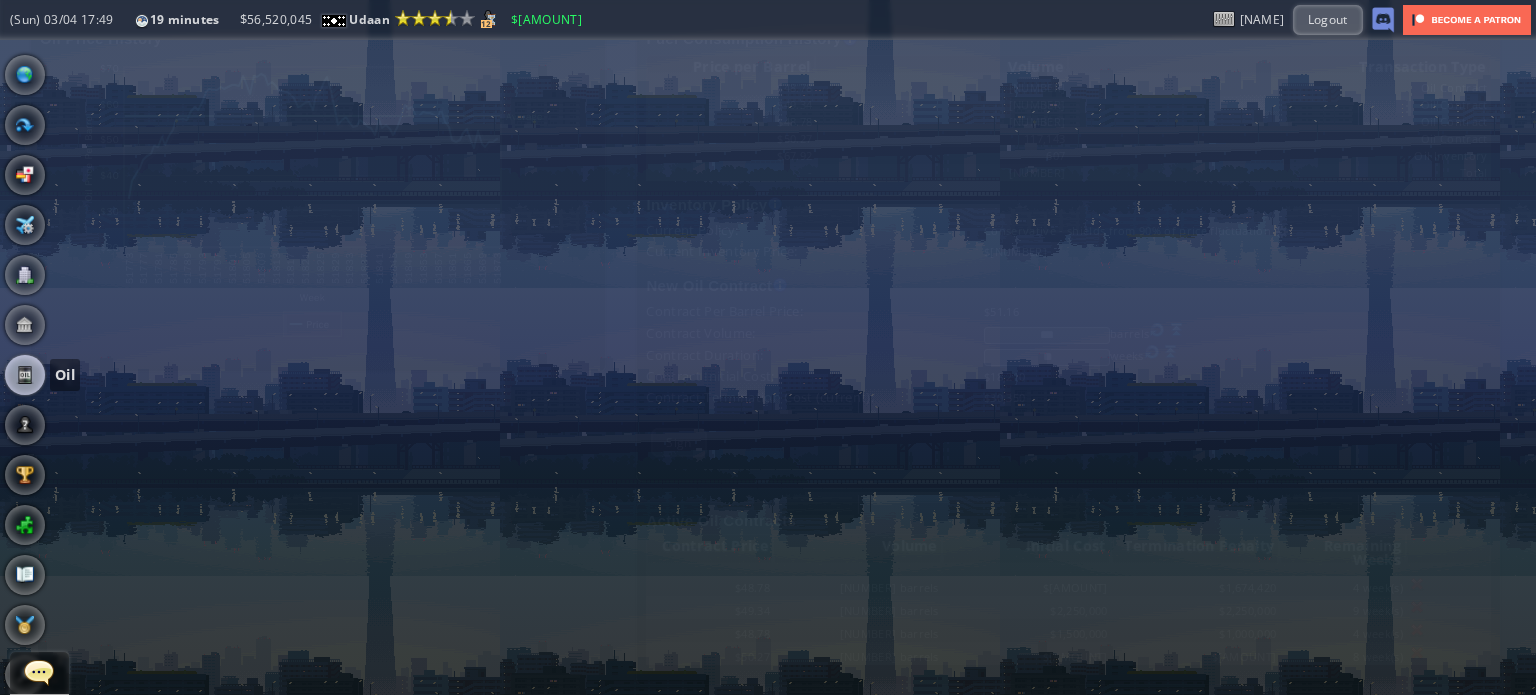 scroll, scrollTop: 32, scrollLeft: 0, axis: vertical 